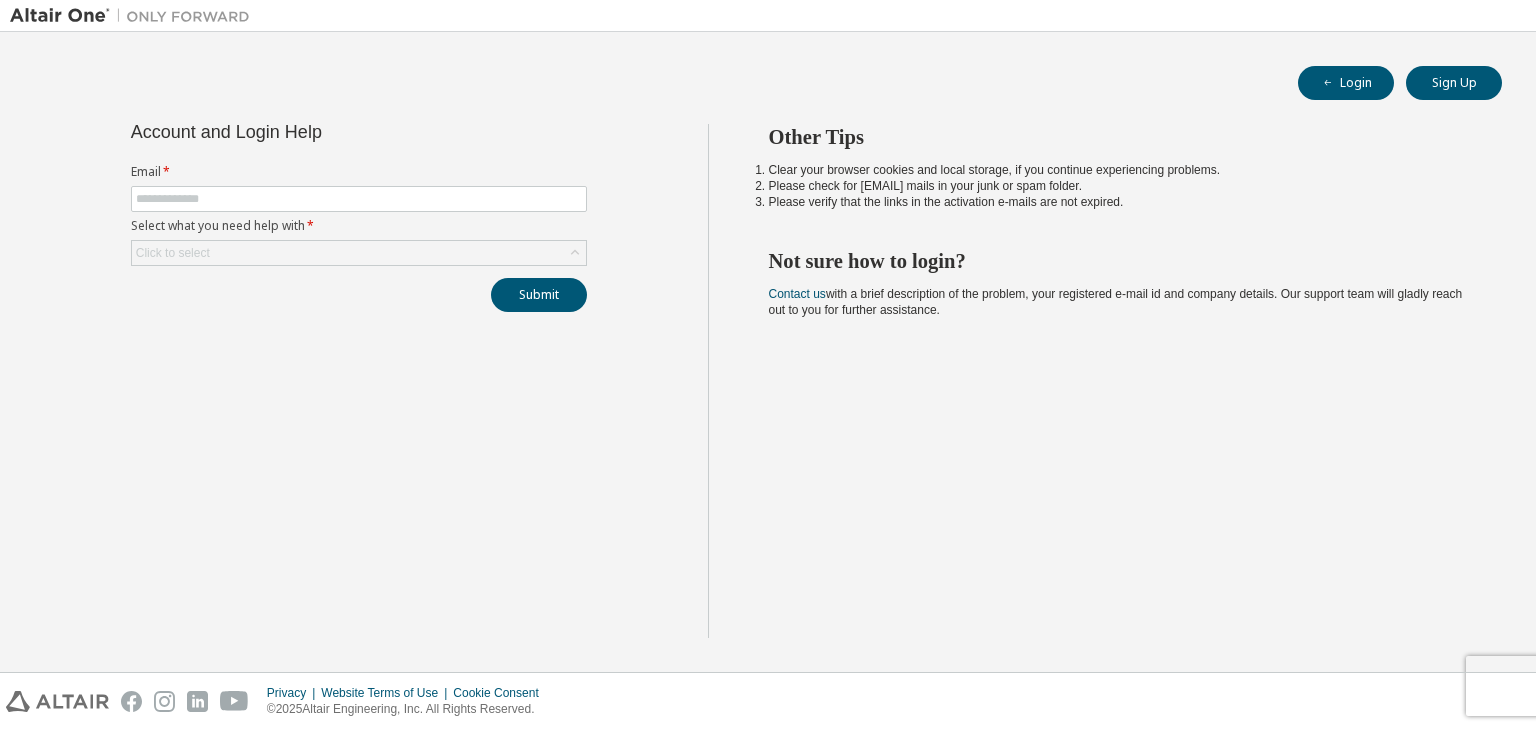 scroll, scrollTop: 0, scrollLeft: 0, axis: both 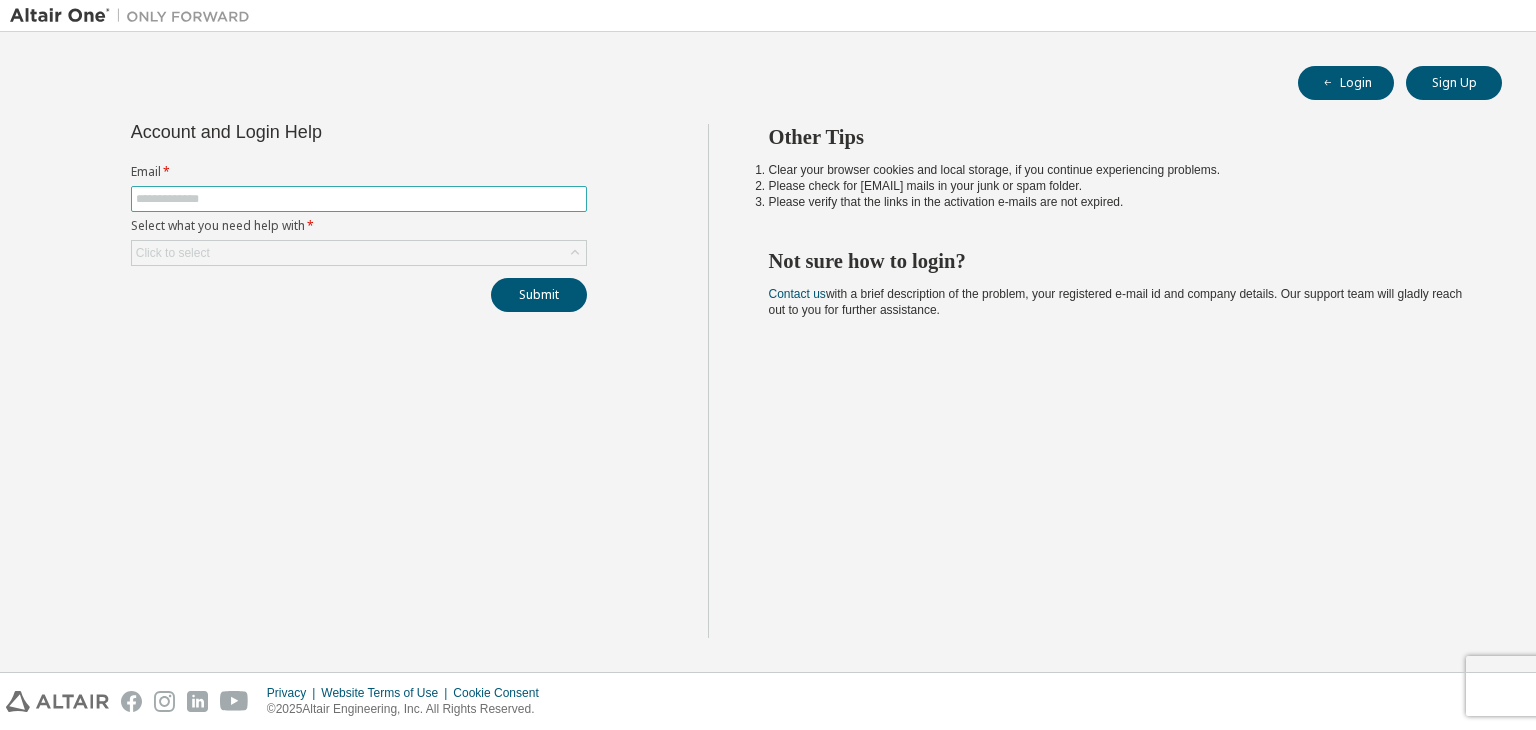 click at bounding box center [359, 199] 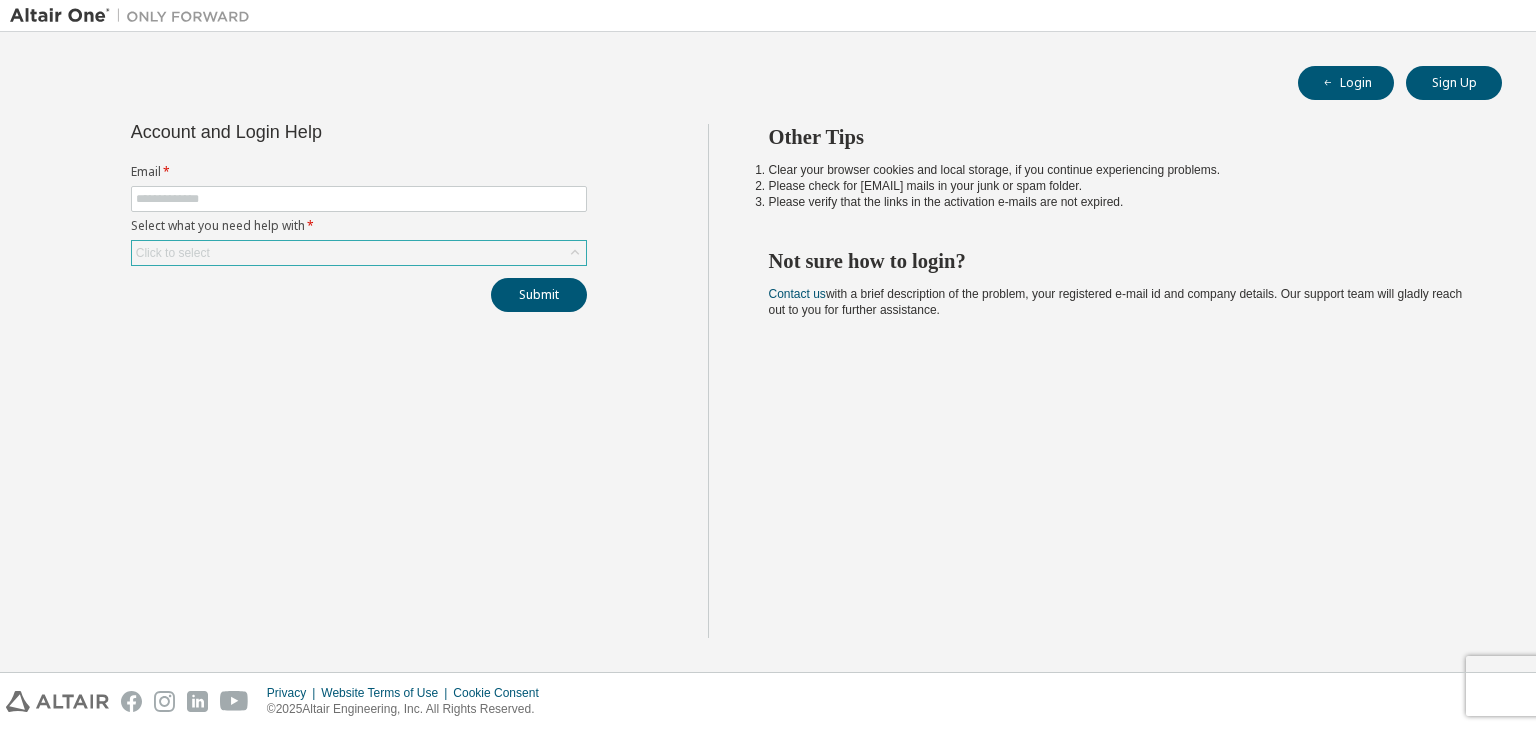 click on "Click to select" at bounding box center [359, 253] 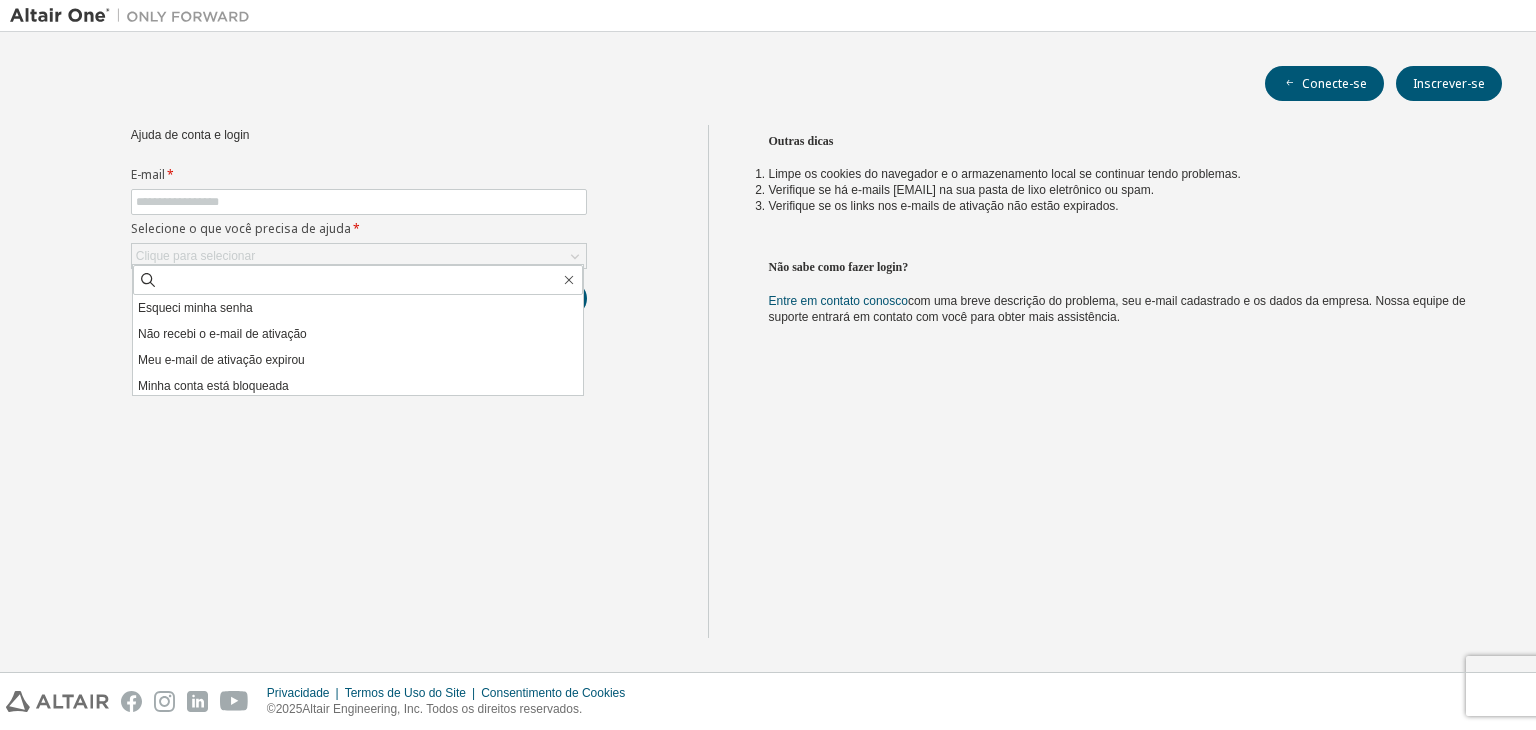 click on "Ajuda de conta e login E-mail  * Selecione o que você precisa de ajuda  * Clique para selecionar Esqueci minha senha Não recebi o e-mail de ativação Meu e-mail de ativação expirou Minha conta está bloqueada Quero redefinir a autenticação multifator Não sei, mas não consigo fazer login Enviar" at bounding box center (359, 381) 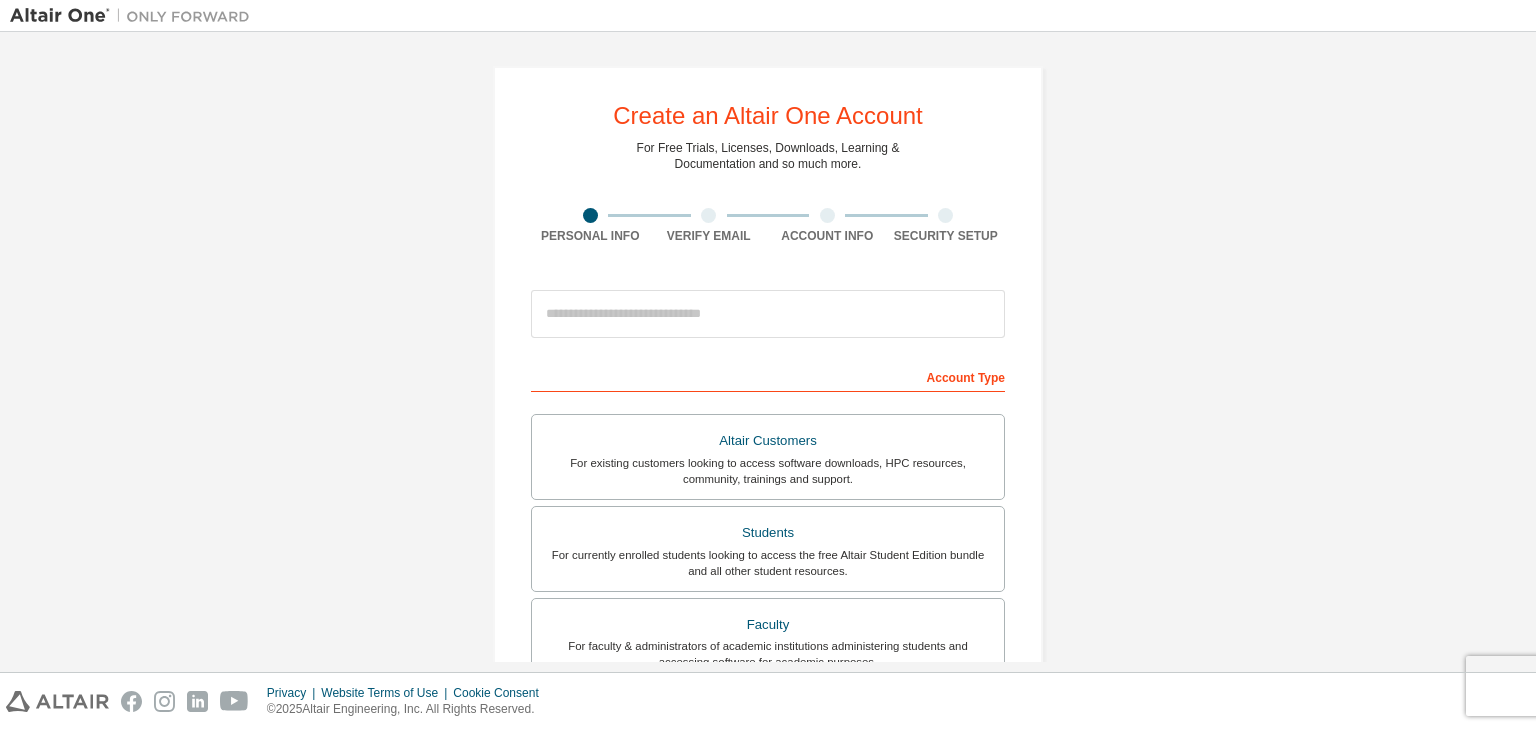 scroll, scrollTop: 0, scrollLeft: 0, axis: both 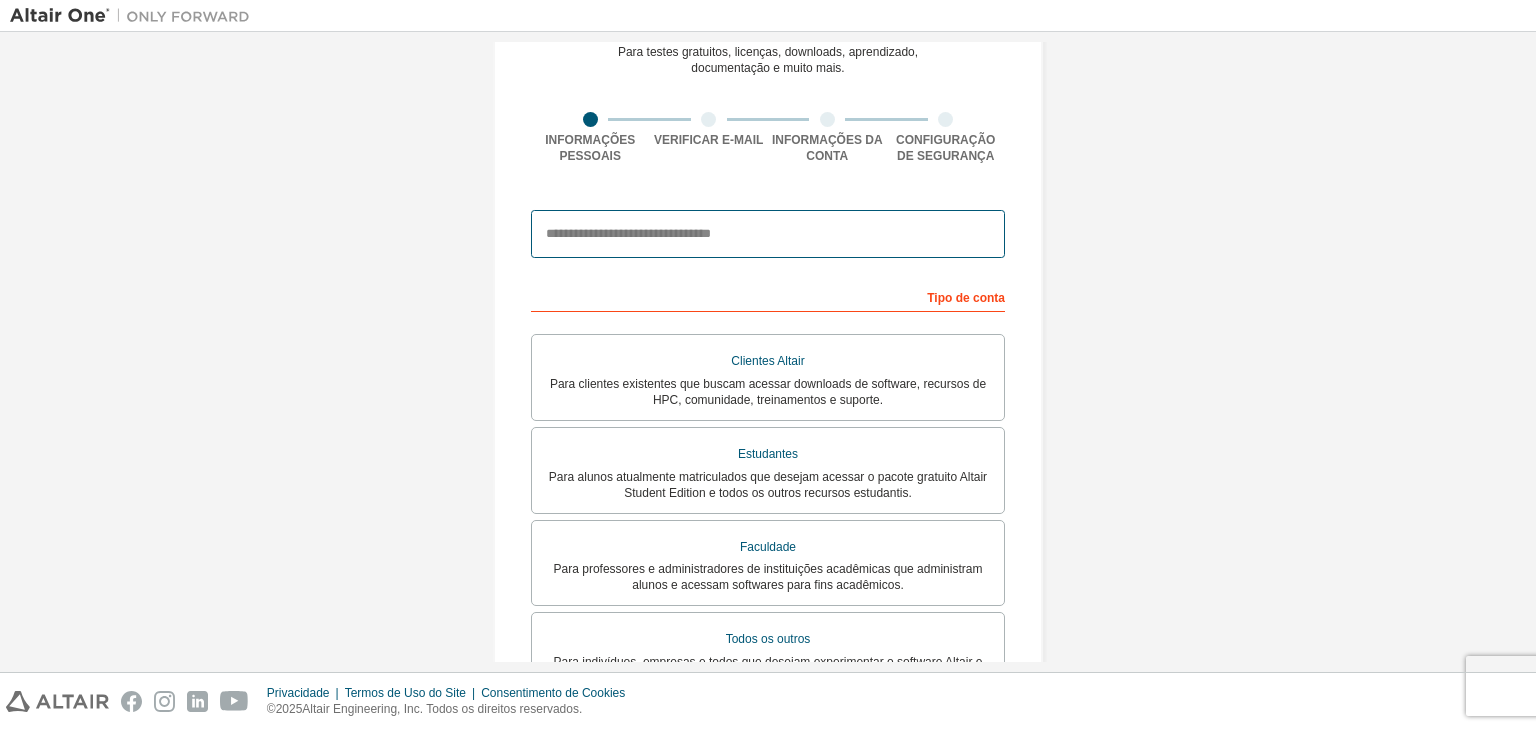 click at bounding box center (768, 234) 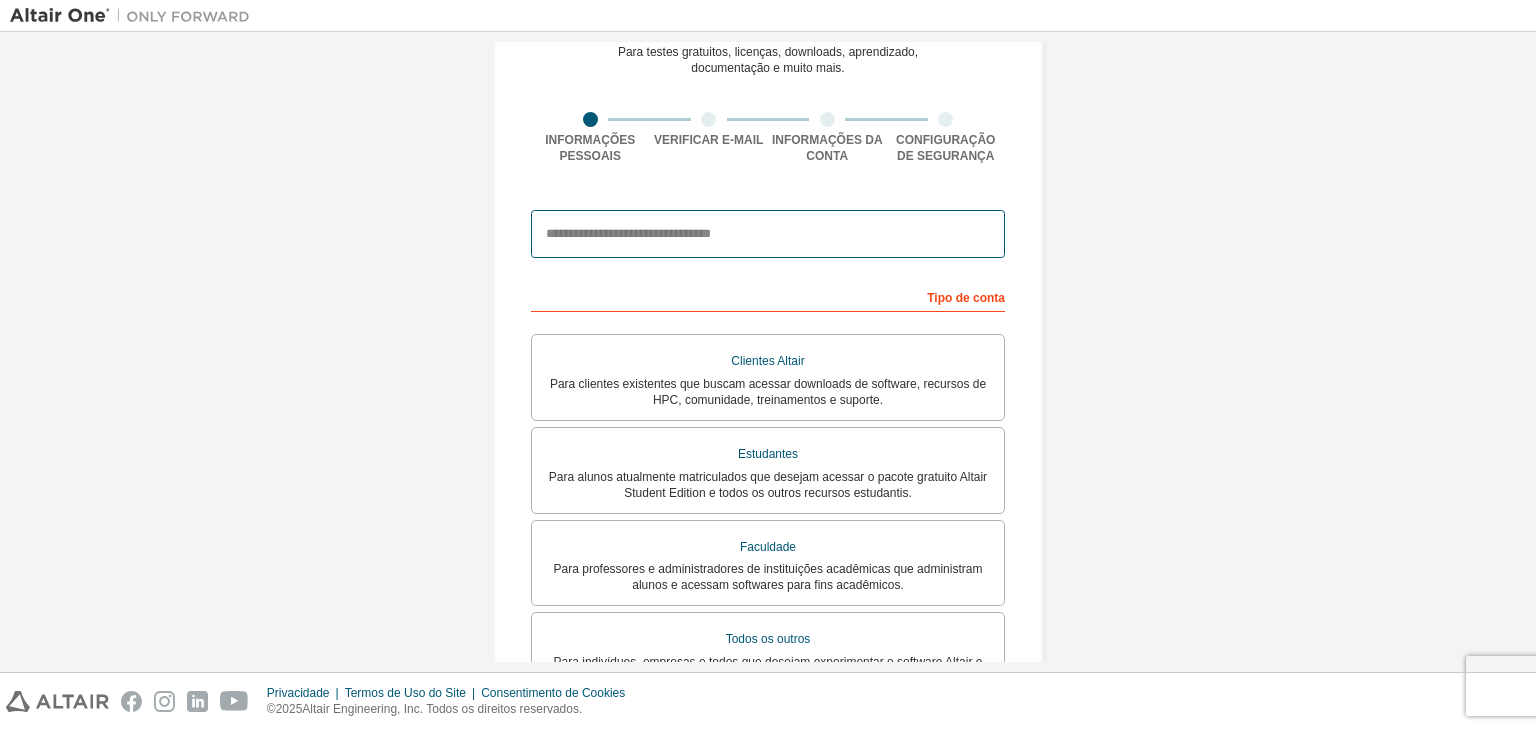 type on "*" 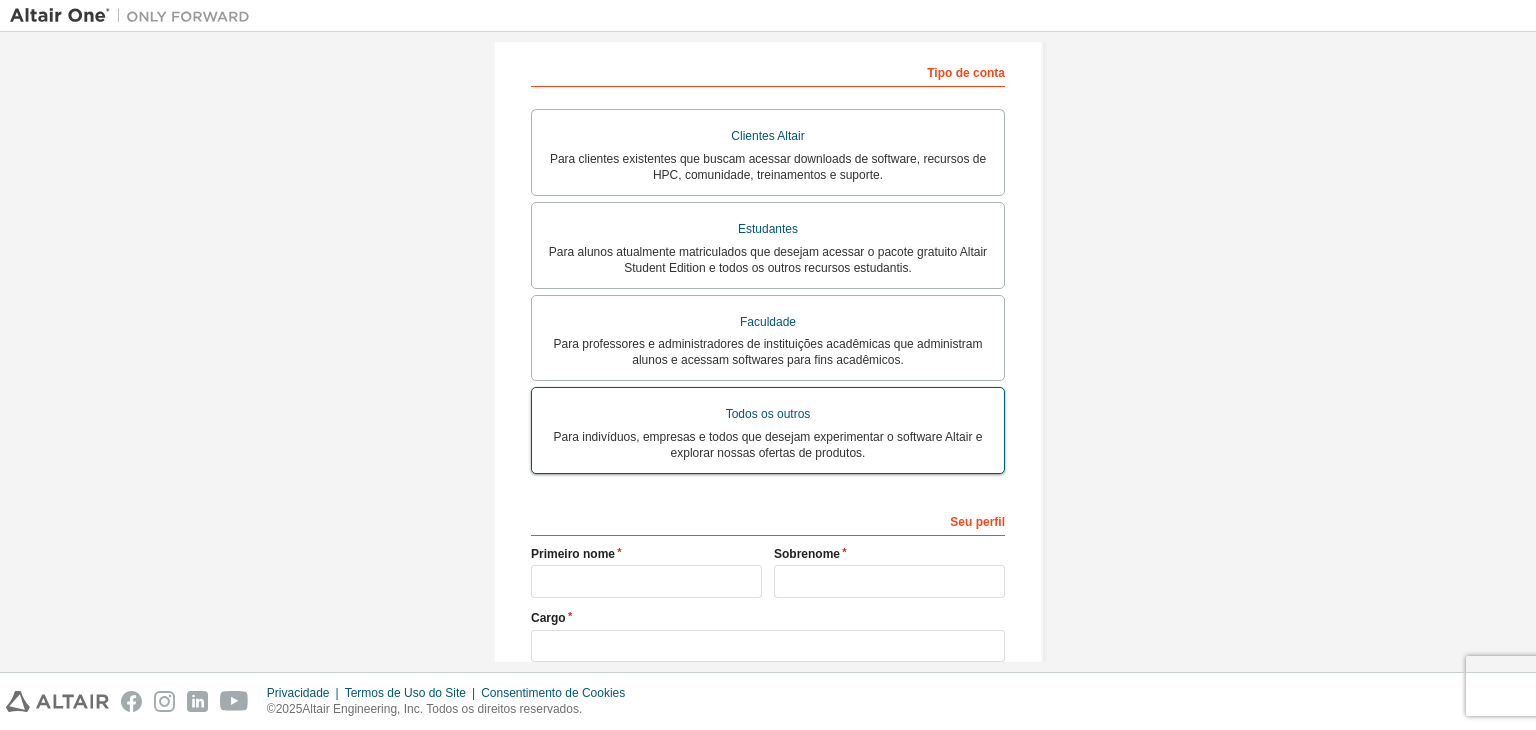 scroll, scrollTop: 365, scrollLeft: 0, axis: vertical 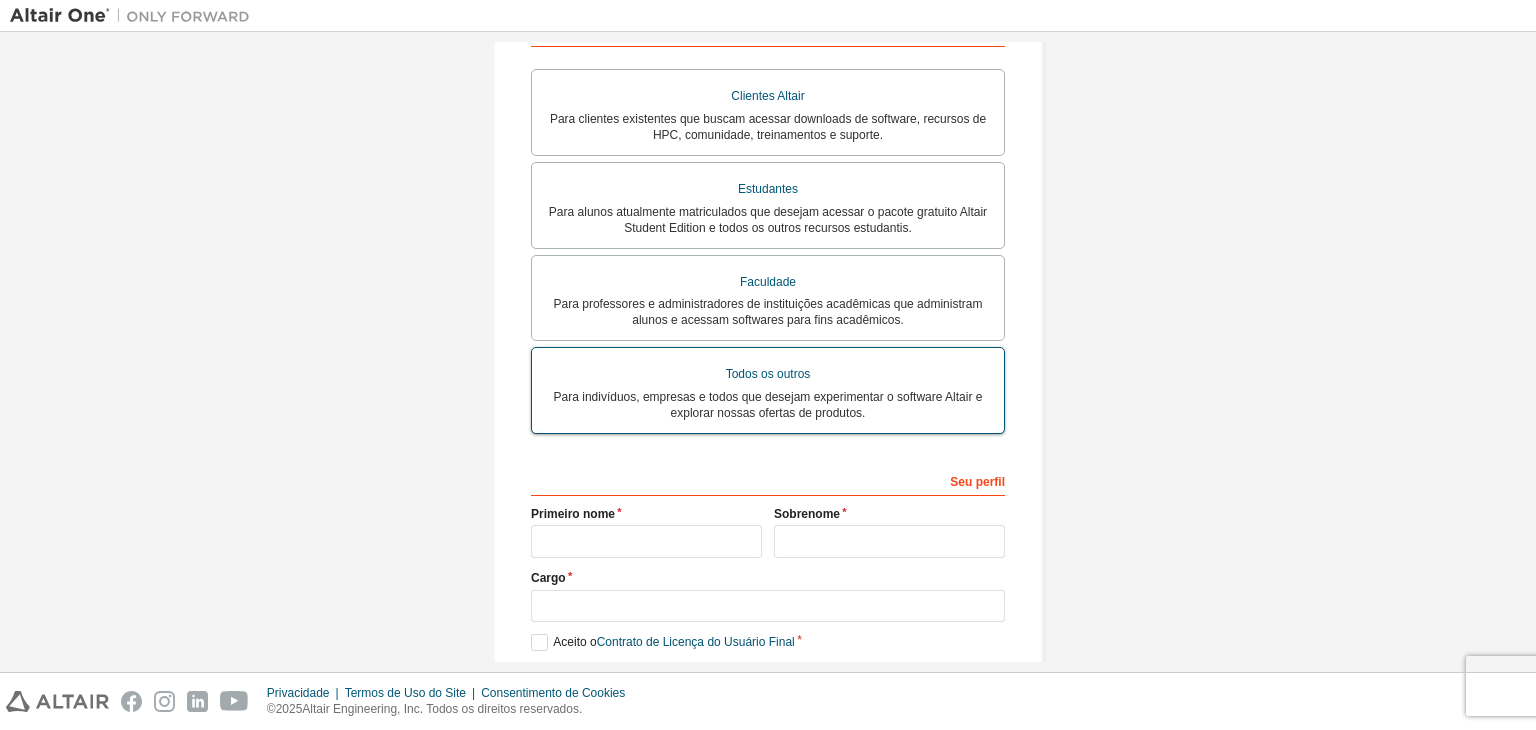 type on "**********" 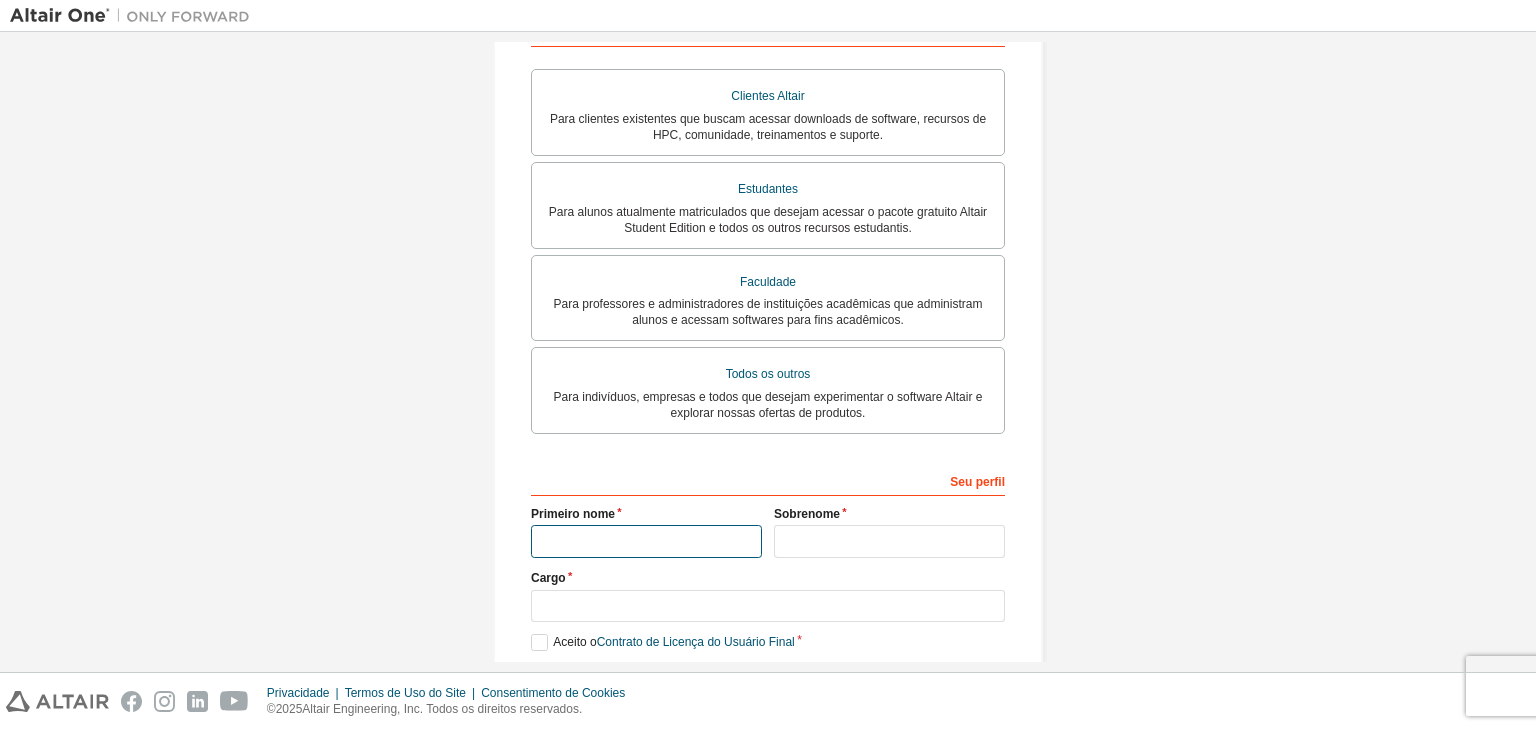click at bounding box center [646, 541] 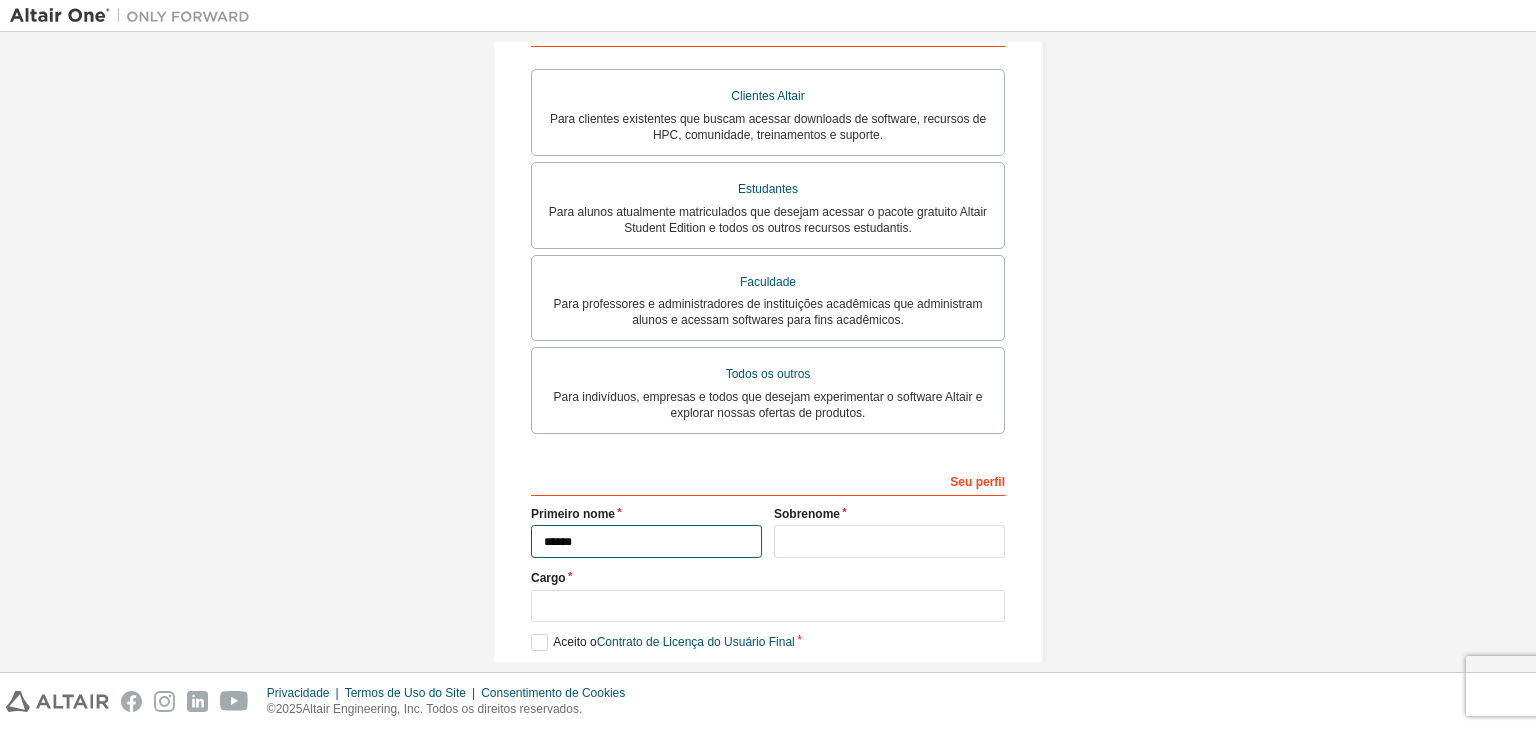 type on "******" 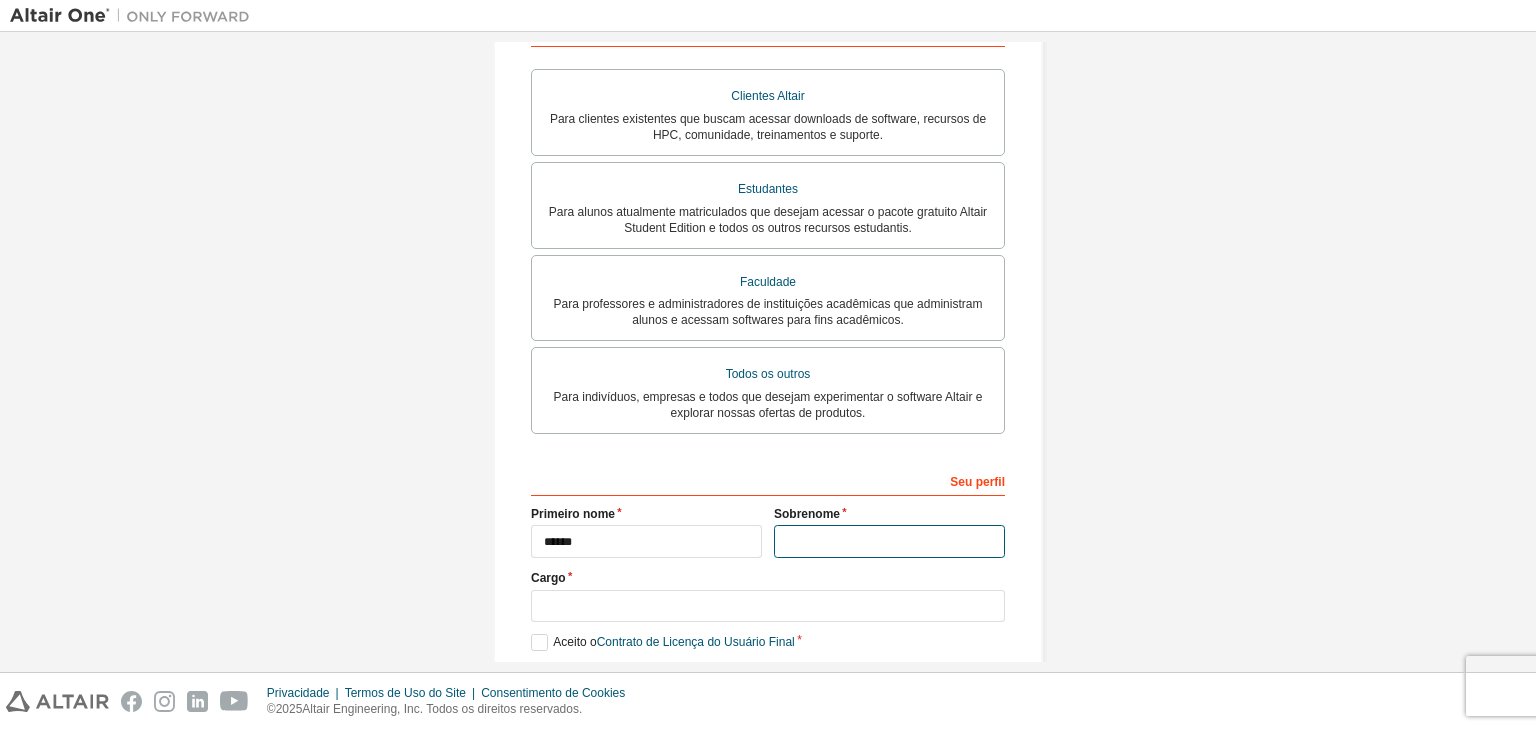 click at bounding box center (889, 541) 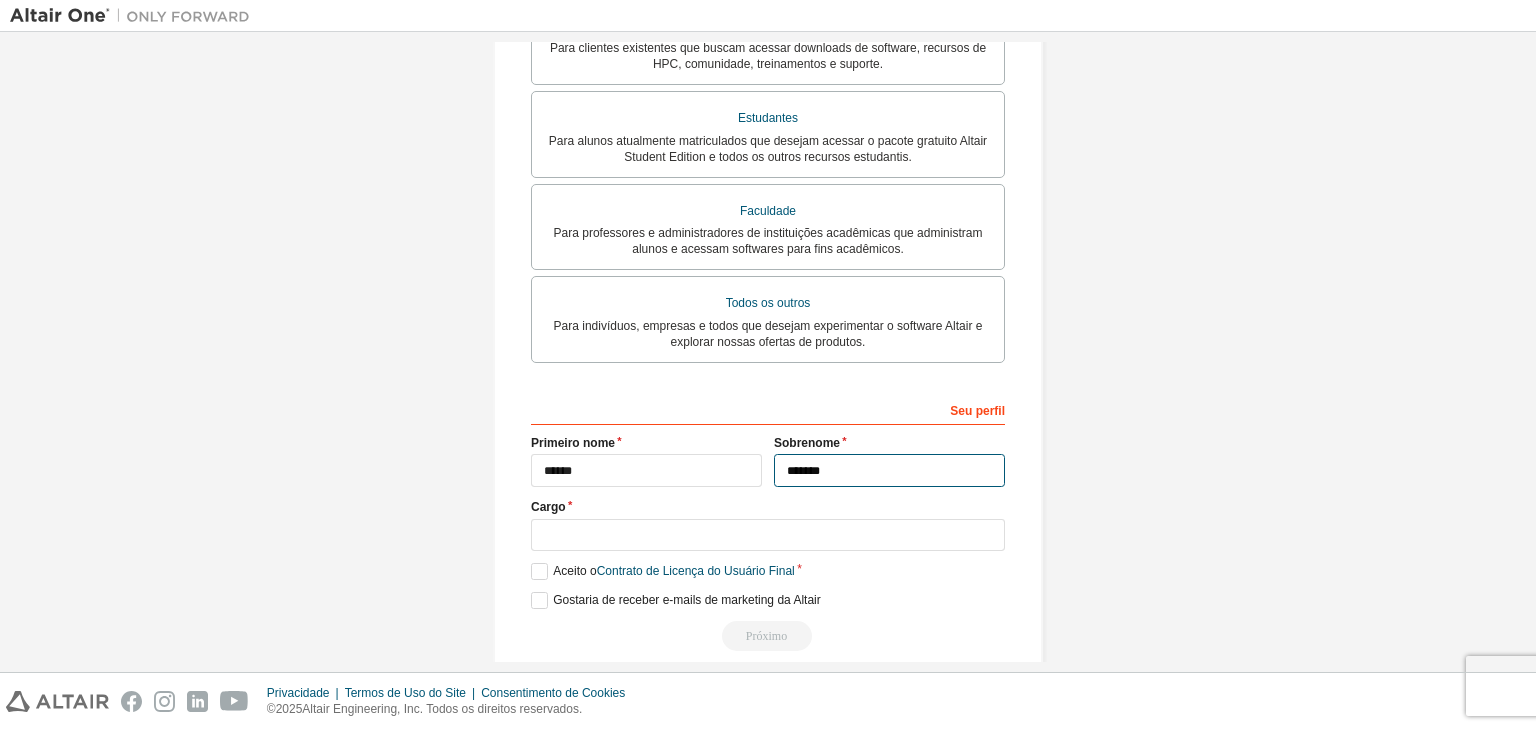 scroll, scrollTop: 465, scrollLeft: 0, axis: vertical 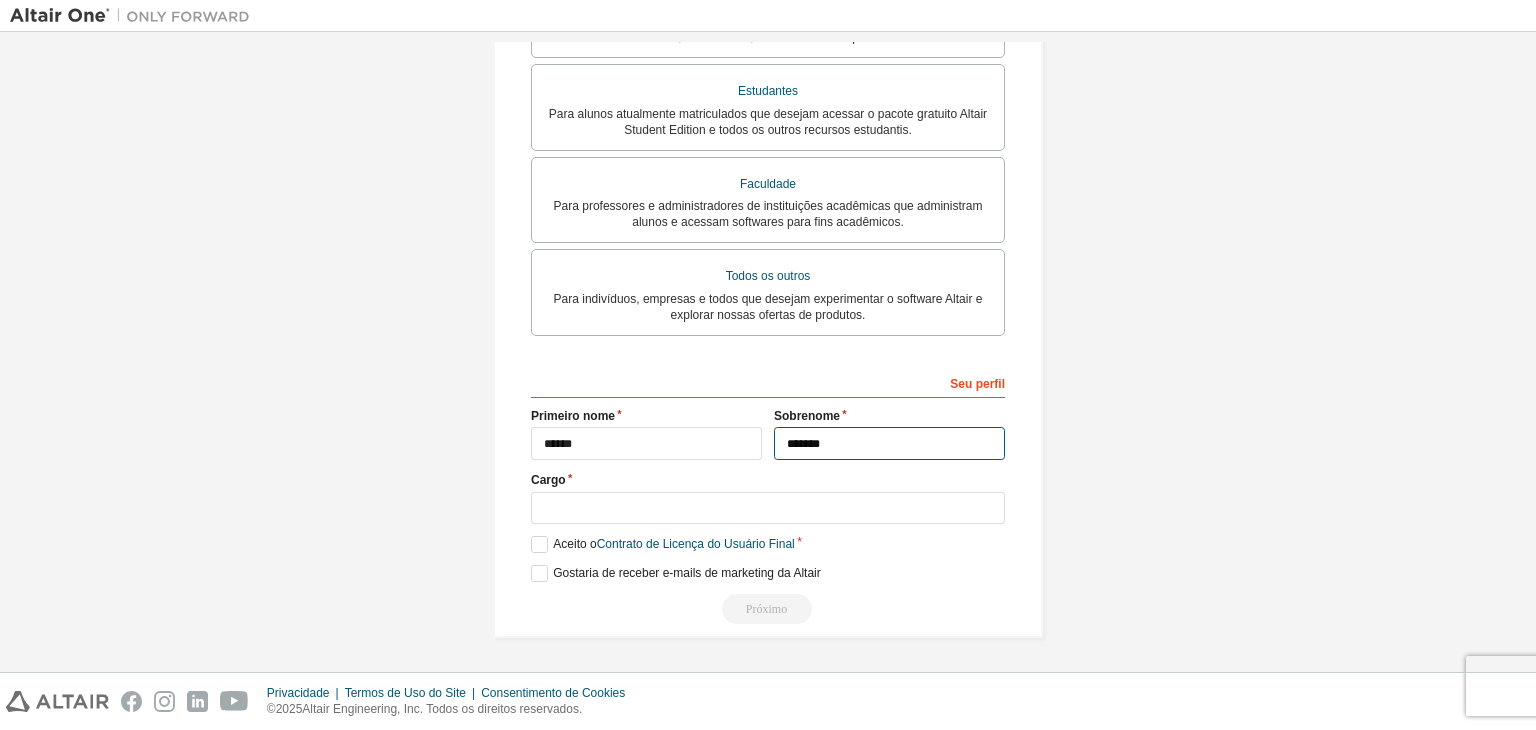 type on "*******" 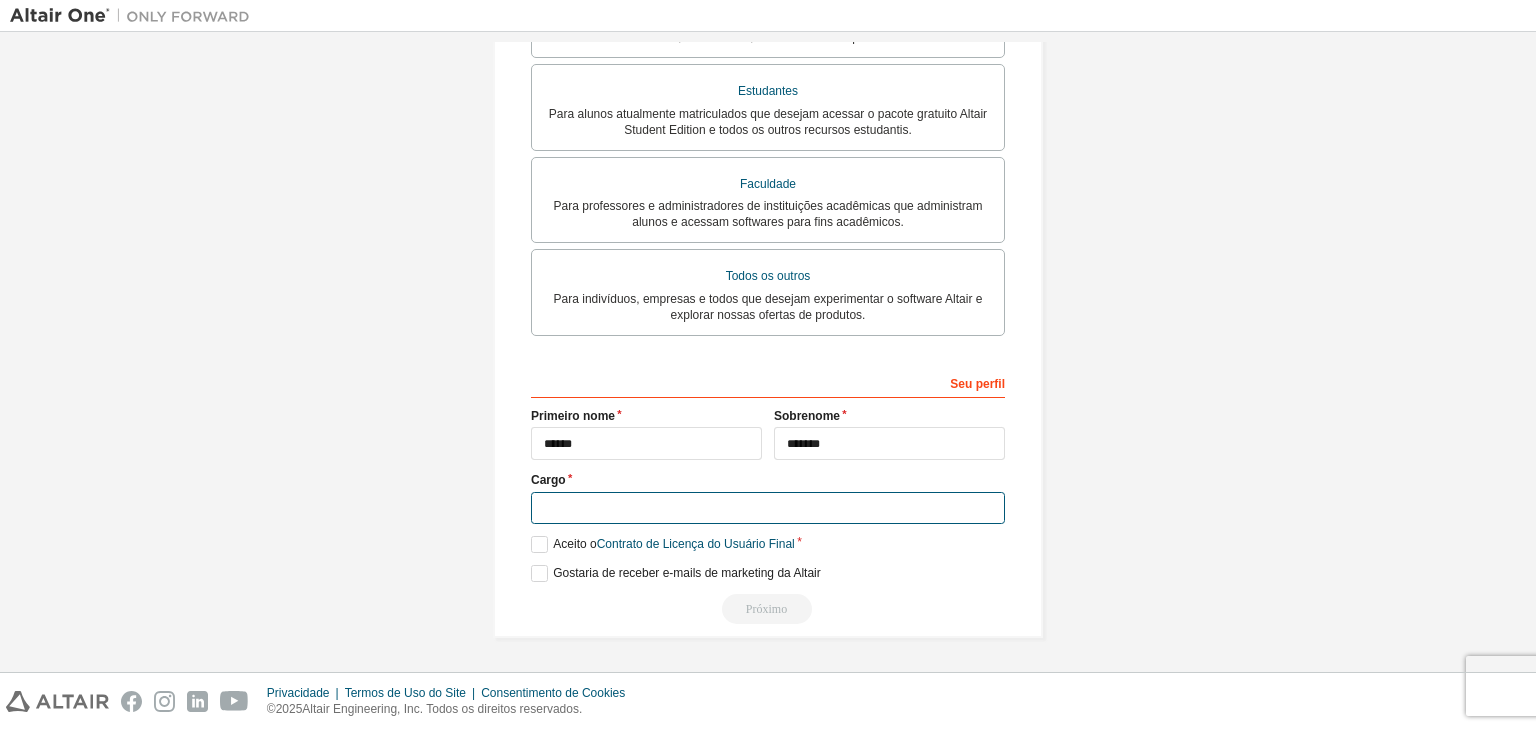 click at bounding box center (768, 508) 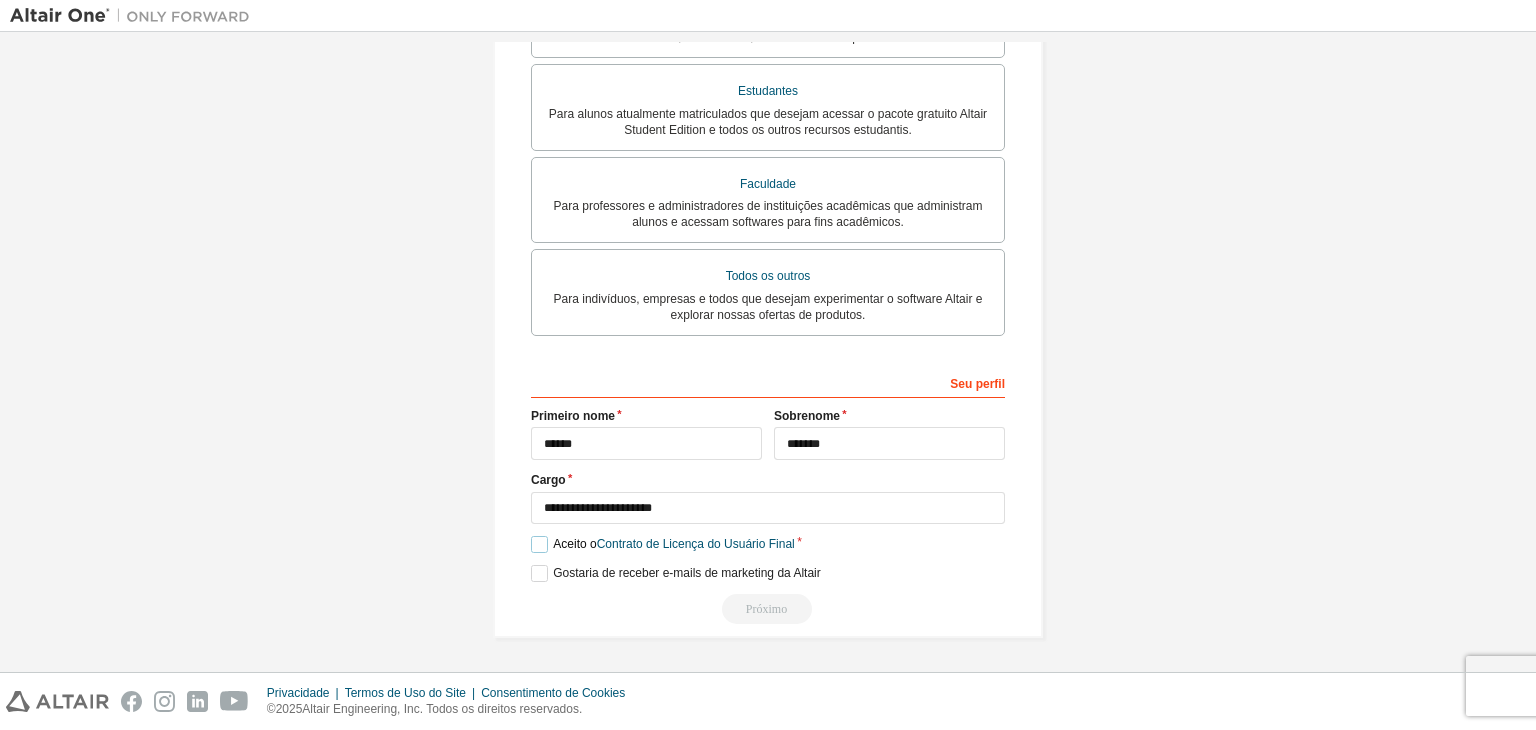 click on "Aceito o" at bounding box center [574, 544] 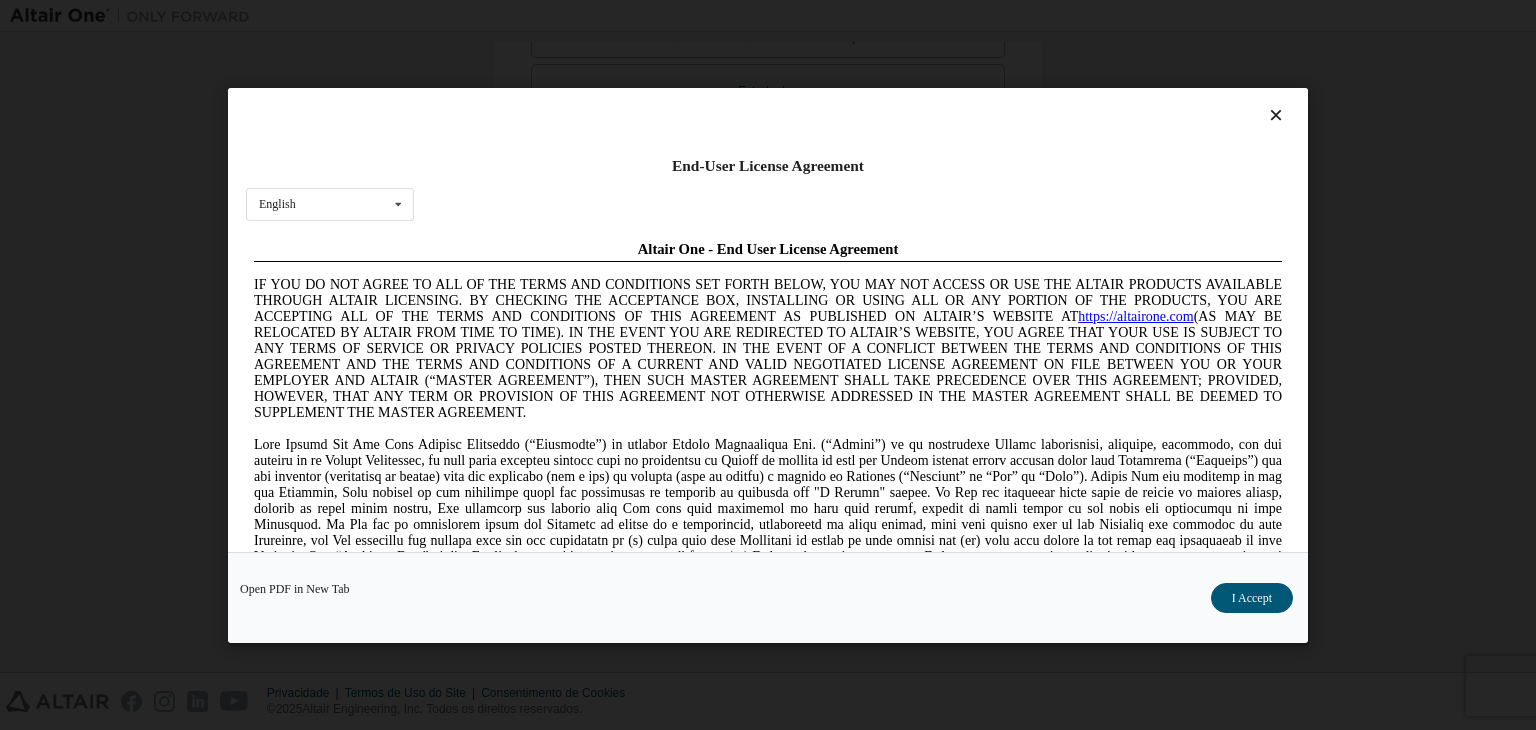 scroll, scrollTop: 0, scrollLeft: 0, axis: both 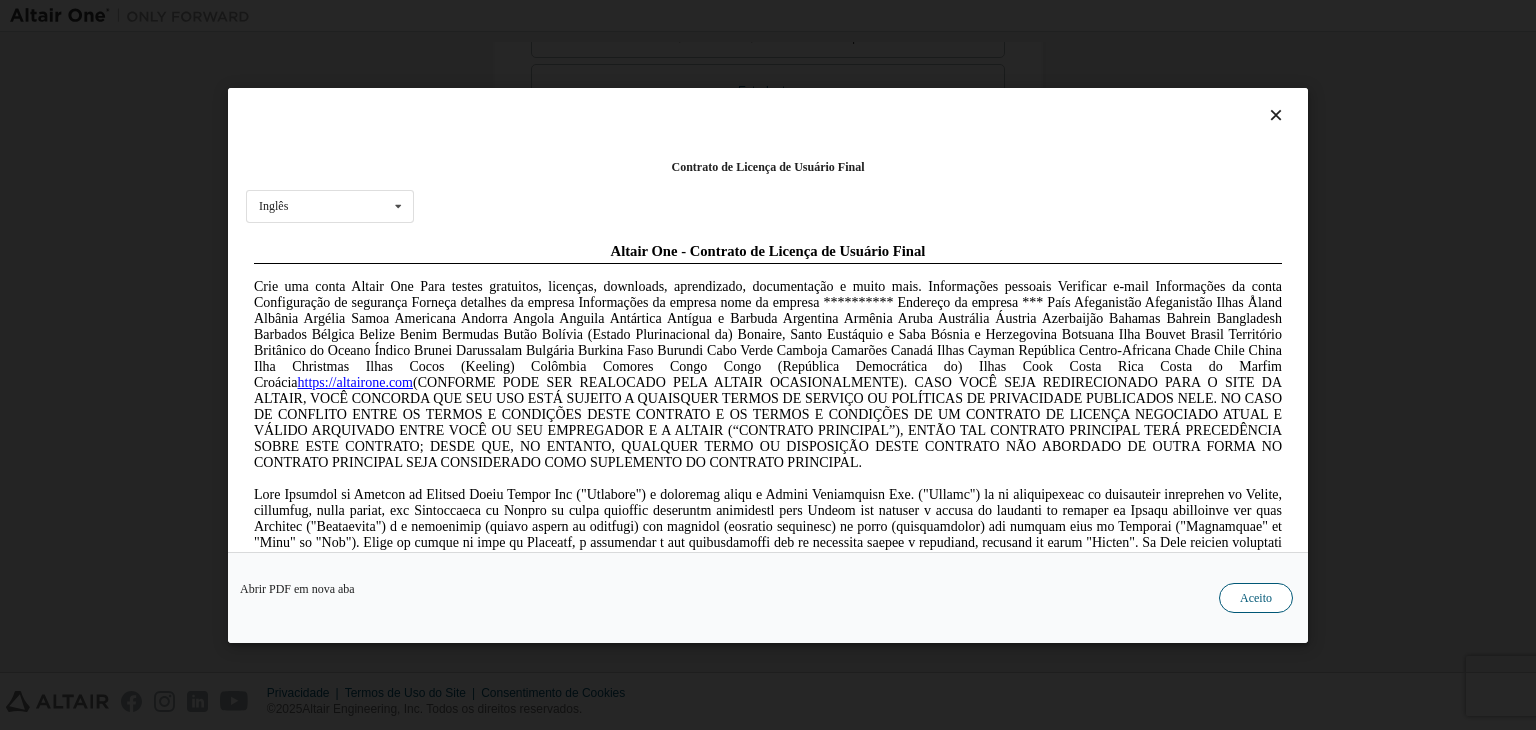 click on "Aceito" at bounding box center [1256, 598] 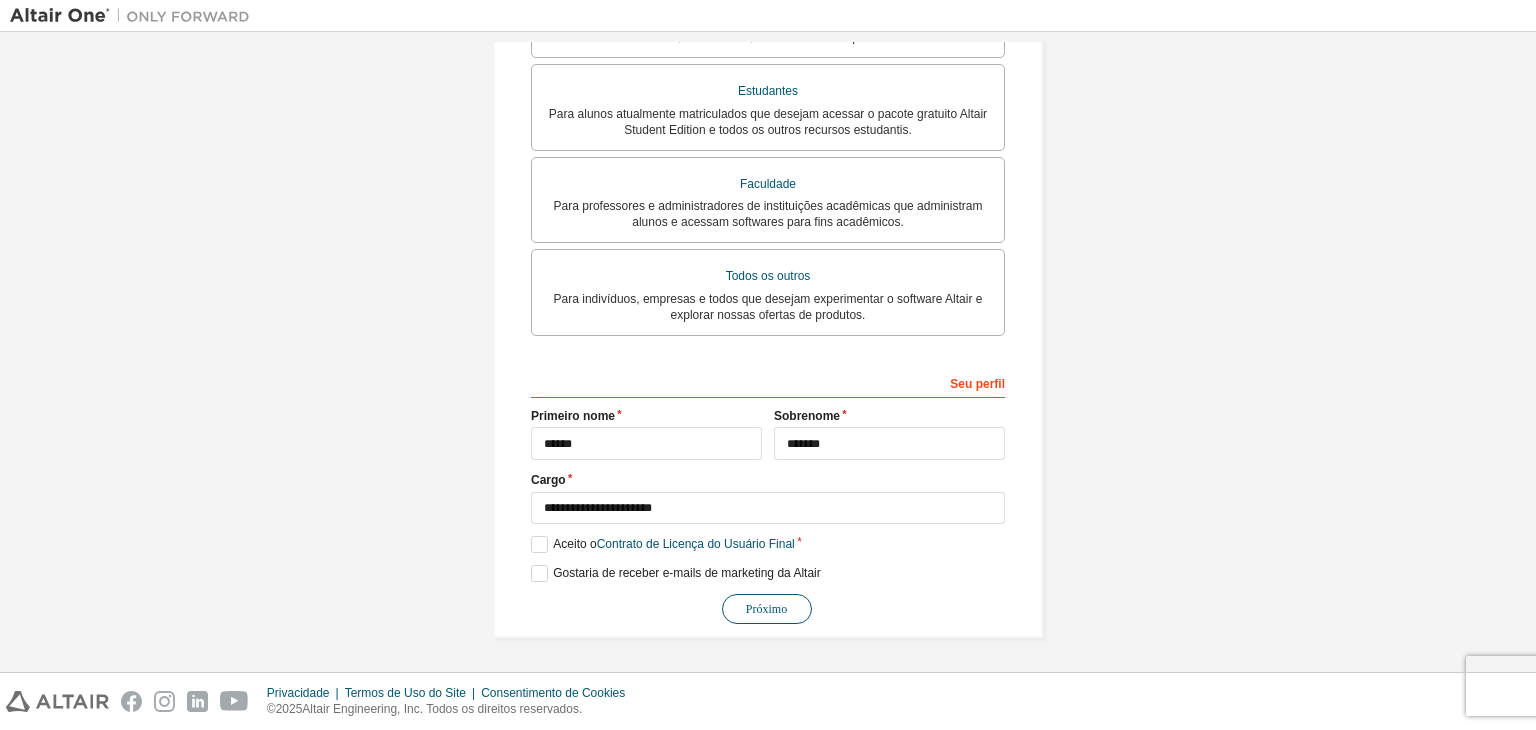 click on "Próximo" at bounding box center [767, 609] 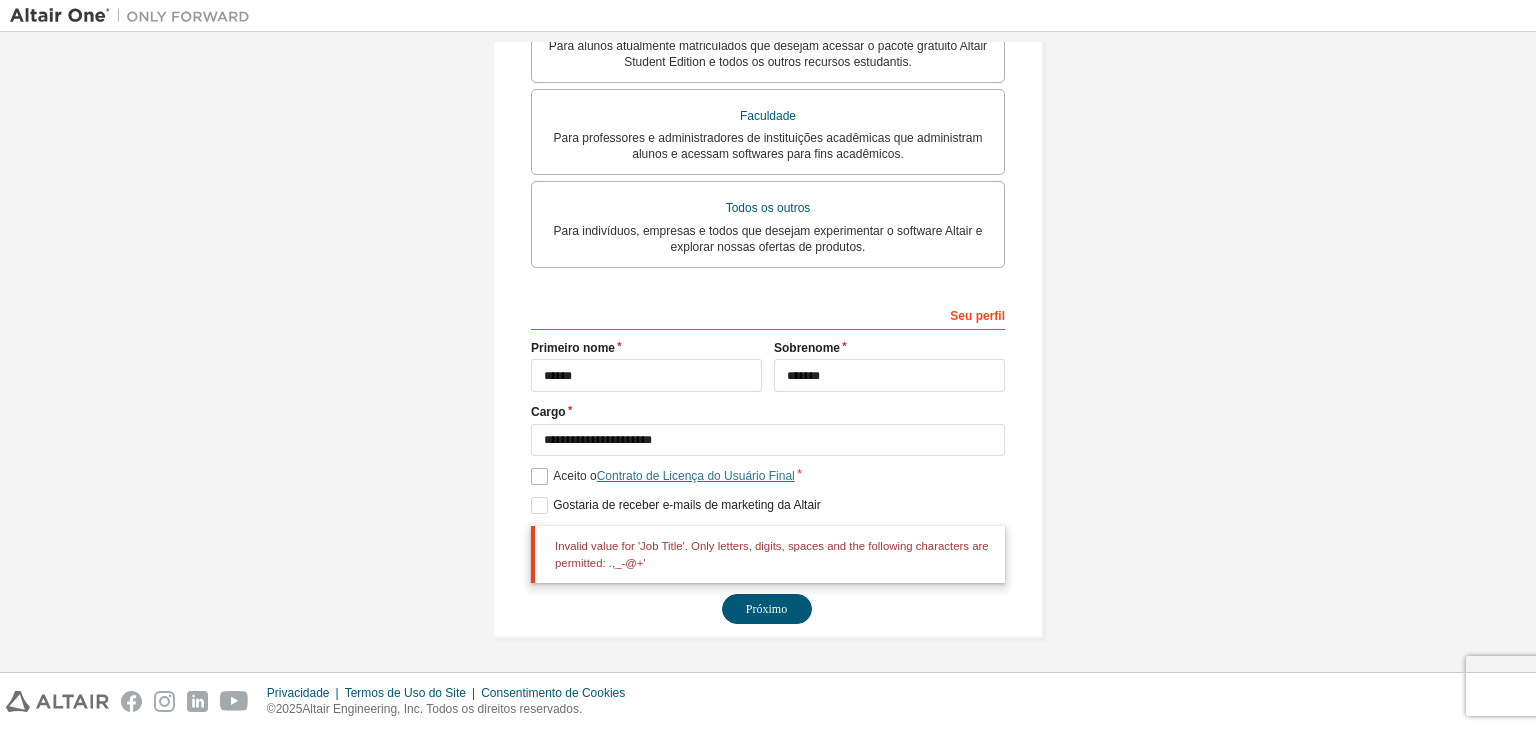 scroll, scrollTop: 533, scrollLeft: 0, axis: vertical 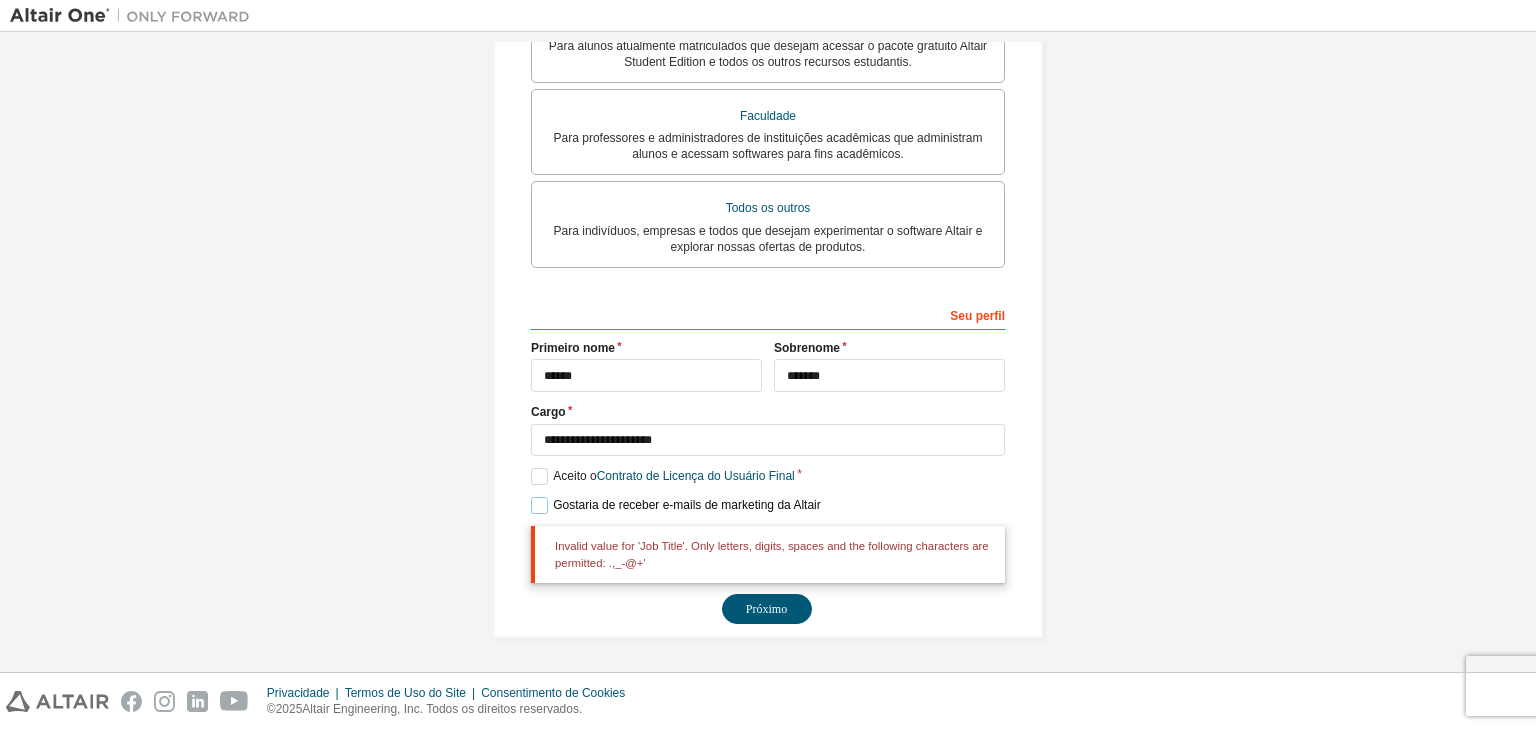 click on "Gostaria de receber e-mails de marketing da Altair" at bounding box center (686, 505) 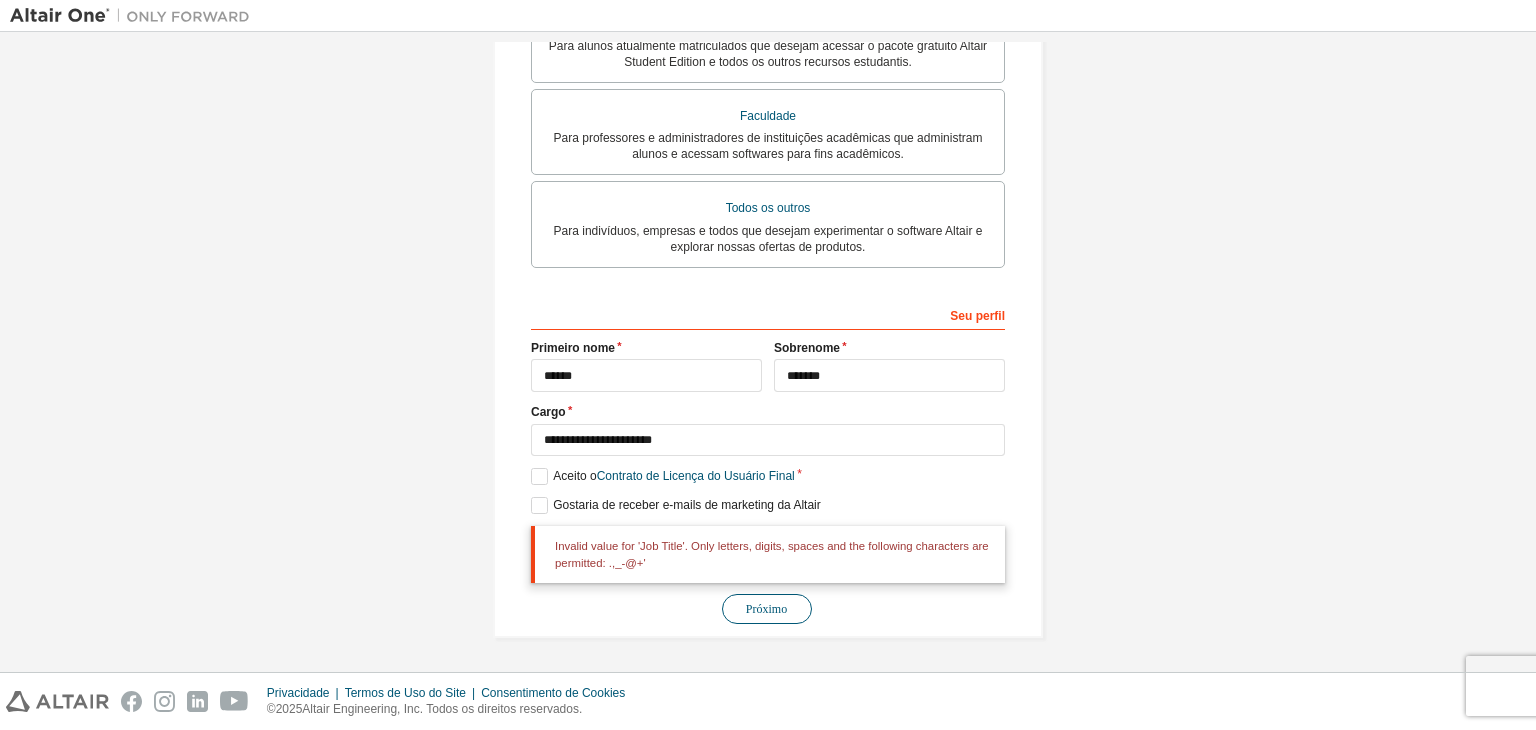 click on "Próximo" at bounding box center (766, 609) 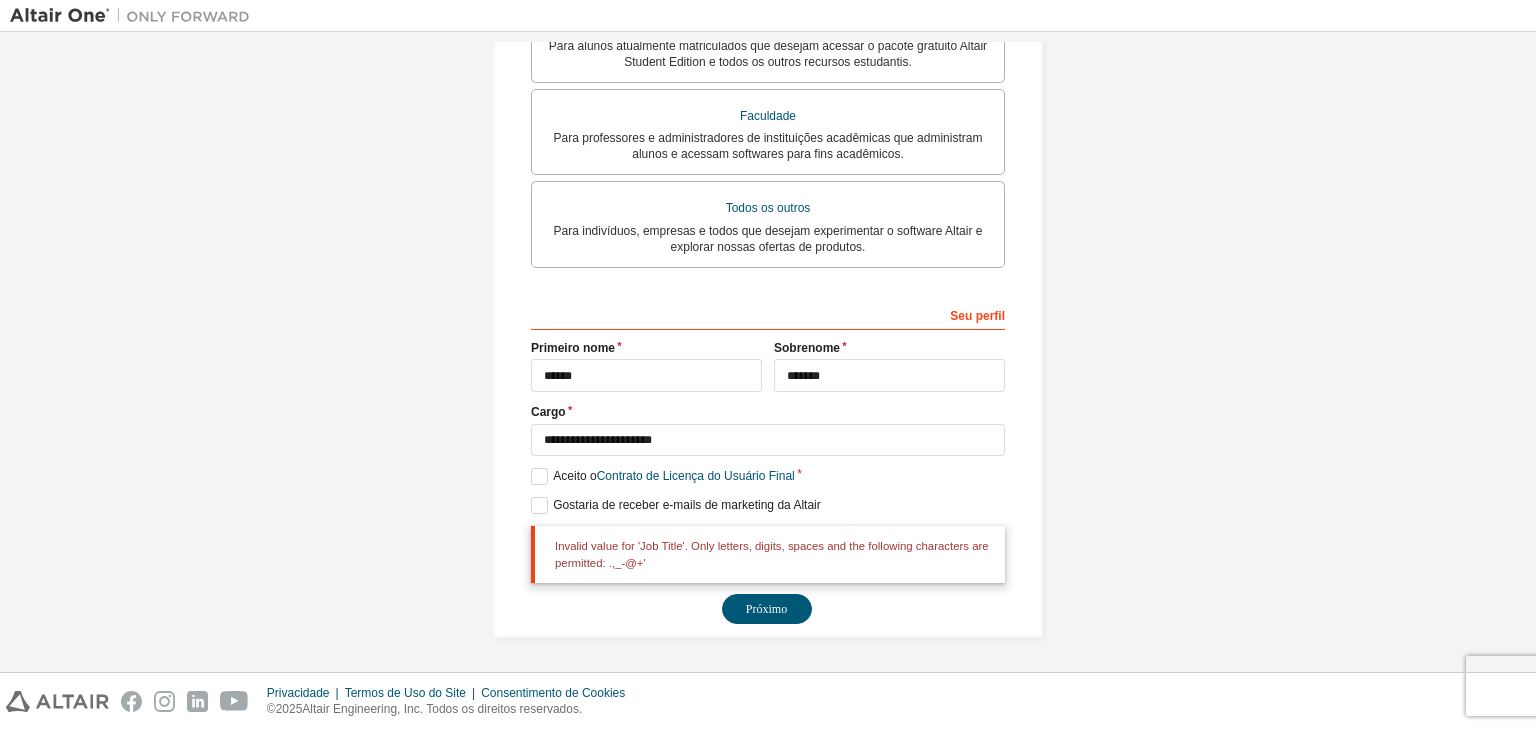 scroll, scrollTop: 533, scrollLeft: 0, axis: vertical 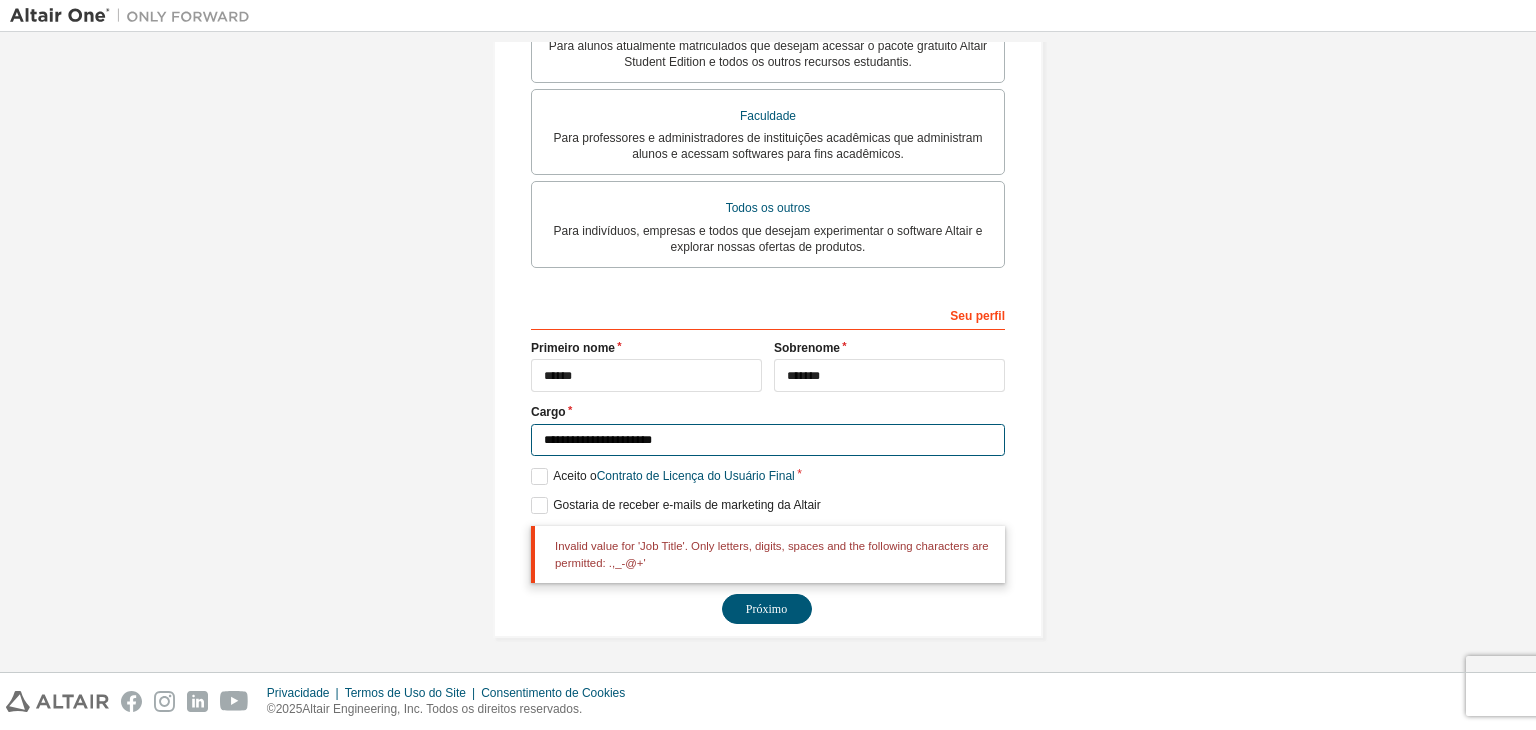 click on "**********" at bounding box center (768, 440) 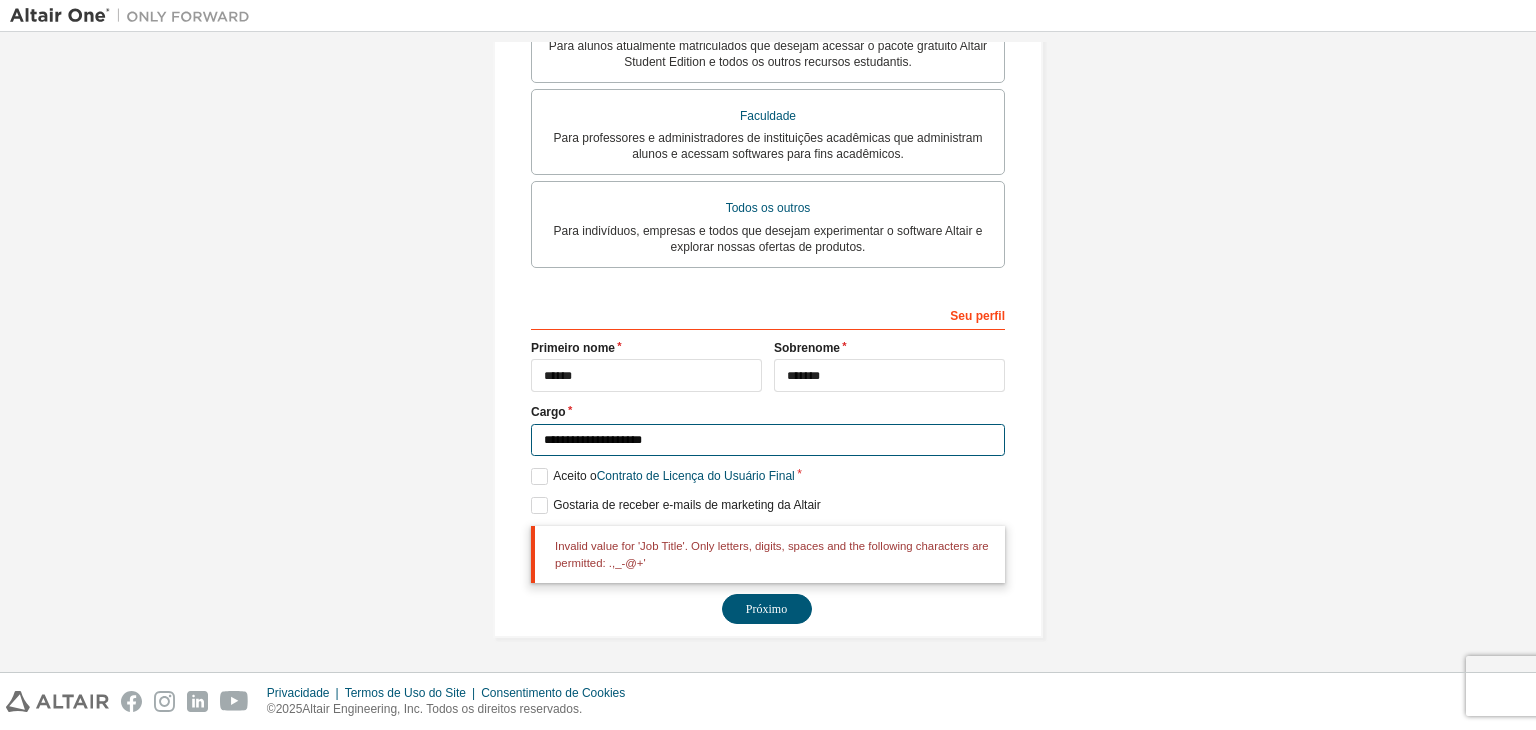 drag, startPoint x: 658, startPoint y: 443, endPoint x: 544, endPoint y: 434, distance: 114.35471 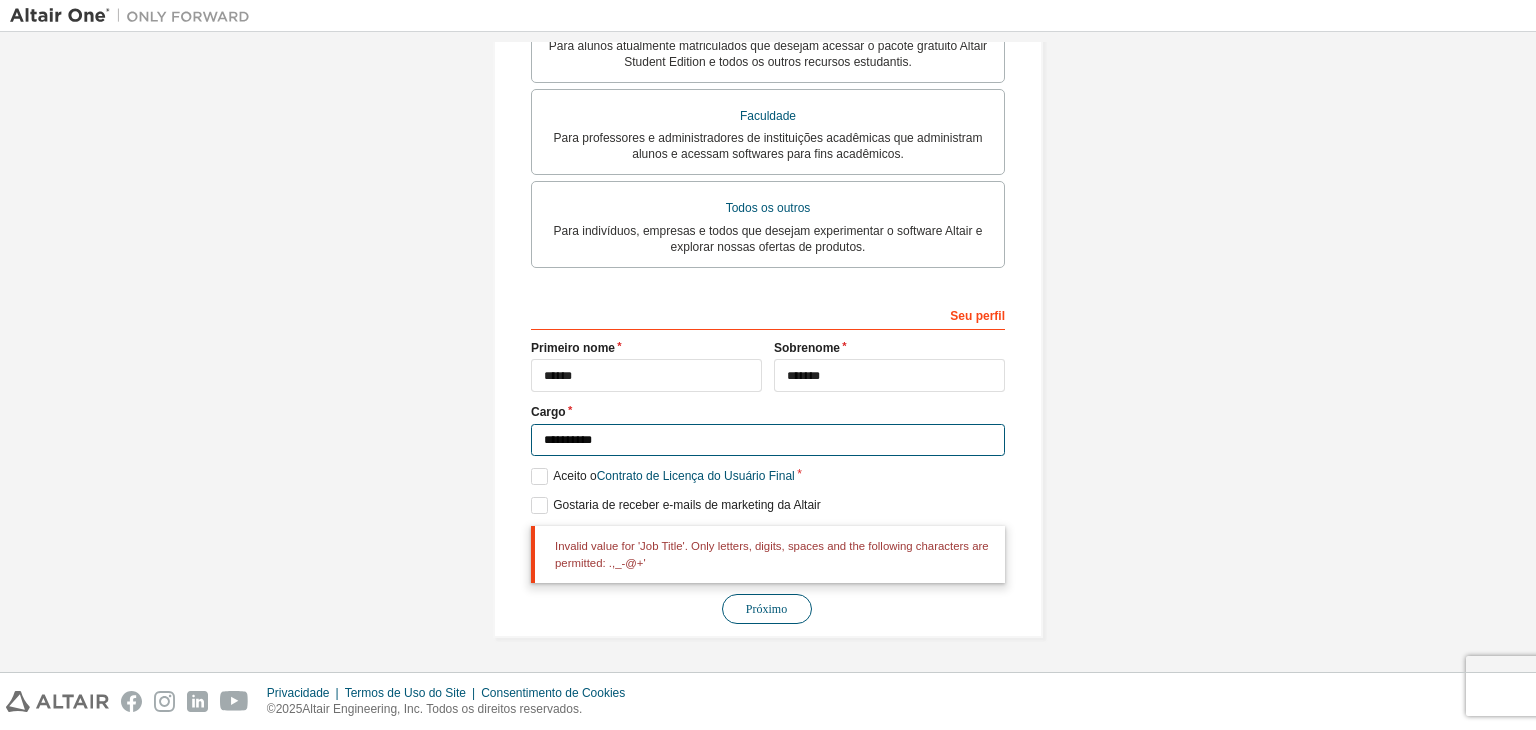type on "**********" 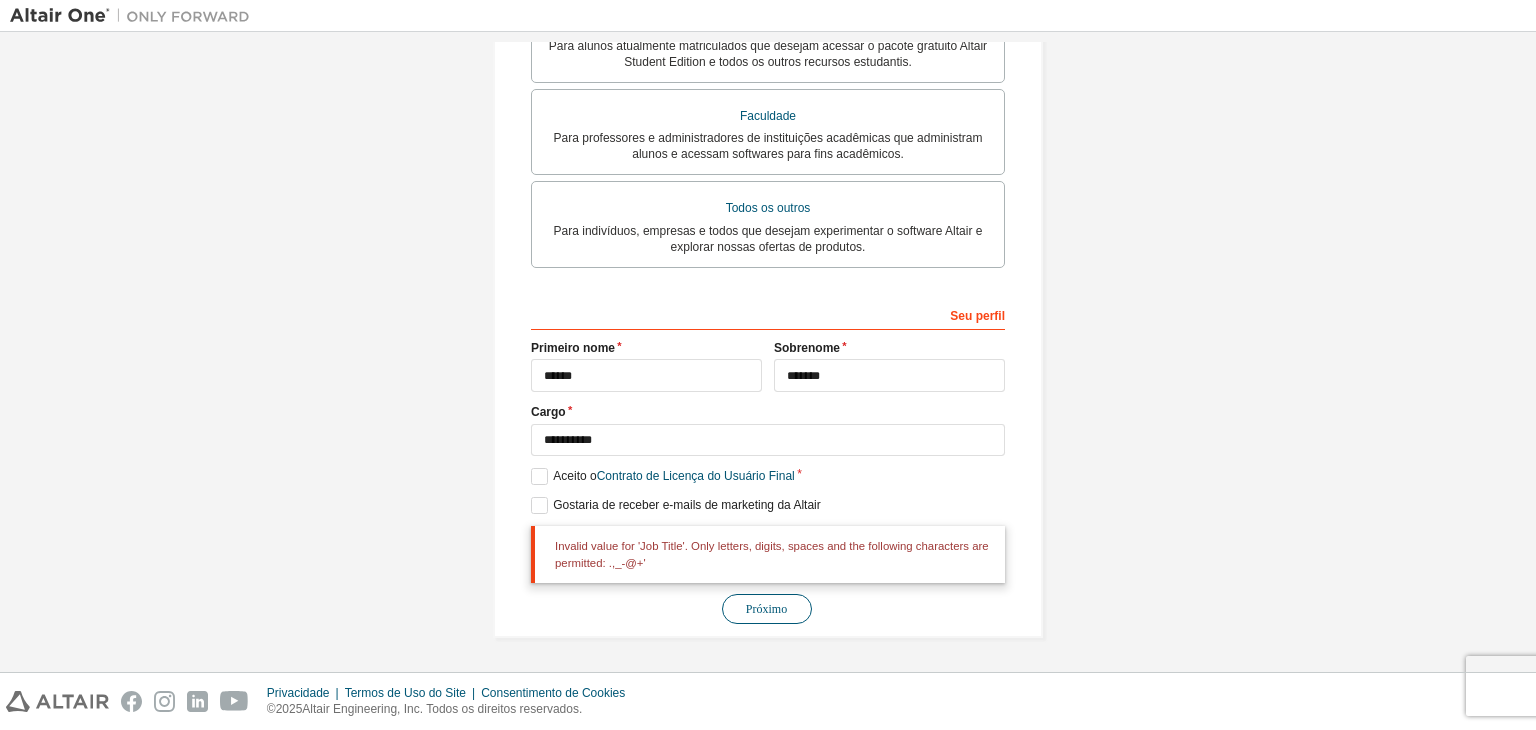 click on "Próximo" at bounding box center [766, 609] 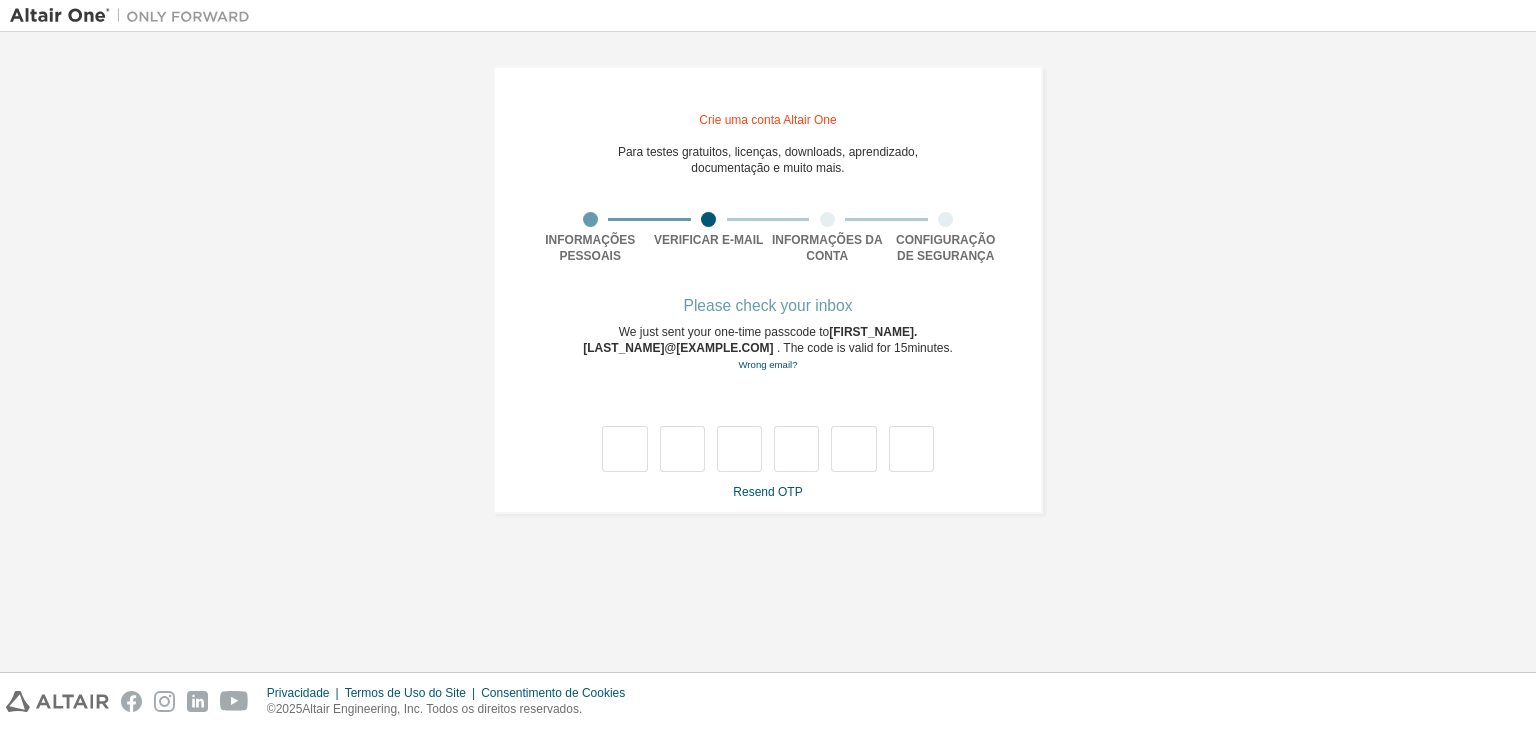 scroll, scrollTop: 0, scrollLeft: 0, axis: both 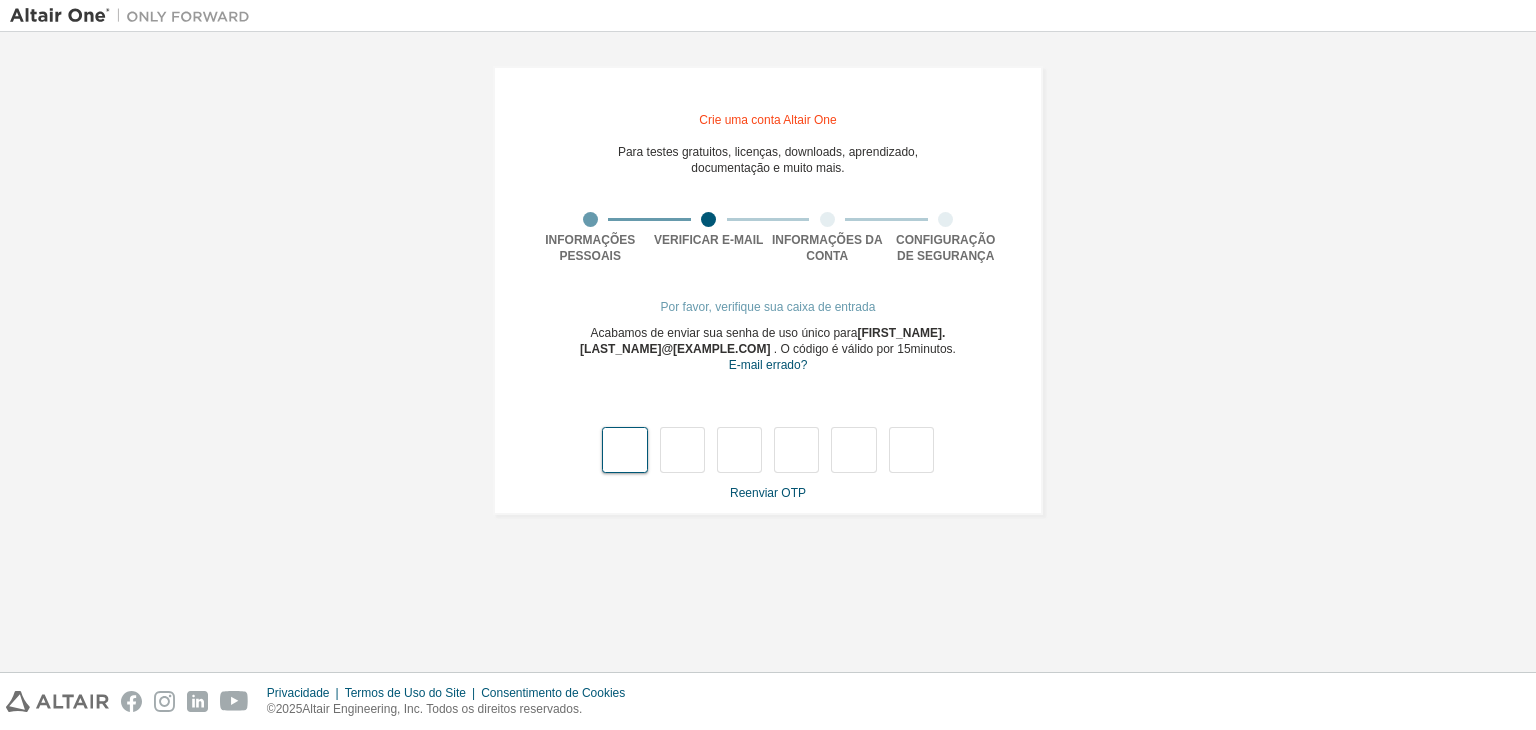 click at bounding box center [624, 450] 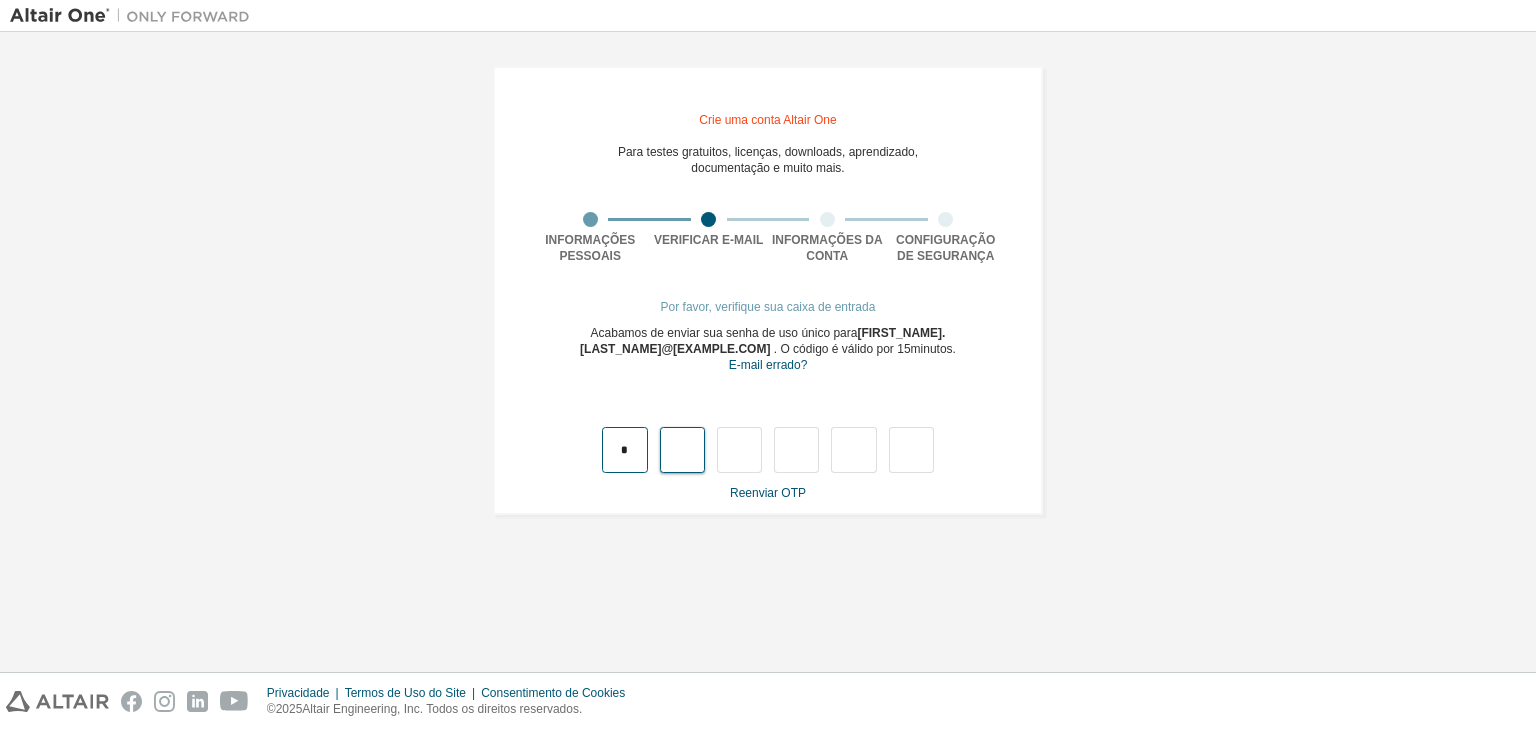 type on "*" 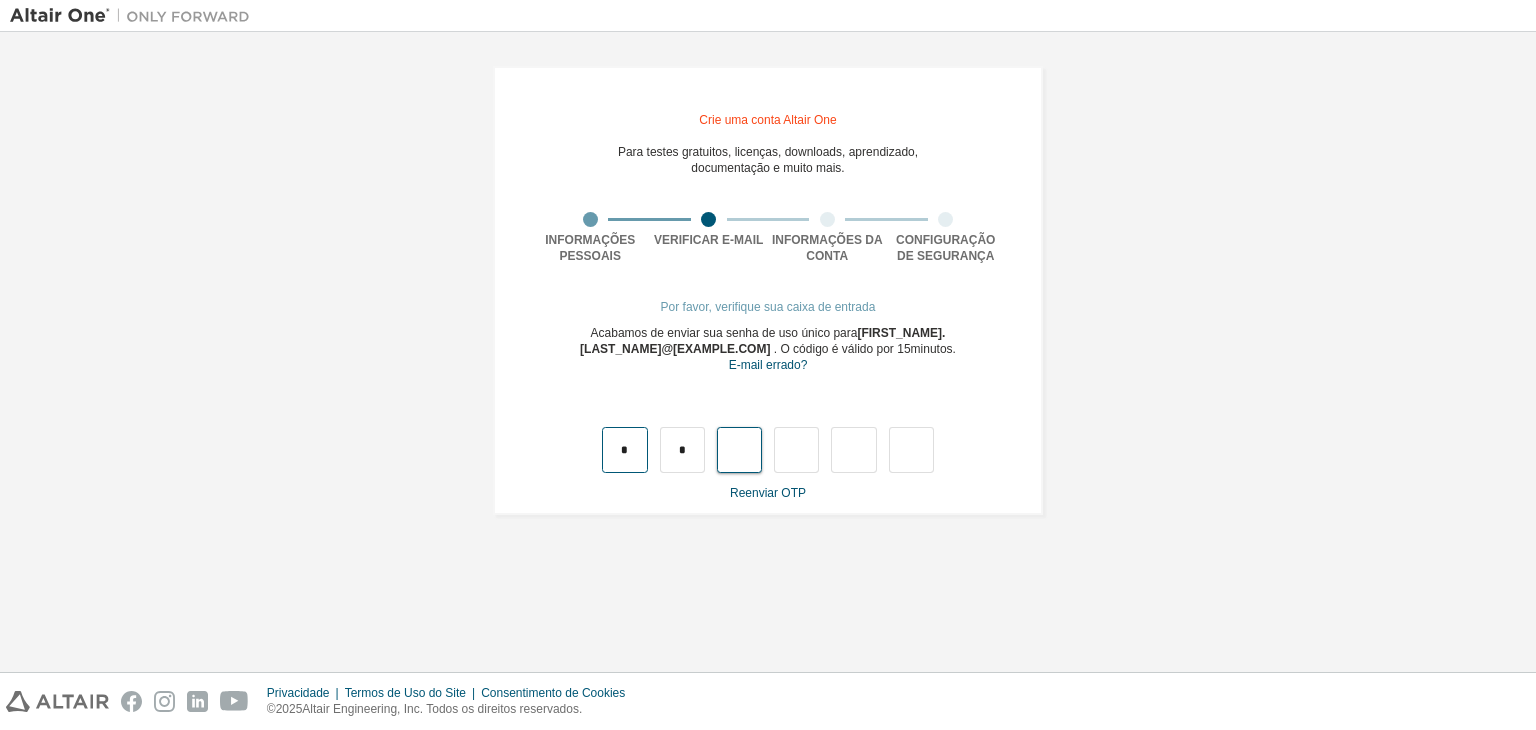 type on "*" 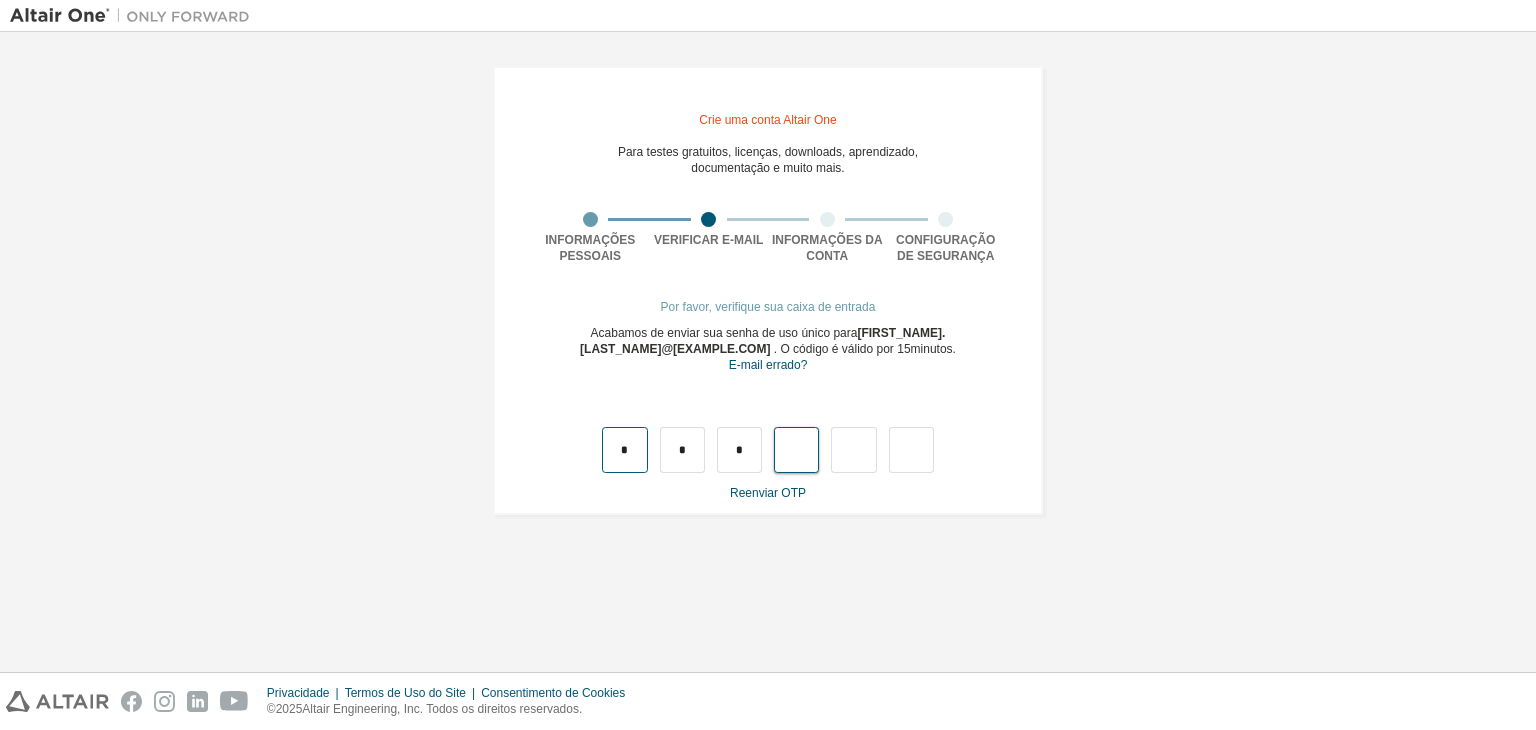 type on "*" 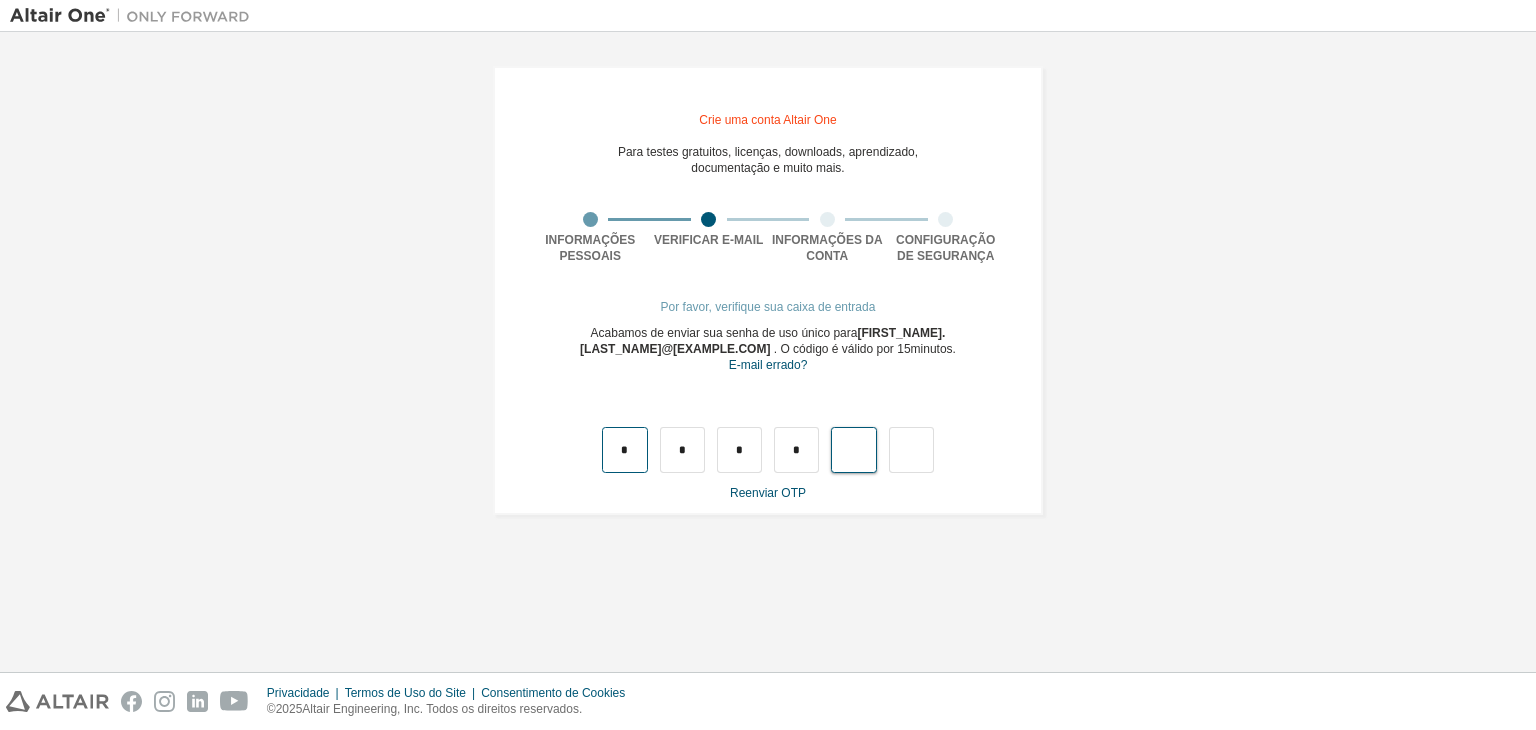 type on "*" 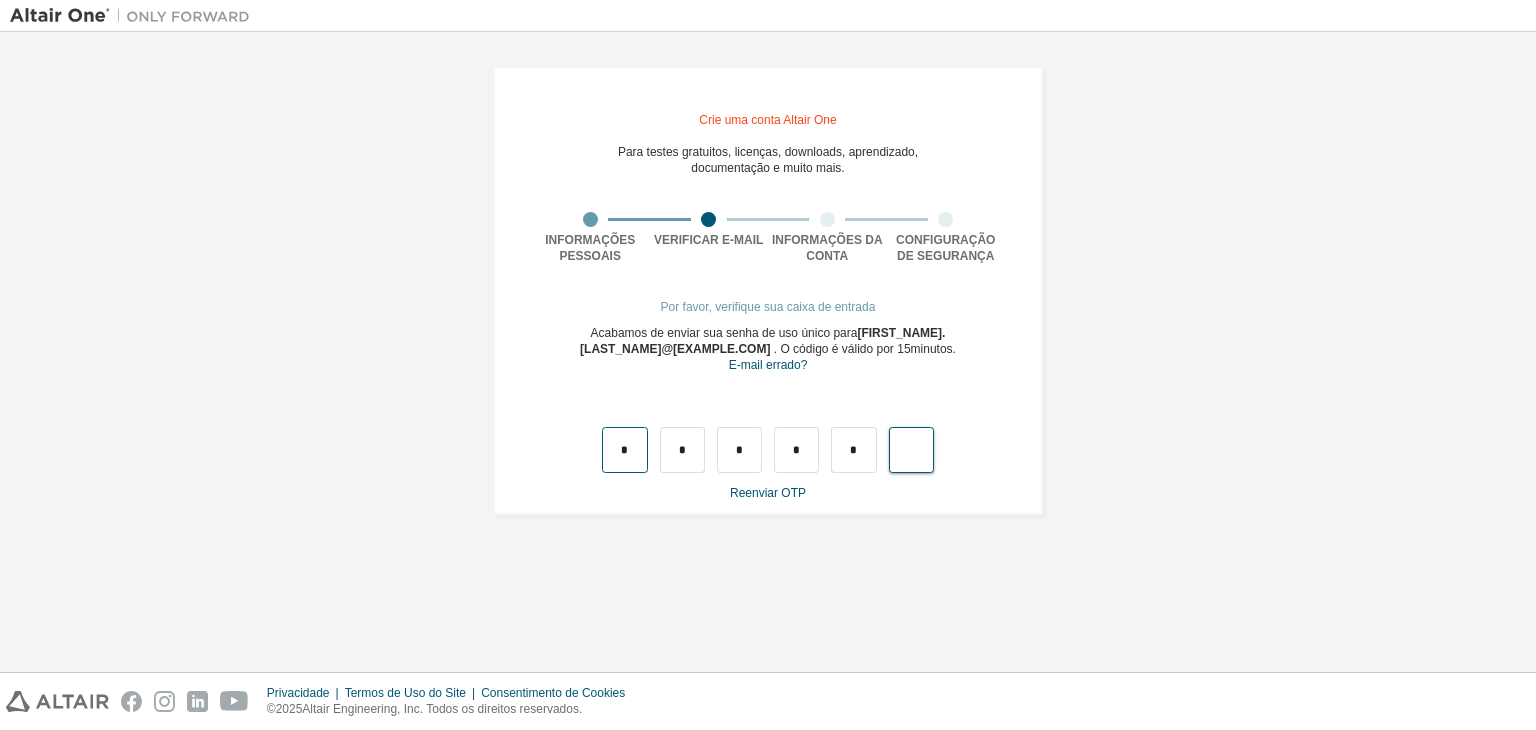 type on "*" 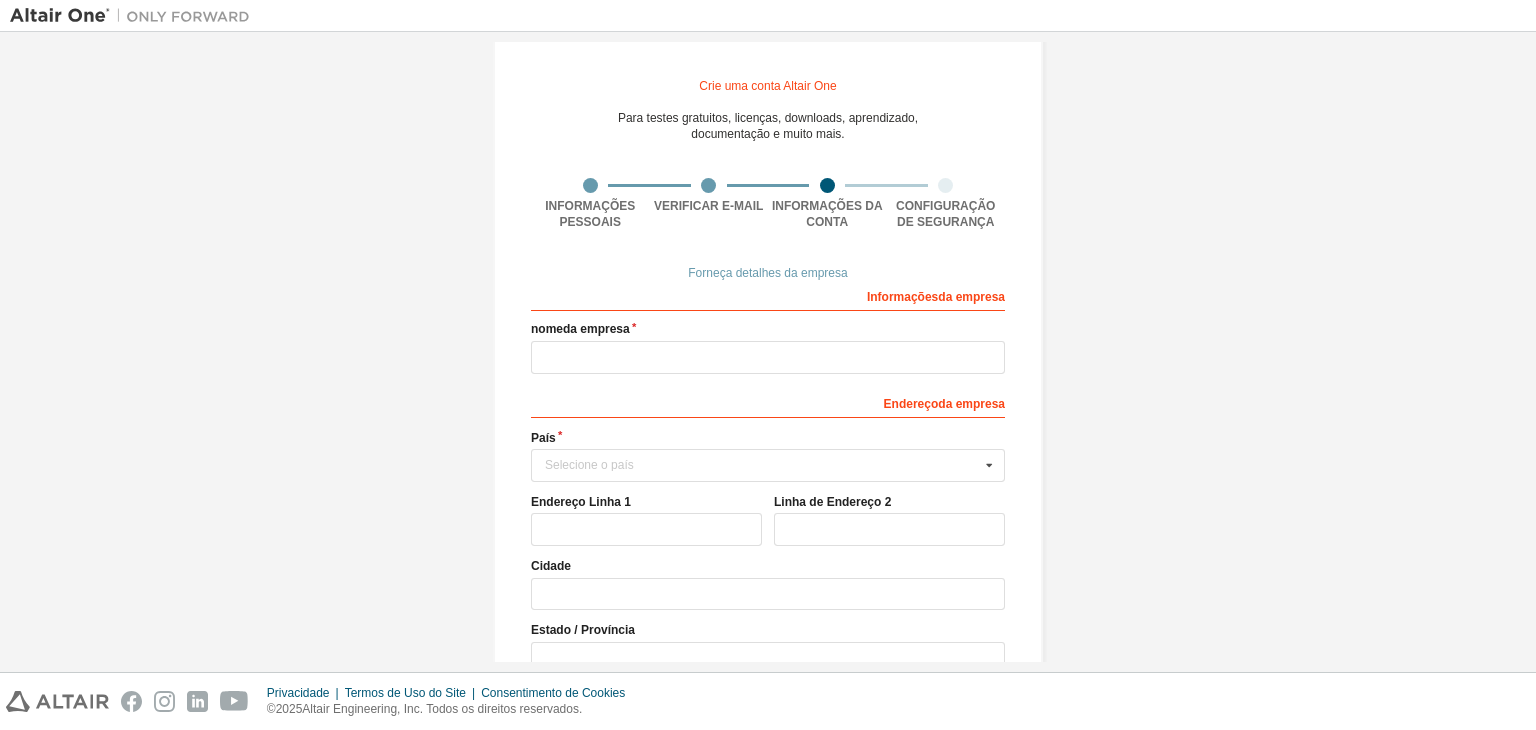 scroll, scrollTop: 0, scrollLeft: 0, axis: both 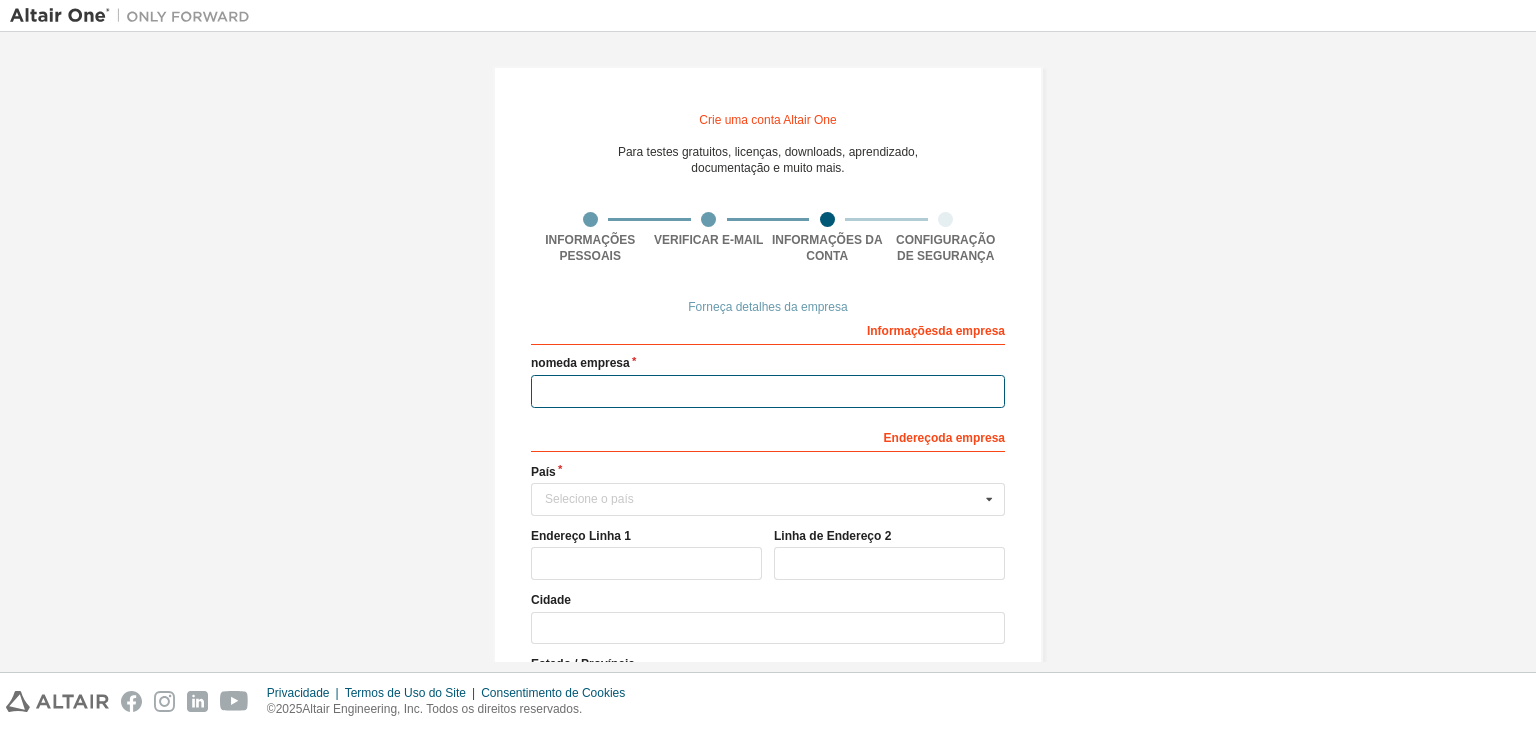 click at bounding box center (768, 391) 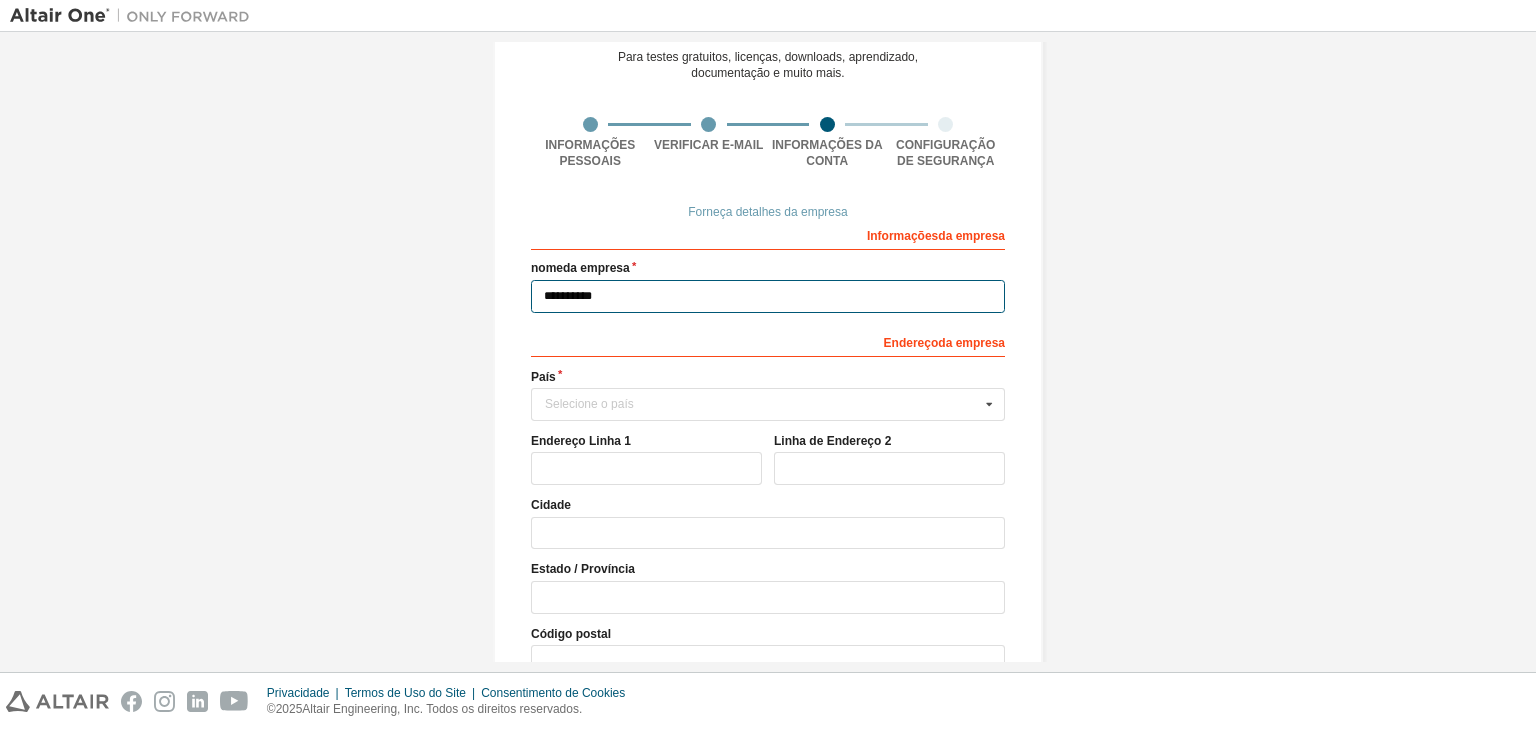 scroll, scrollTop: 100, scrollLeft: 0, axis: vertical 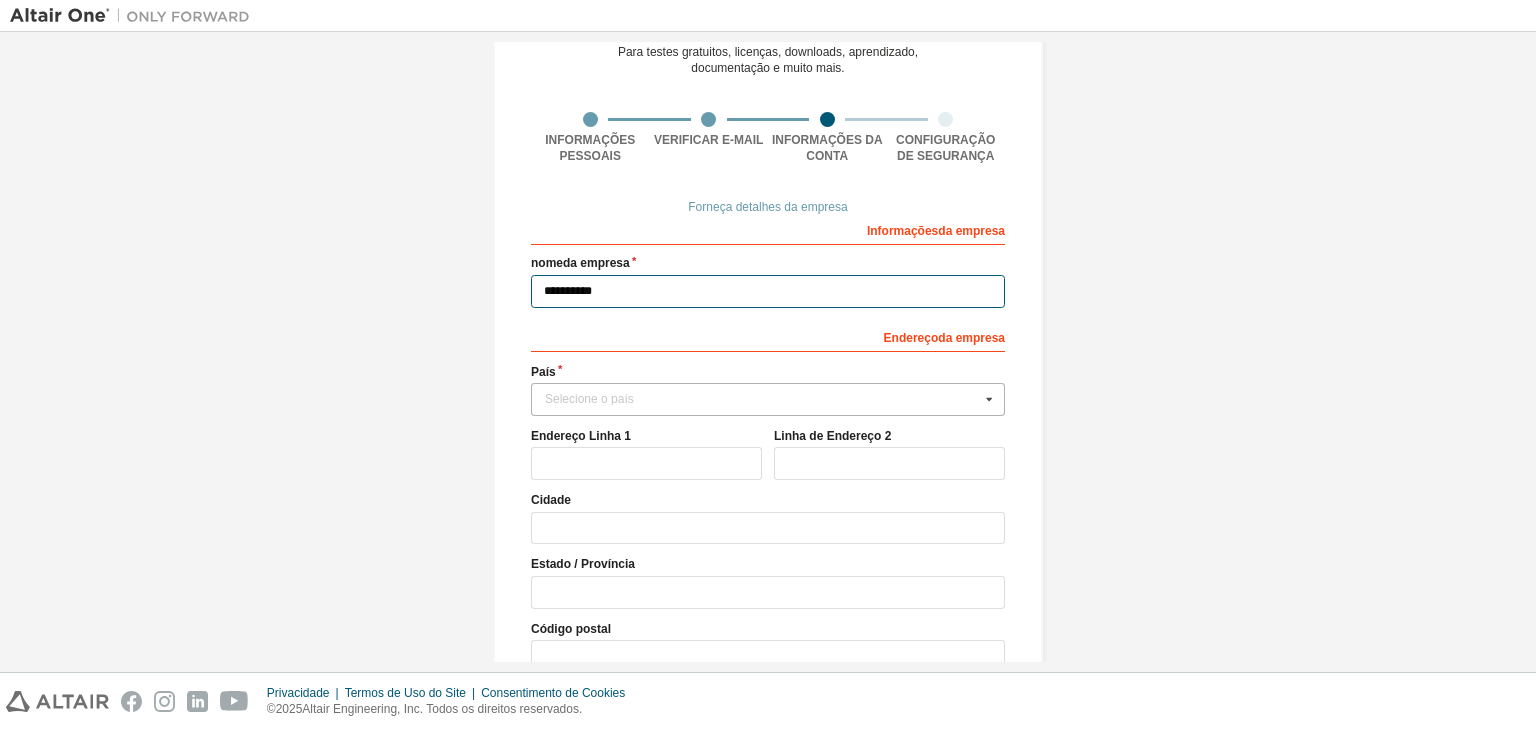 type on "**********" 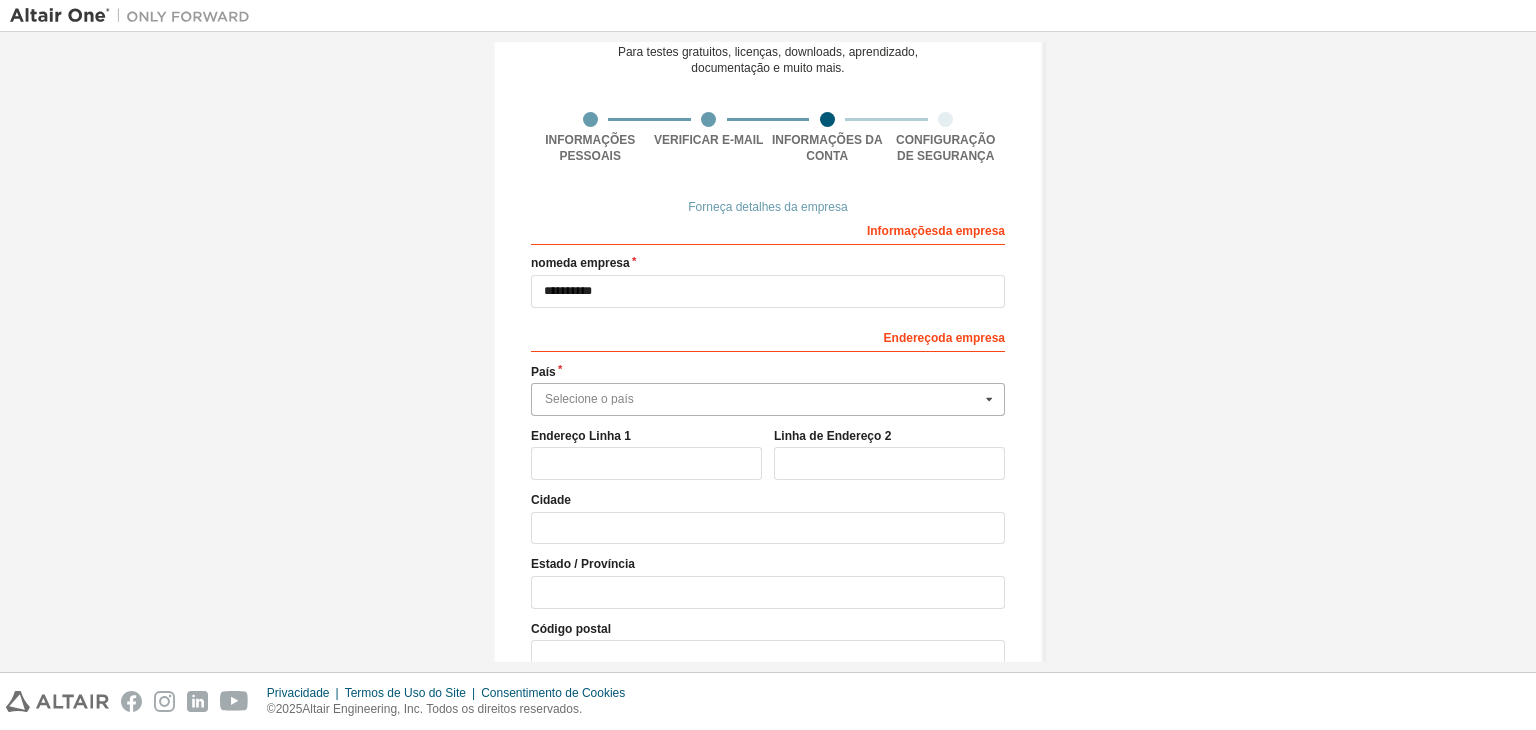 click at bounding box center [769, 399] 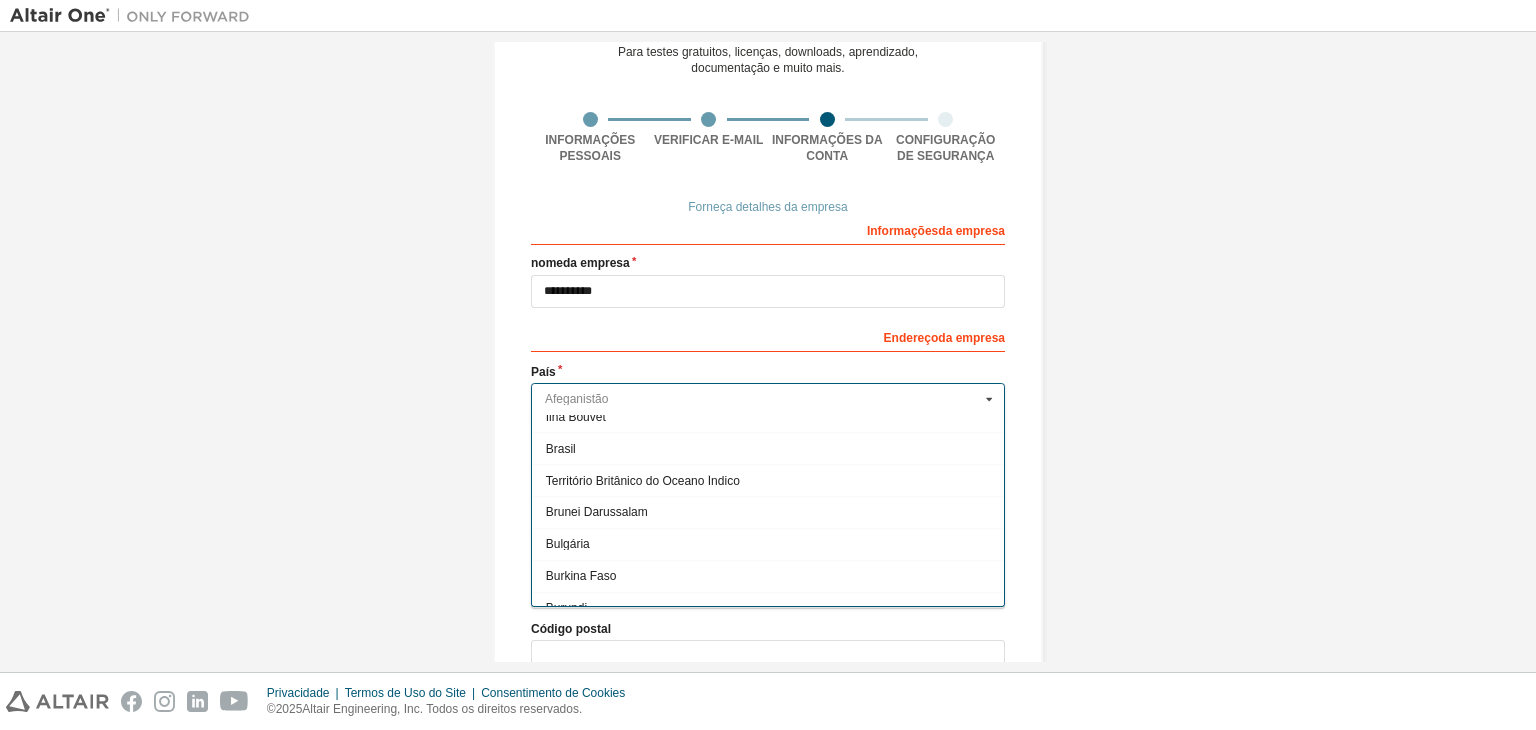 scroll, scrollTop: 904, scrollLeft: 0, axis: vertical 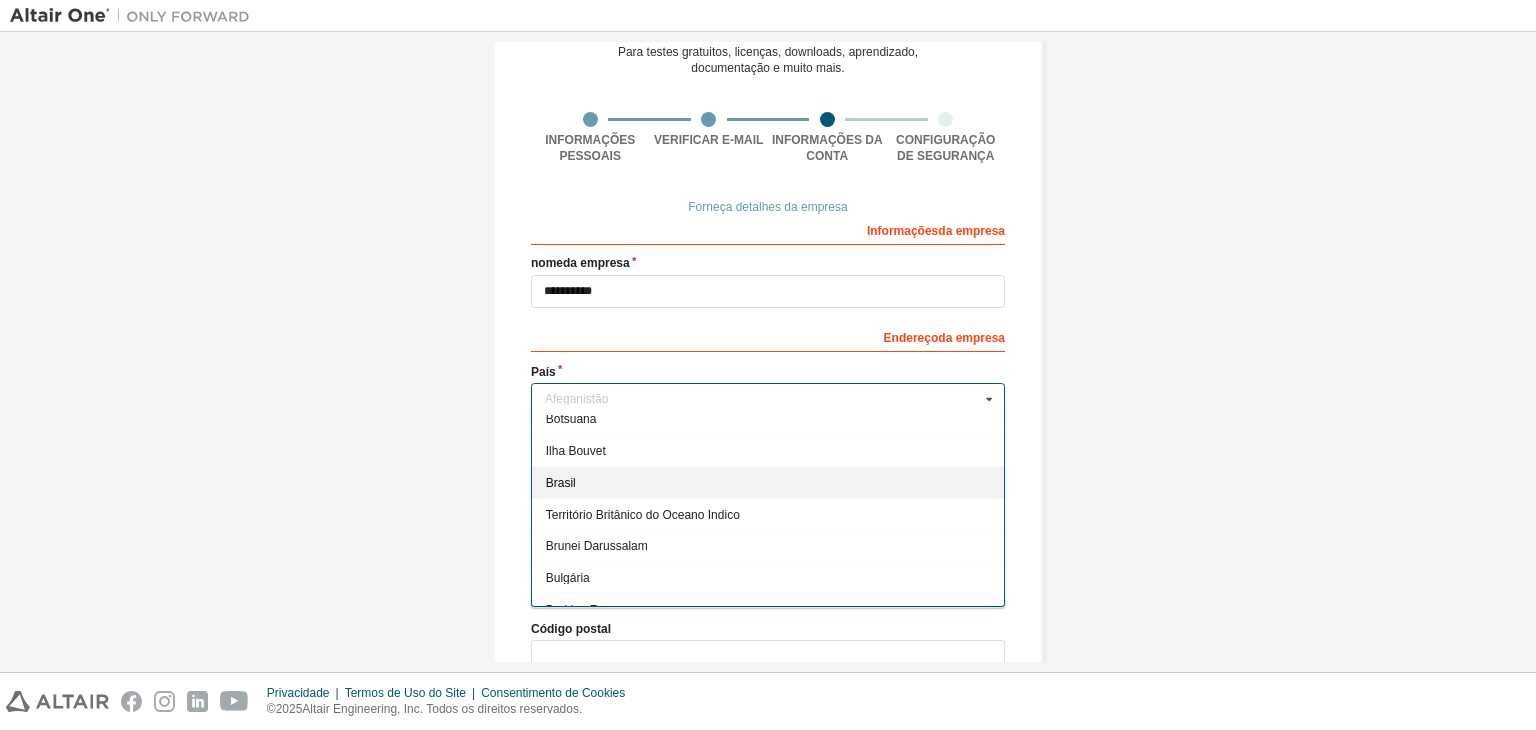 click on "[STATE]" at bounding box center [768, 483] 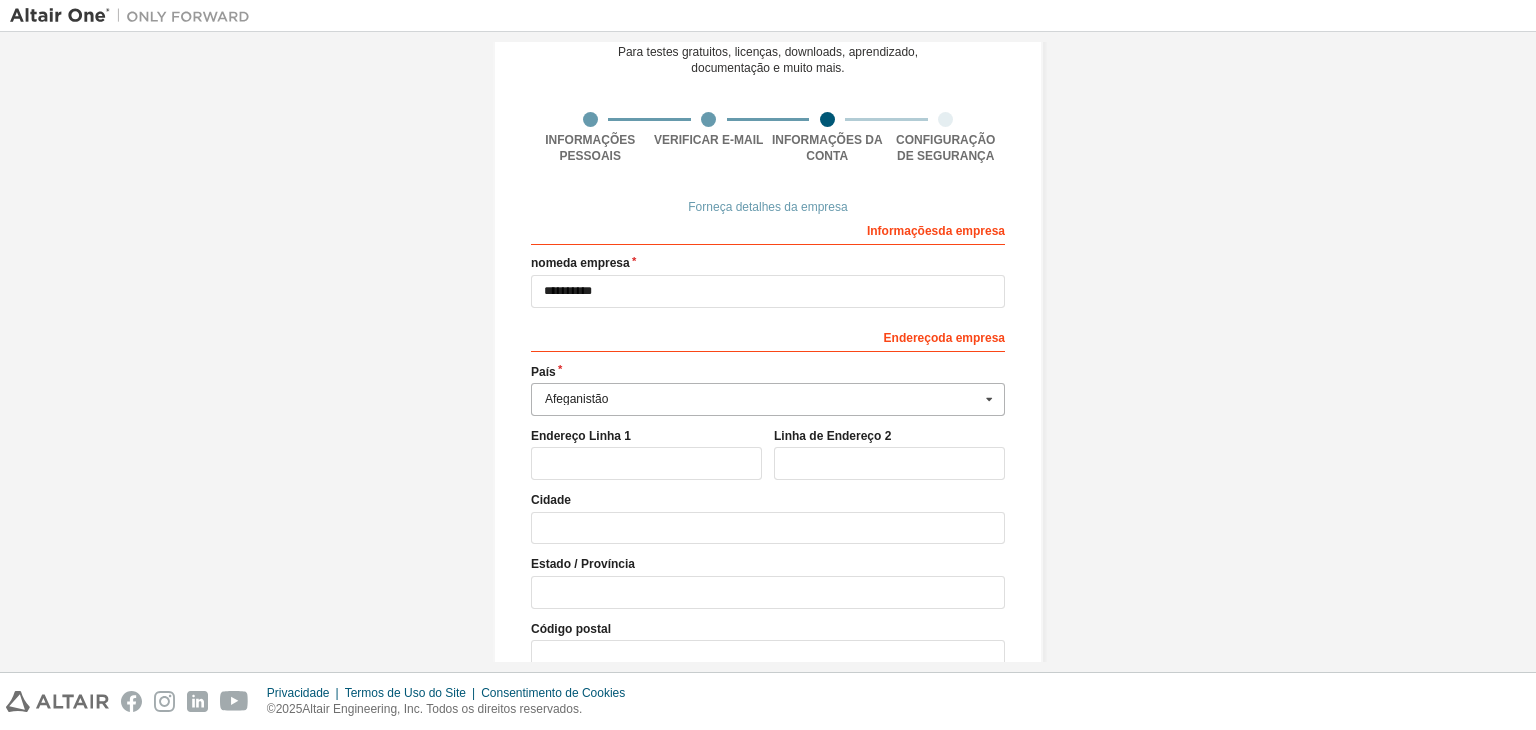 click on "[STATE]" at bounding box center [762, 399] 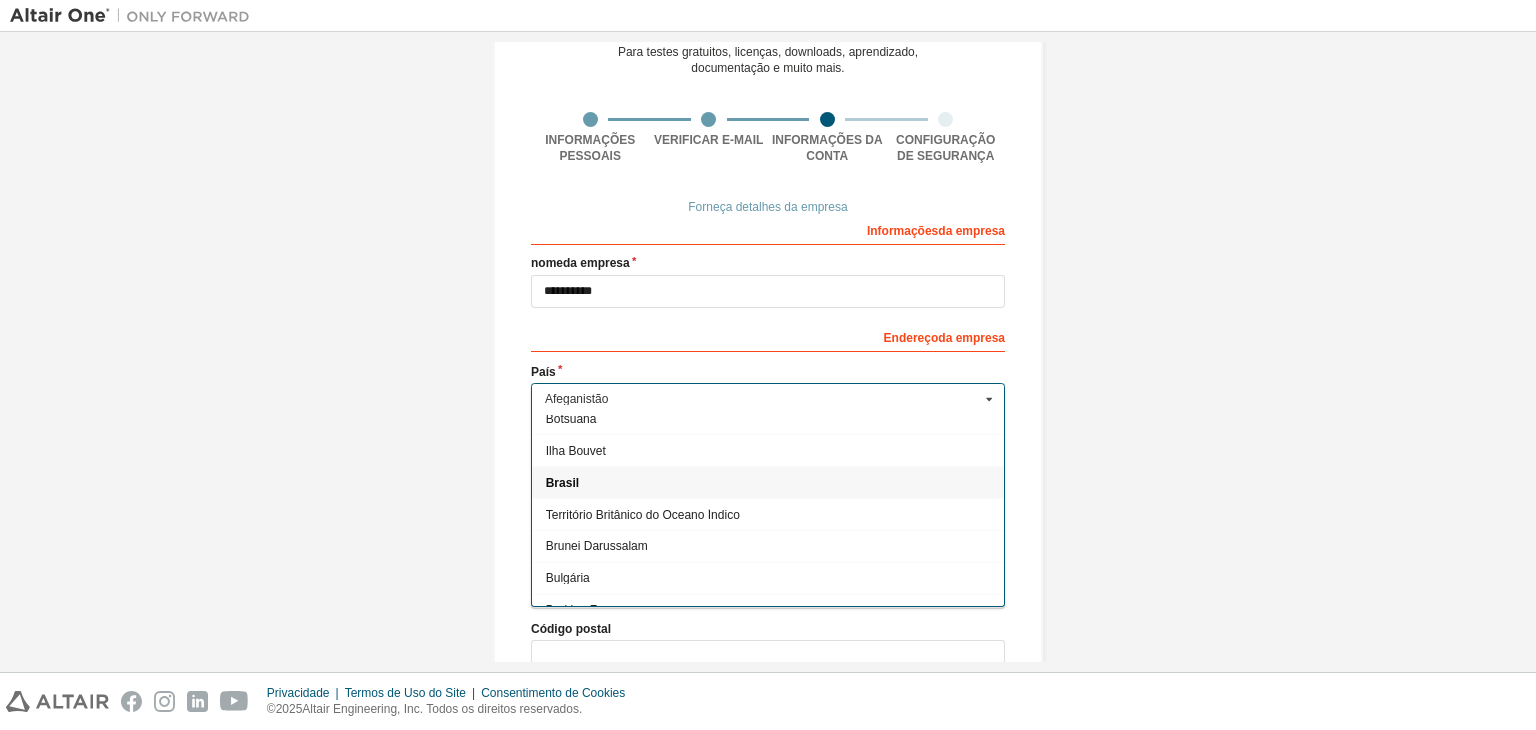 click on "[STATE]" at bounding box center (768, 483) 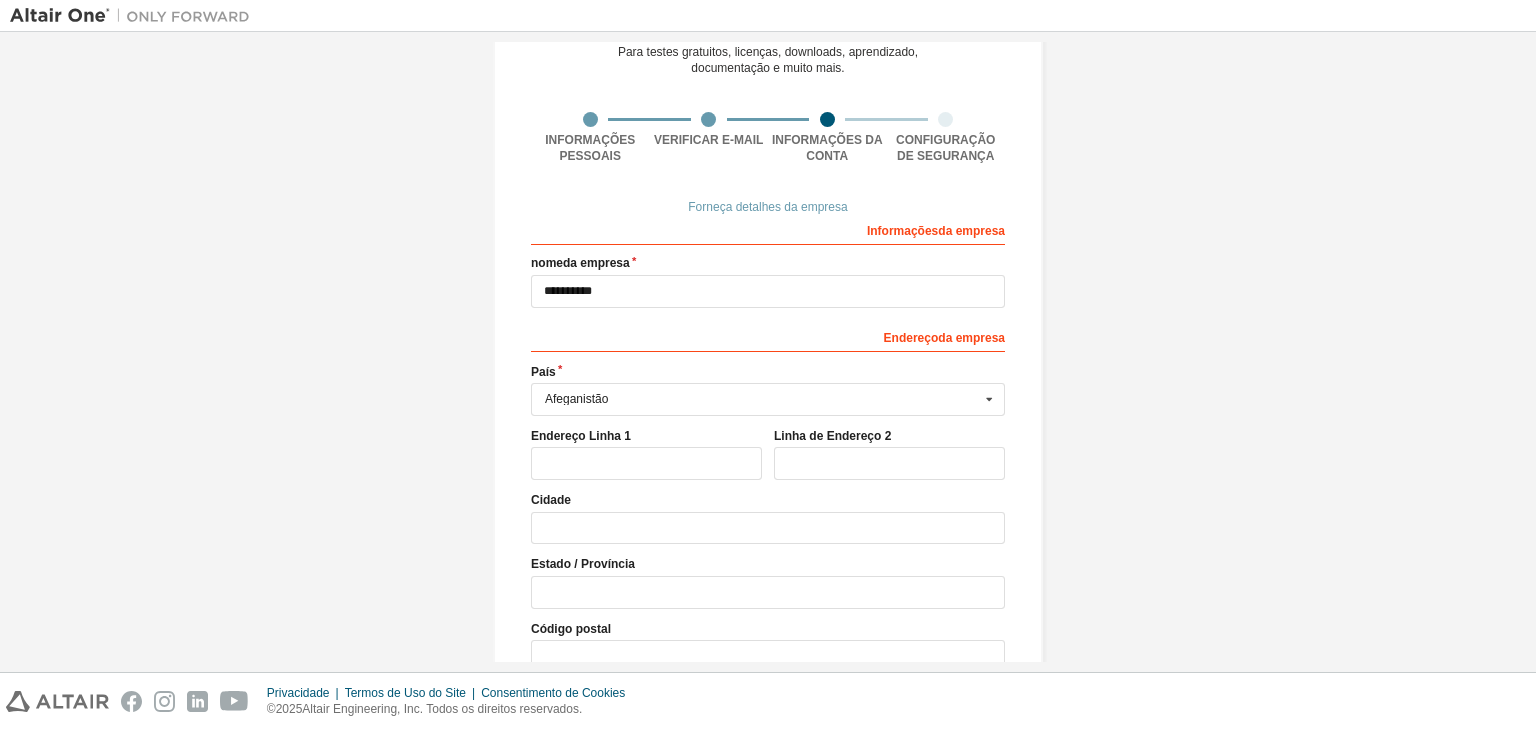 drag, startPoint x: 1020, startPoint y: 500, endPoint x: 1005, endPoint y: 508, distance: 17 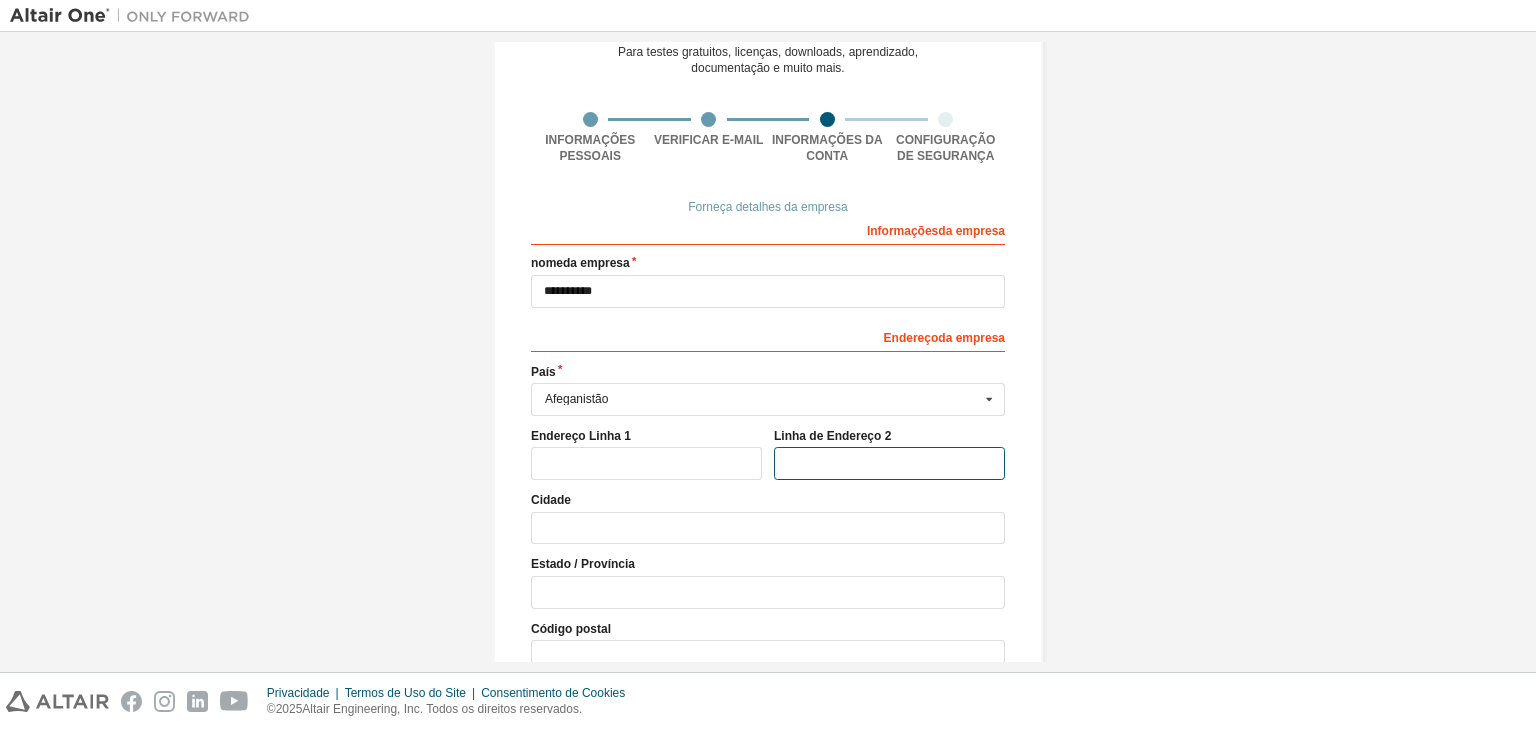 click at bounding box center [889, 463] 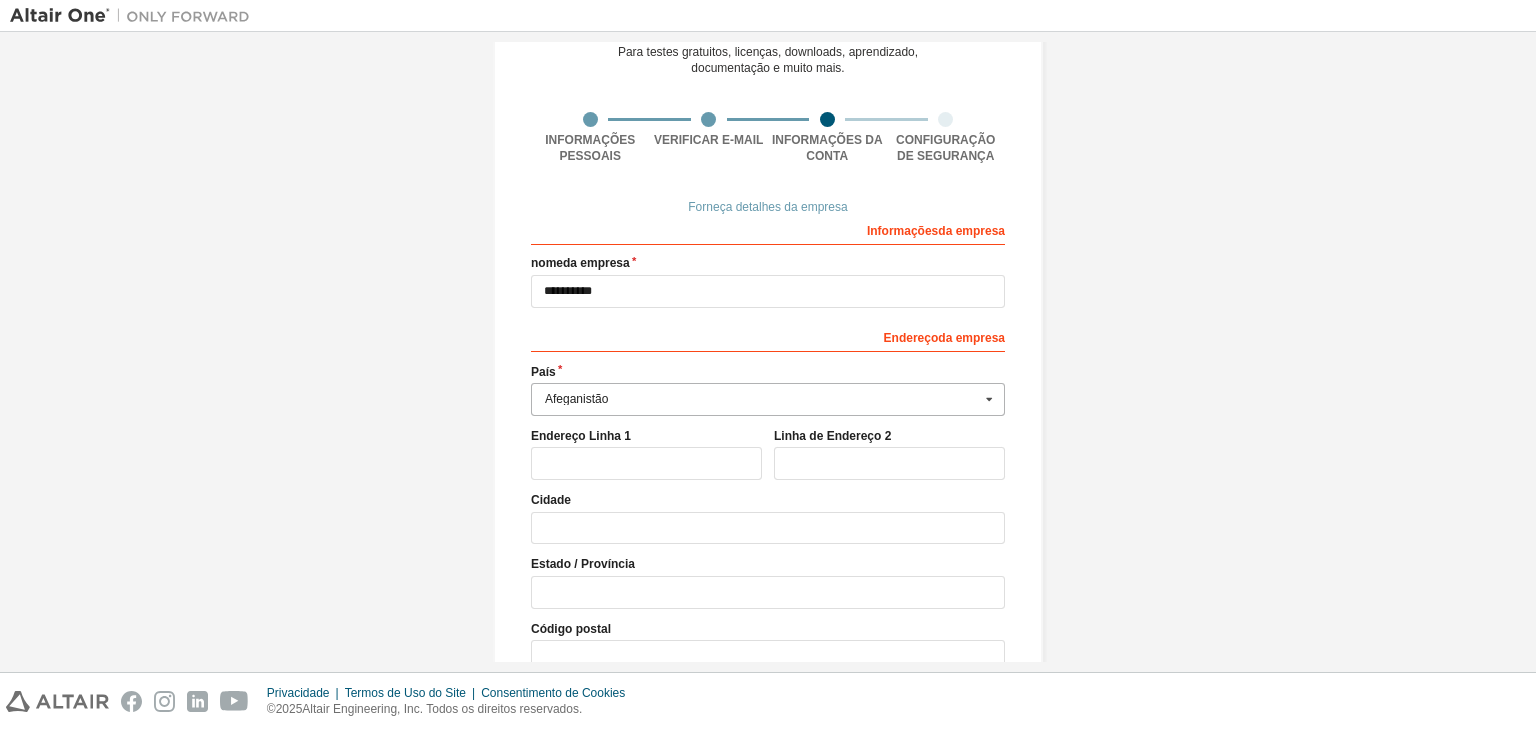 click on "[STATE]" at bounding box center [762, 399] 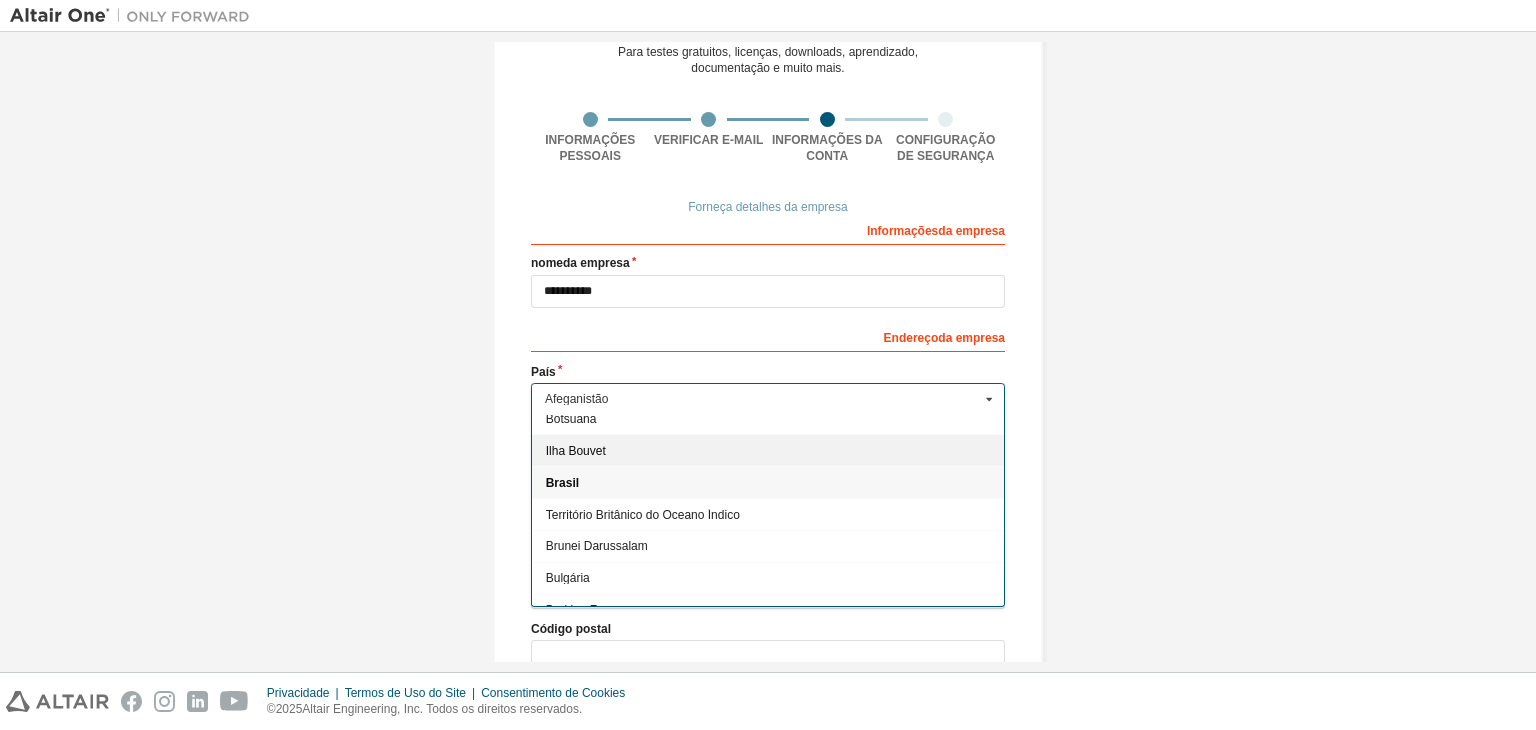 click on "[TERRITORY]" at bounding box center (768, 451) 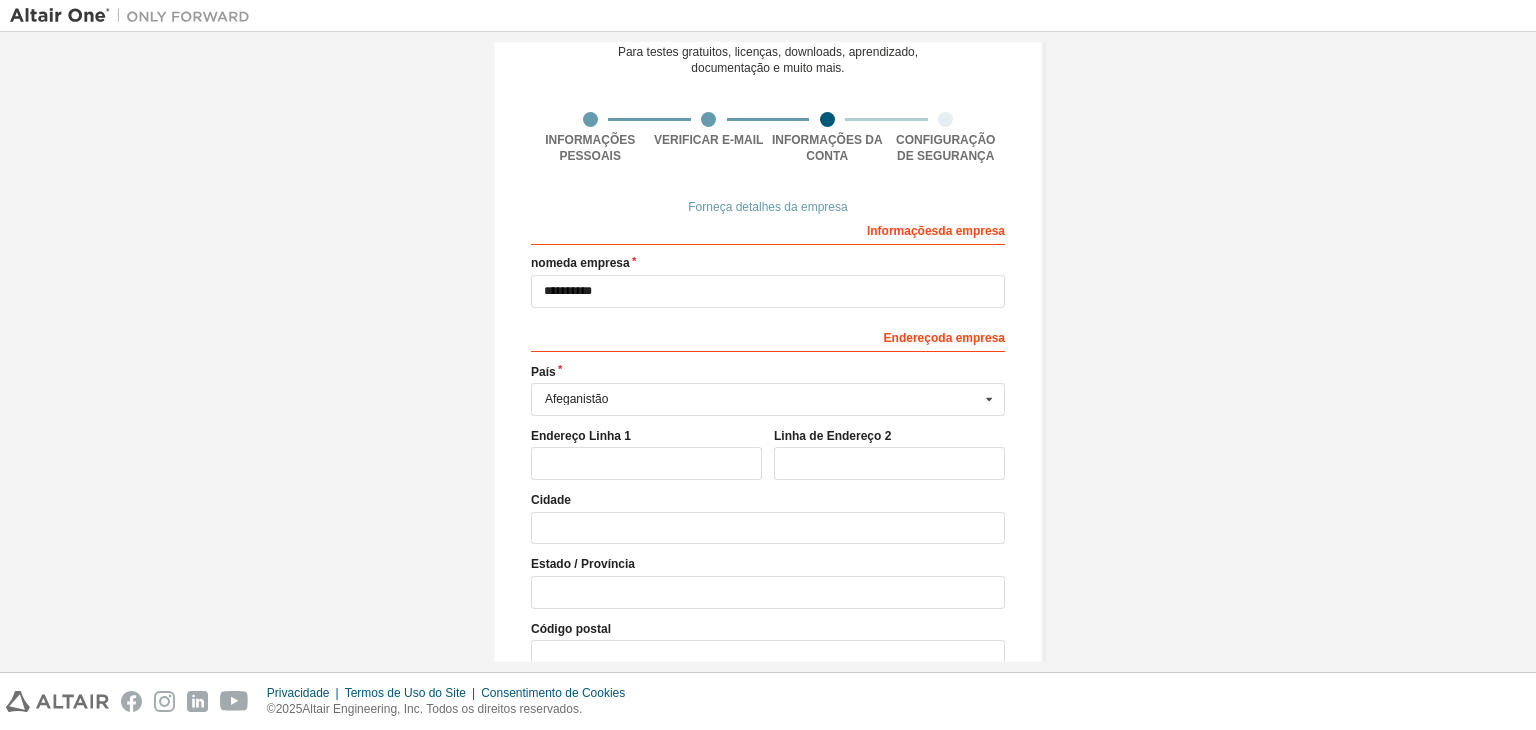 click on "**********" at bounding box center [768, 354] 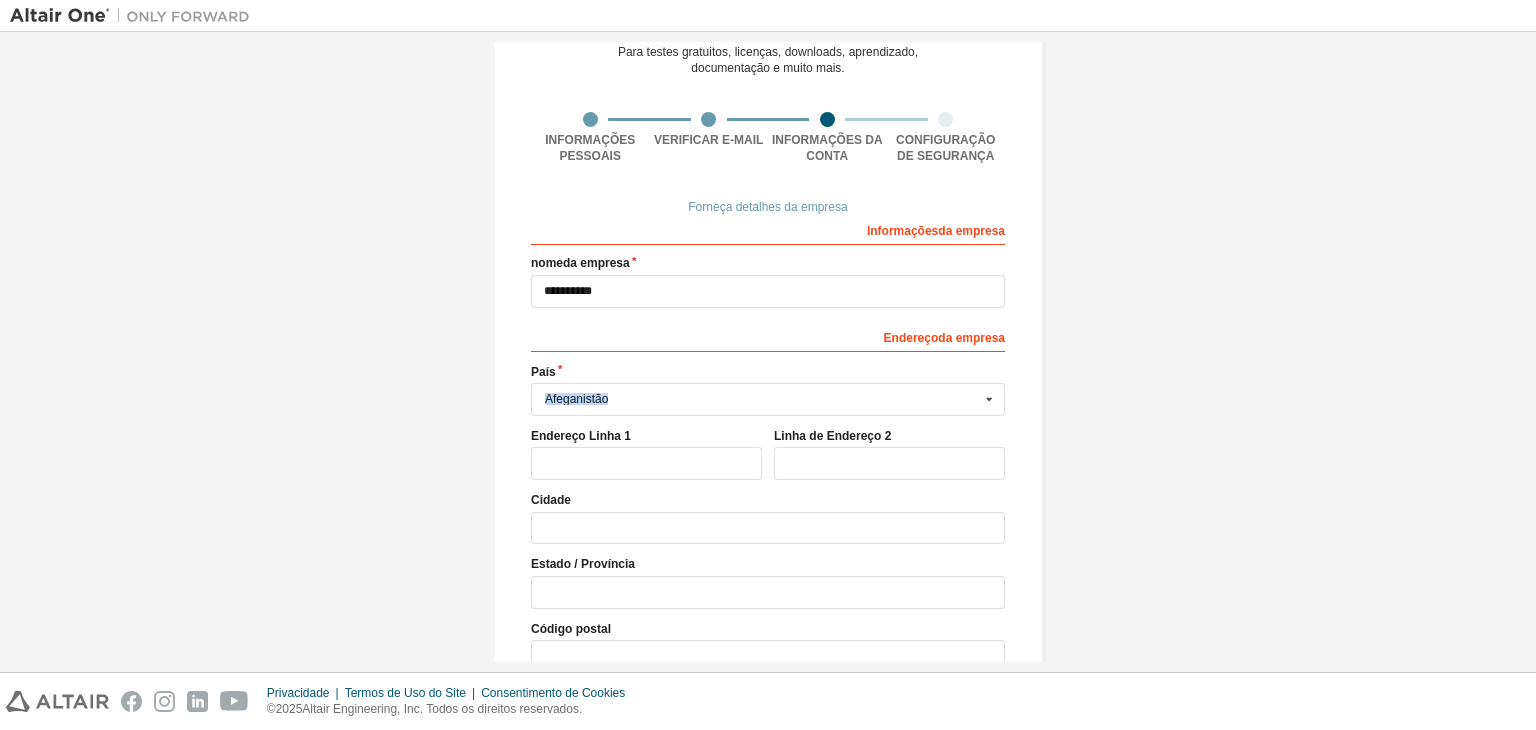 drag, startPoint x: 639, startPoint y: 397, endPoint x: 520, endPoint y: 399, distance: 119.01681 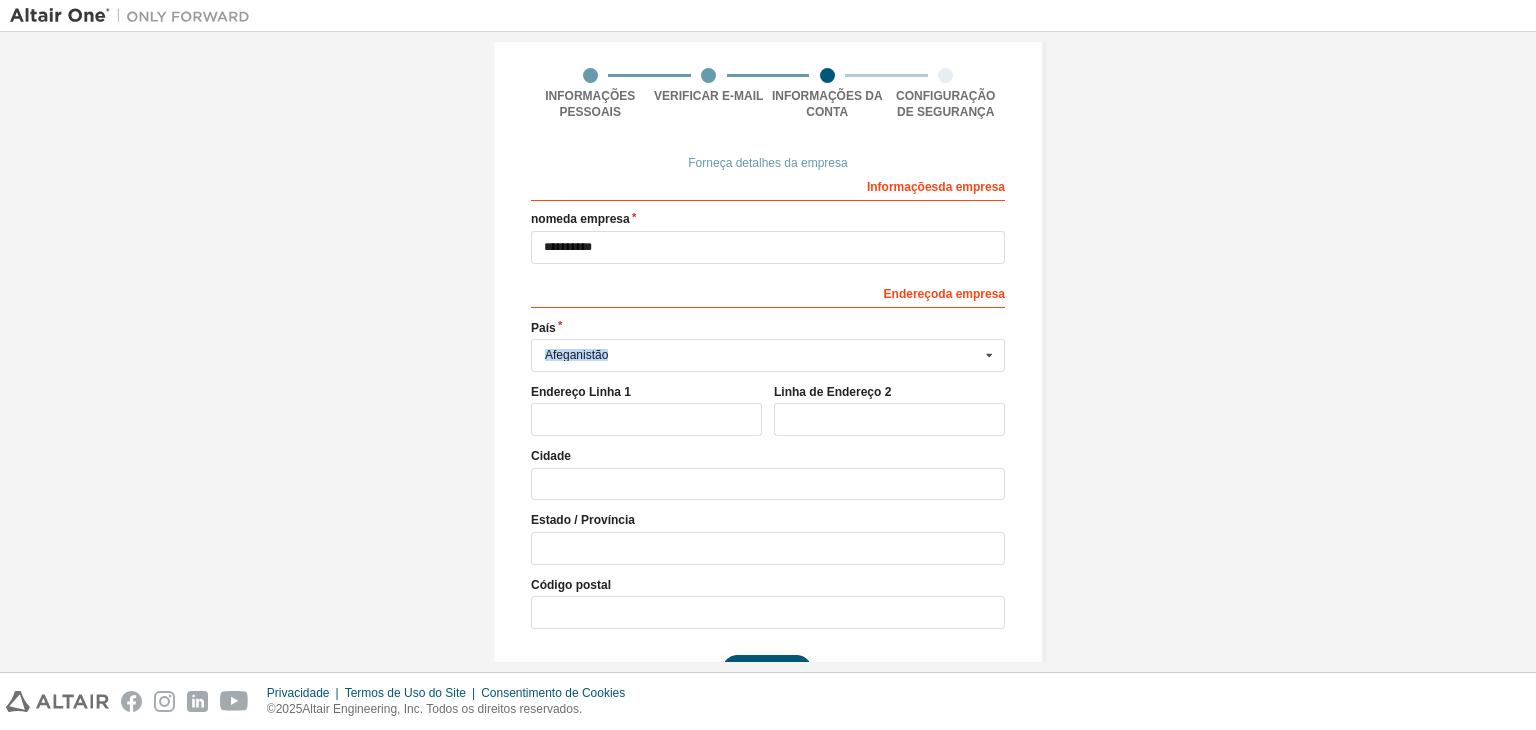 scroll, scrollTop: 200, scrollLeft: 0, axis: vertical 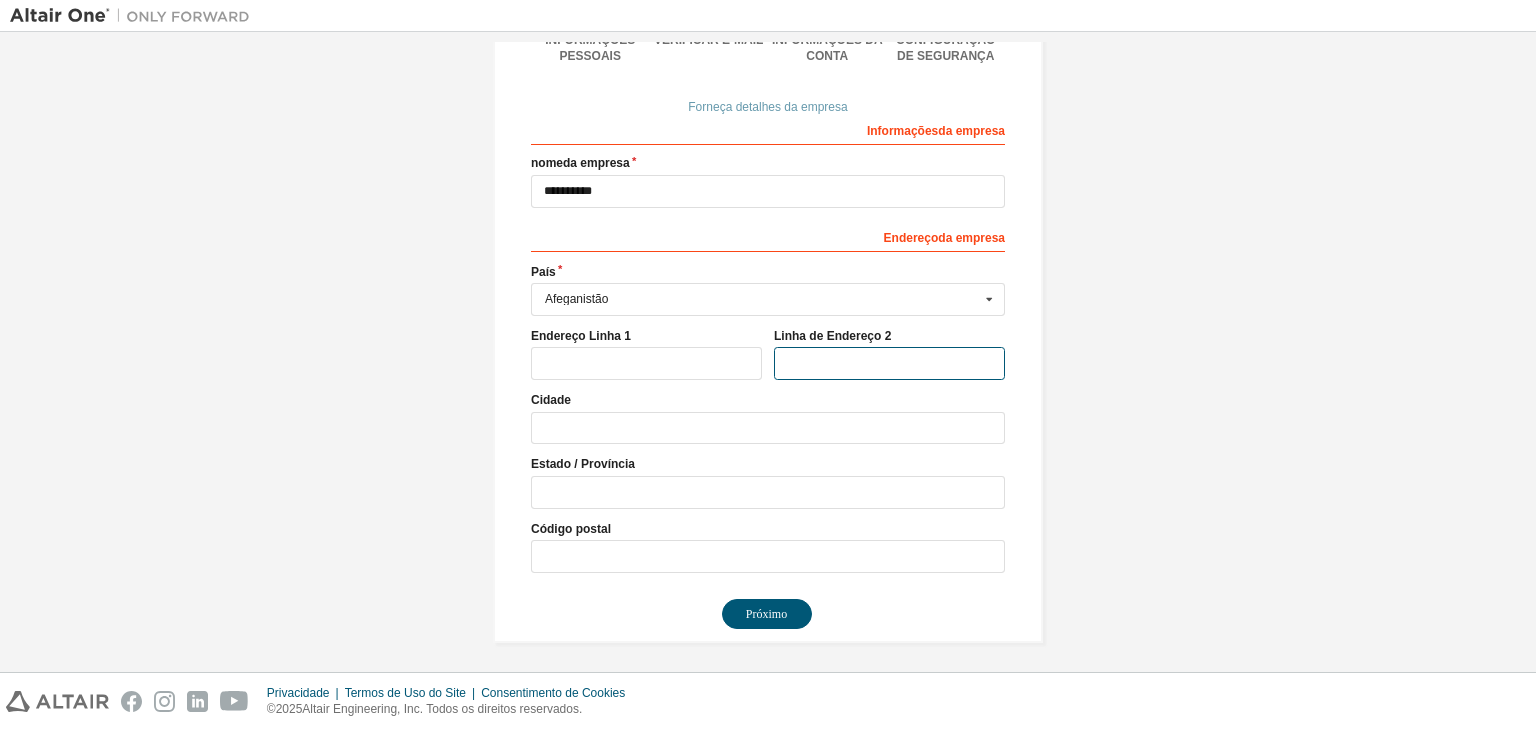 click at bounding box center (889, 363) 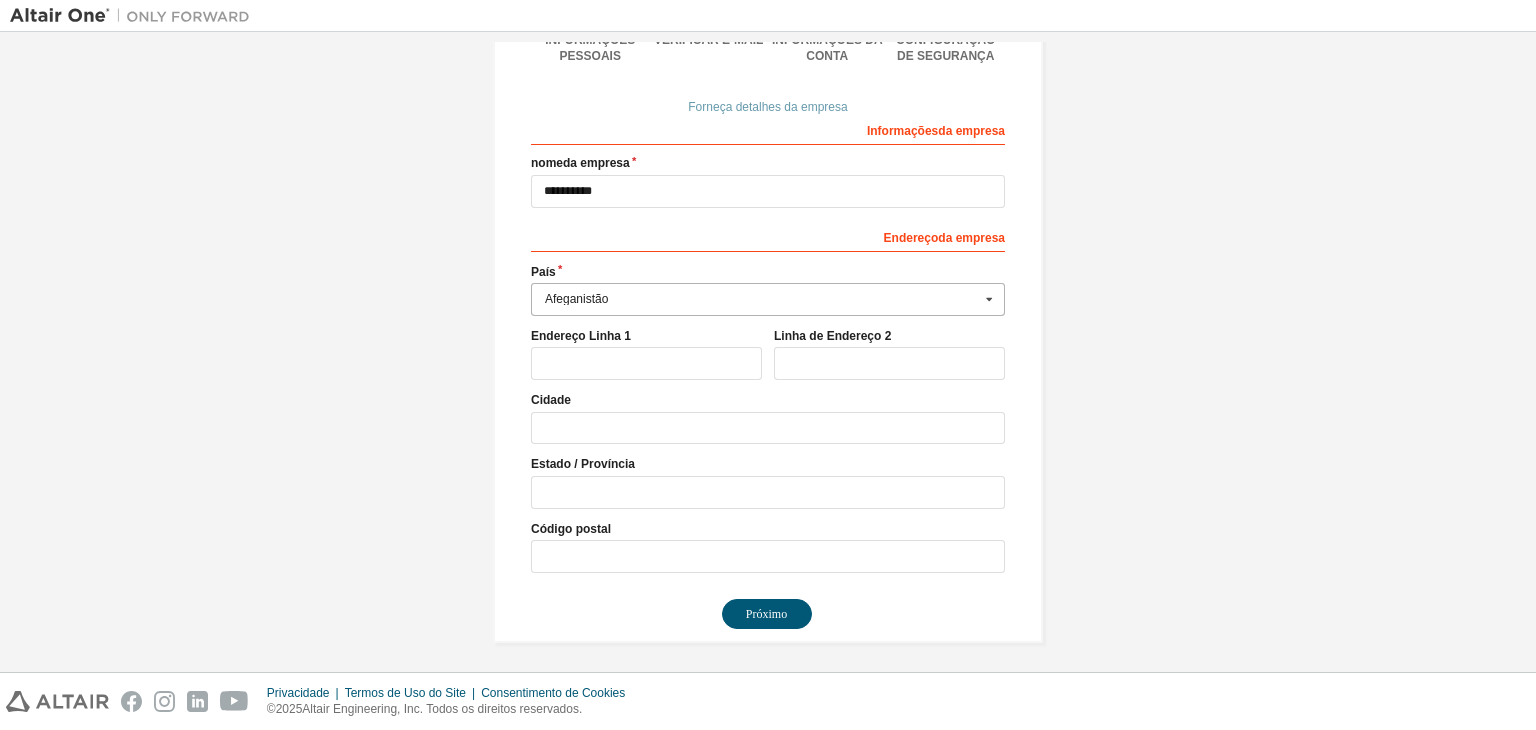 click on "[STATE]" at bounding box center (762, 299) 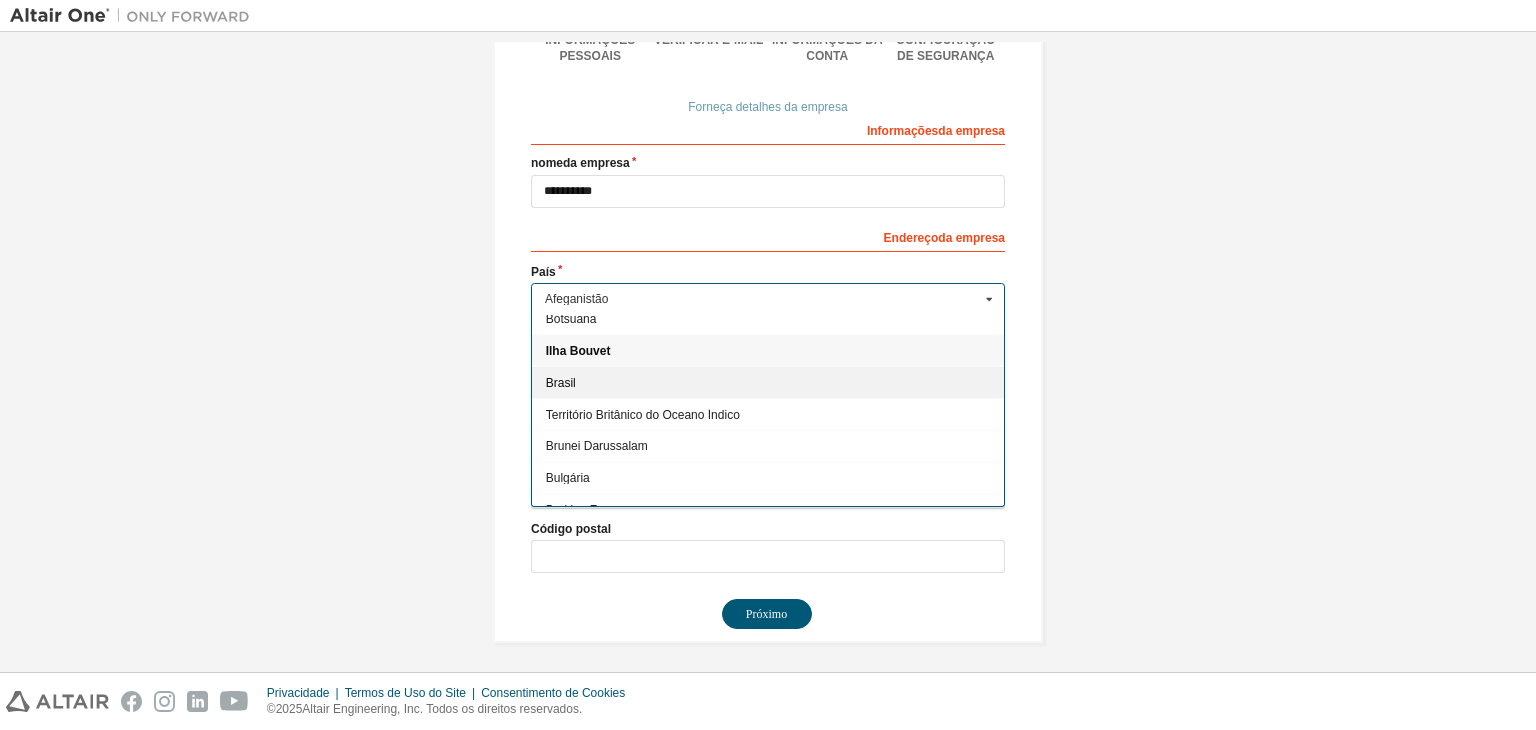 click on "[STATE]" at bounding box center (561, 383) 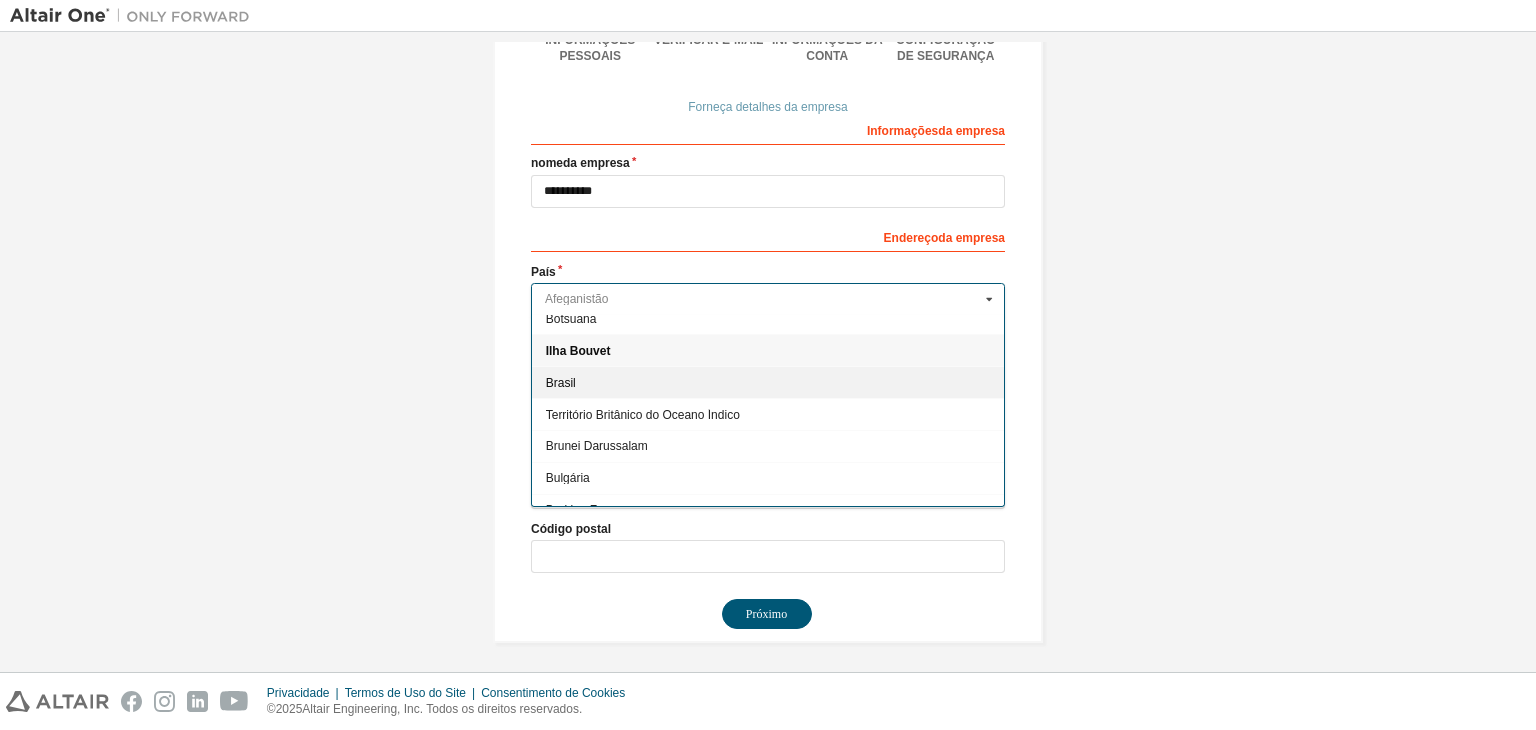 type on "***" 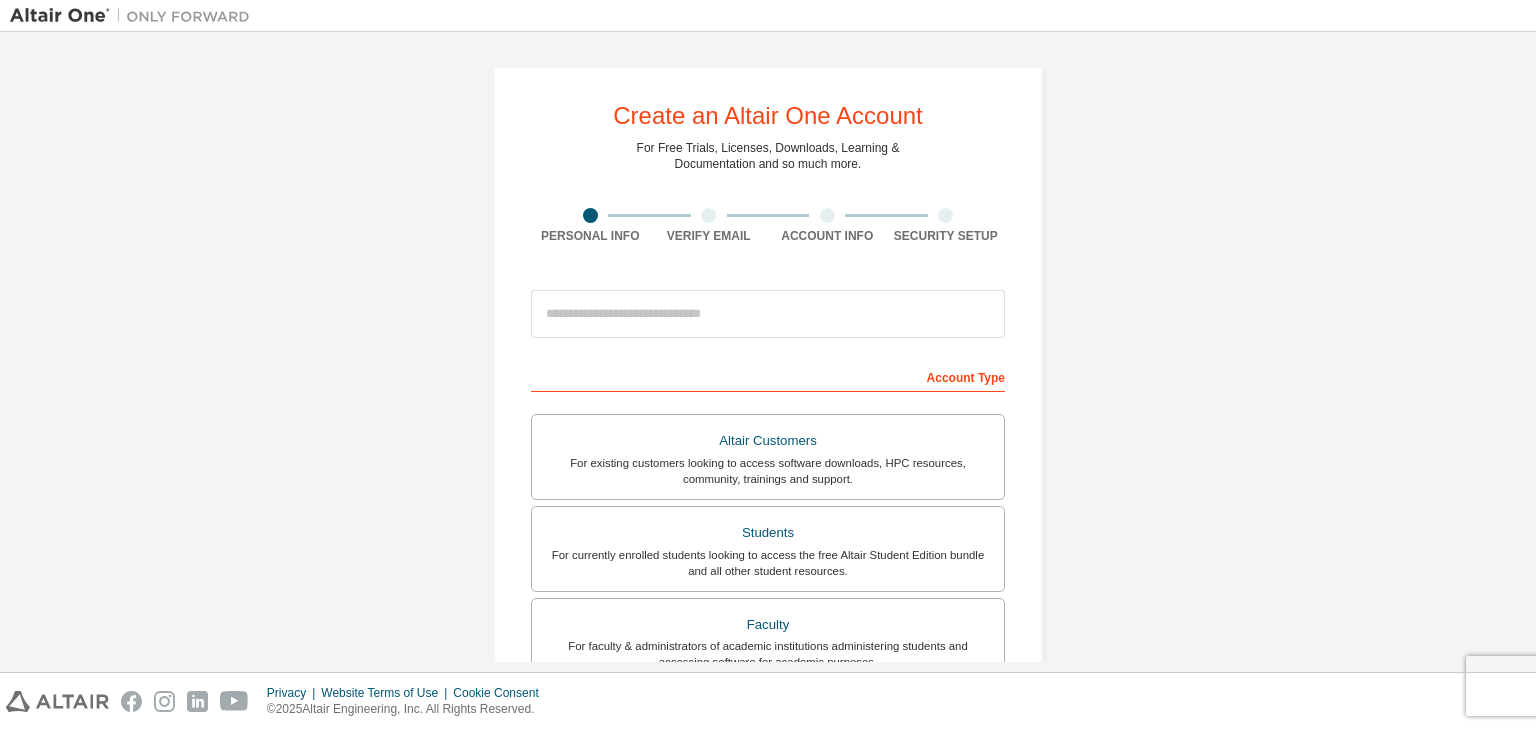 scroll, scrollTop: 0, scrollLeft: 0, axis: both 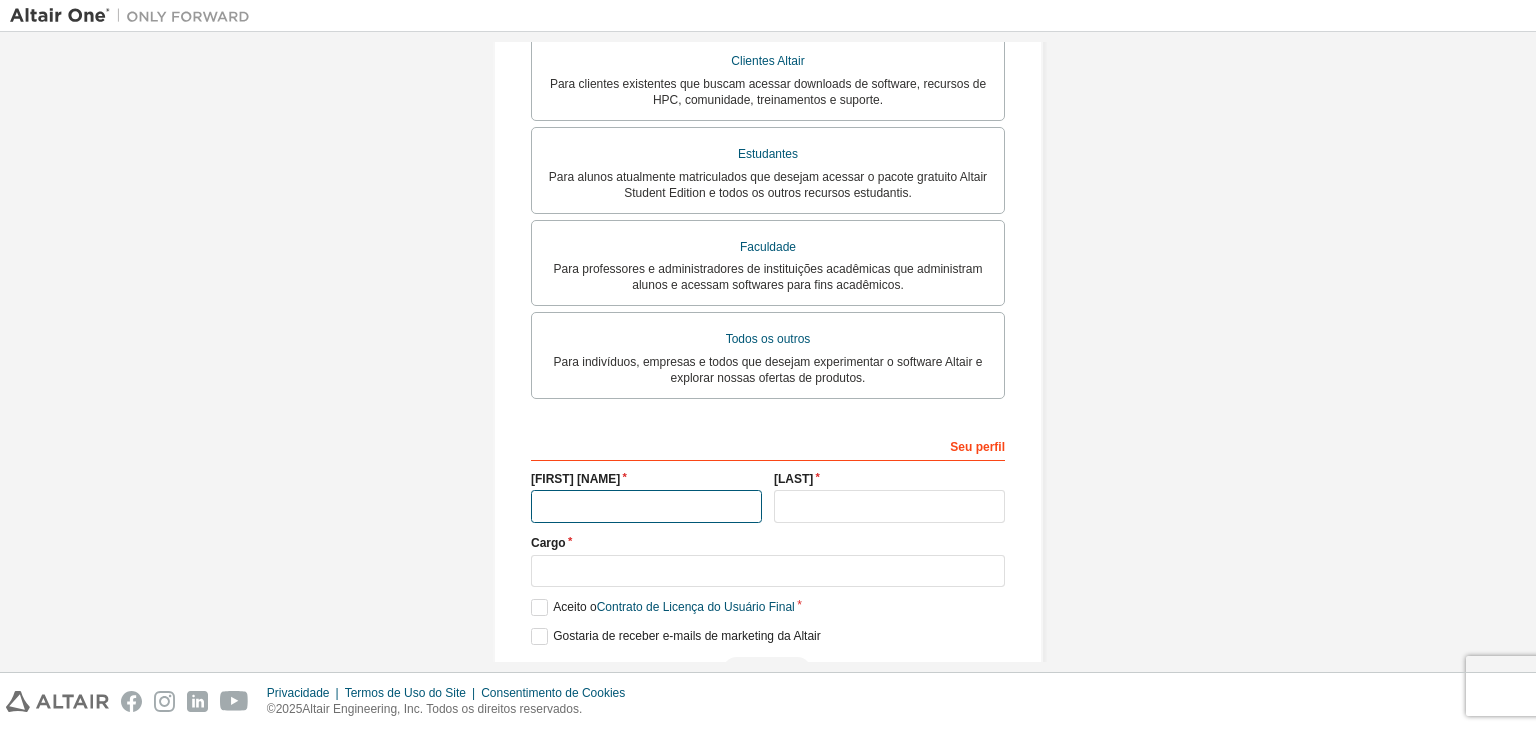 click at bounding box center [646, 506] 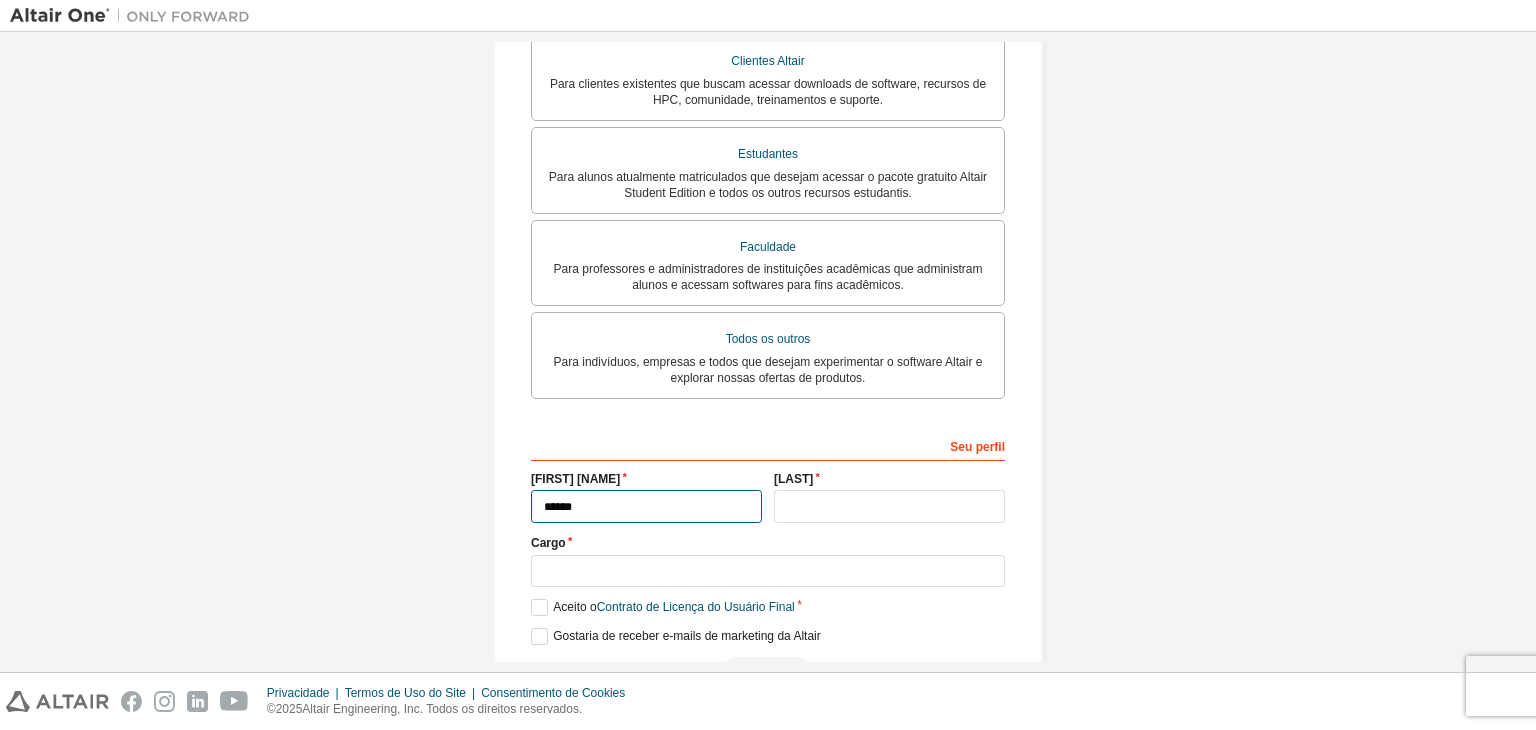 type on "******" 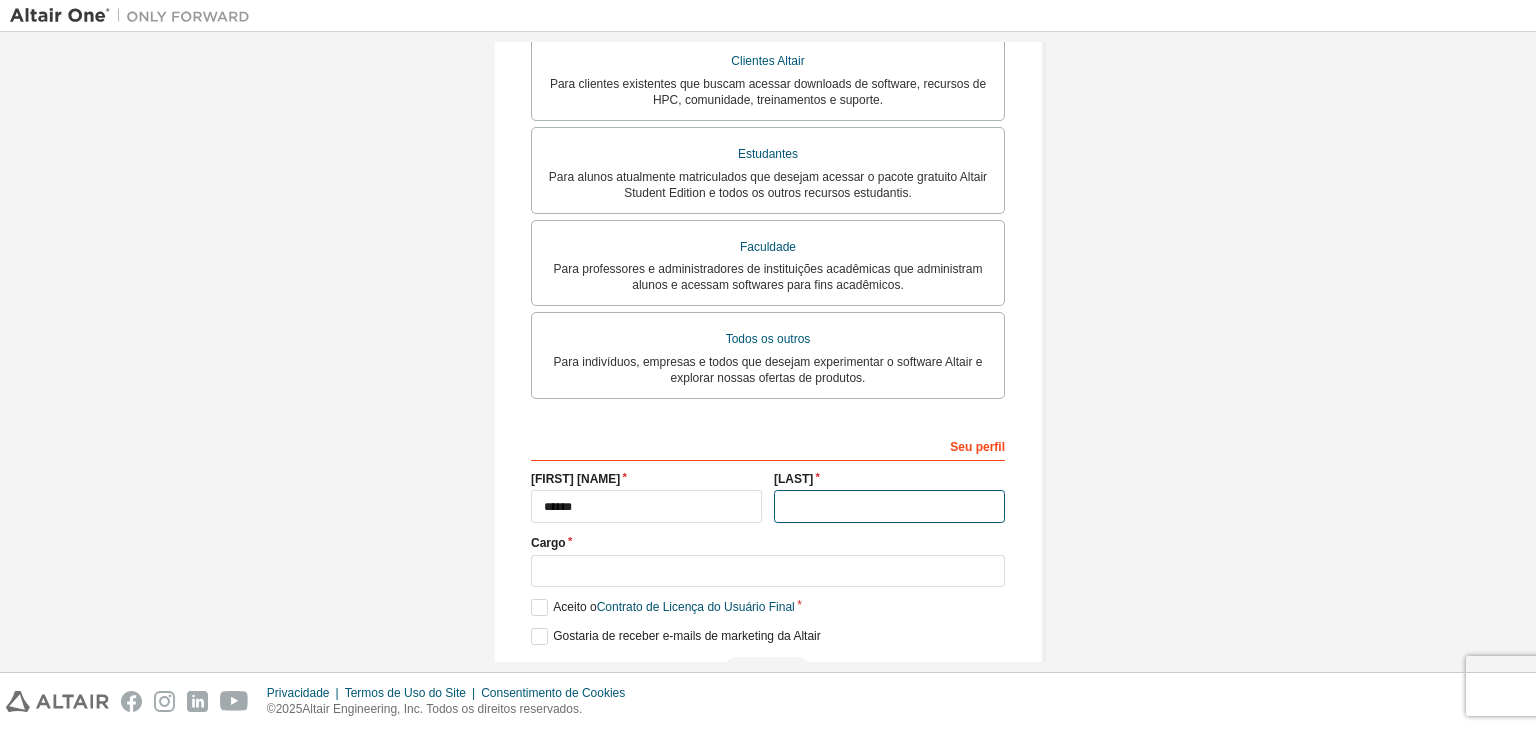 click at bounding box center (889, 506) 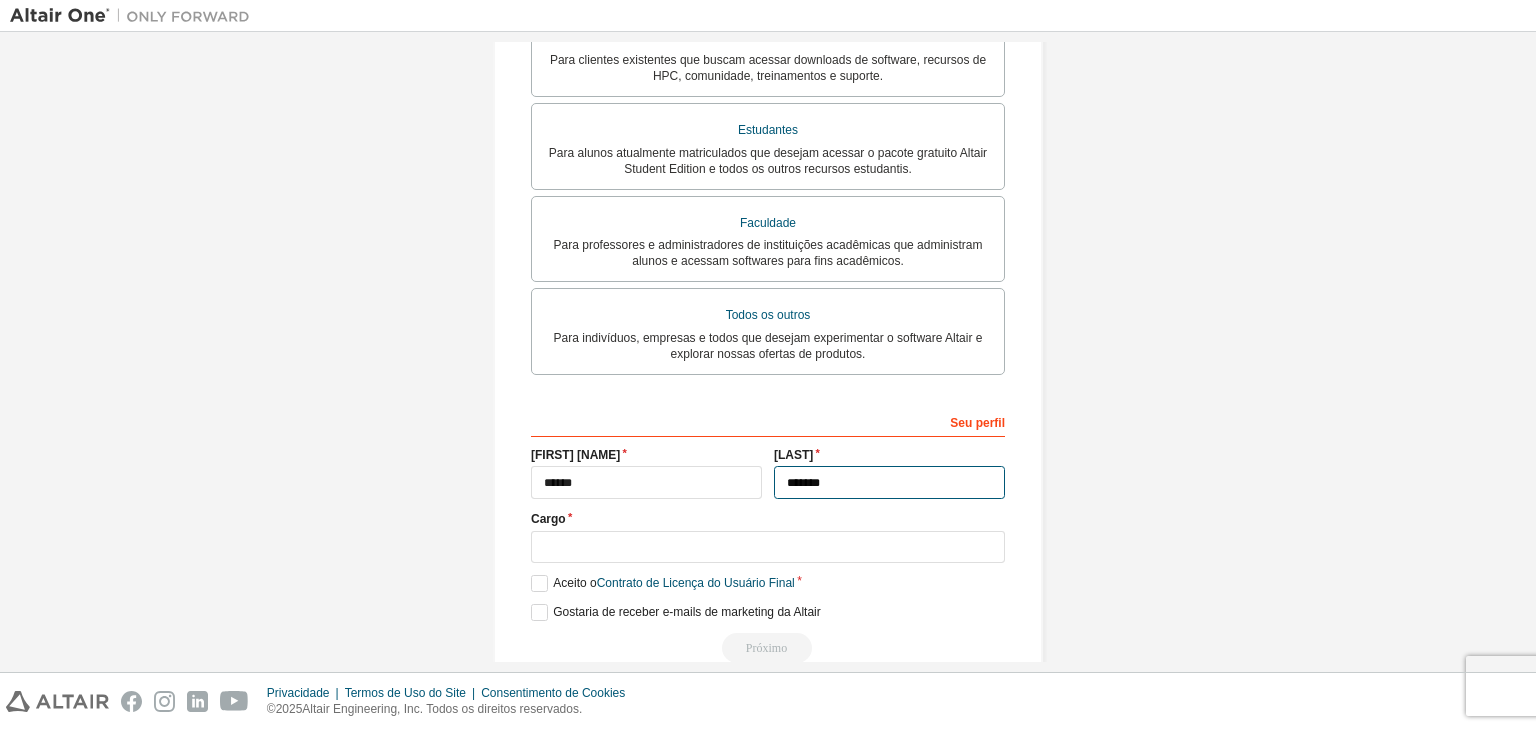 scroll, scrollTop: 465, scrollLeft: 0, axis: vertical 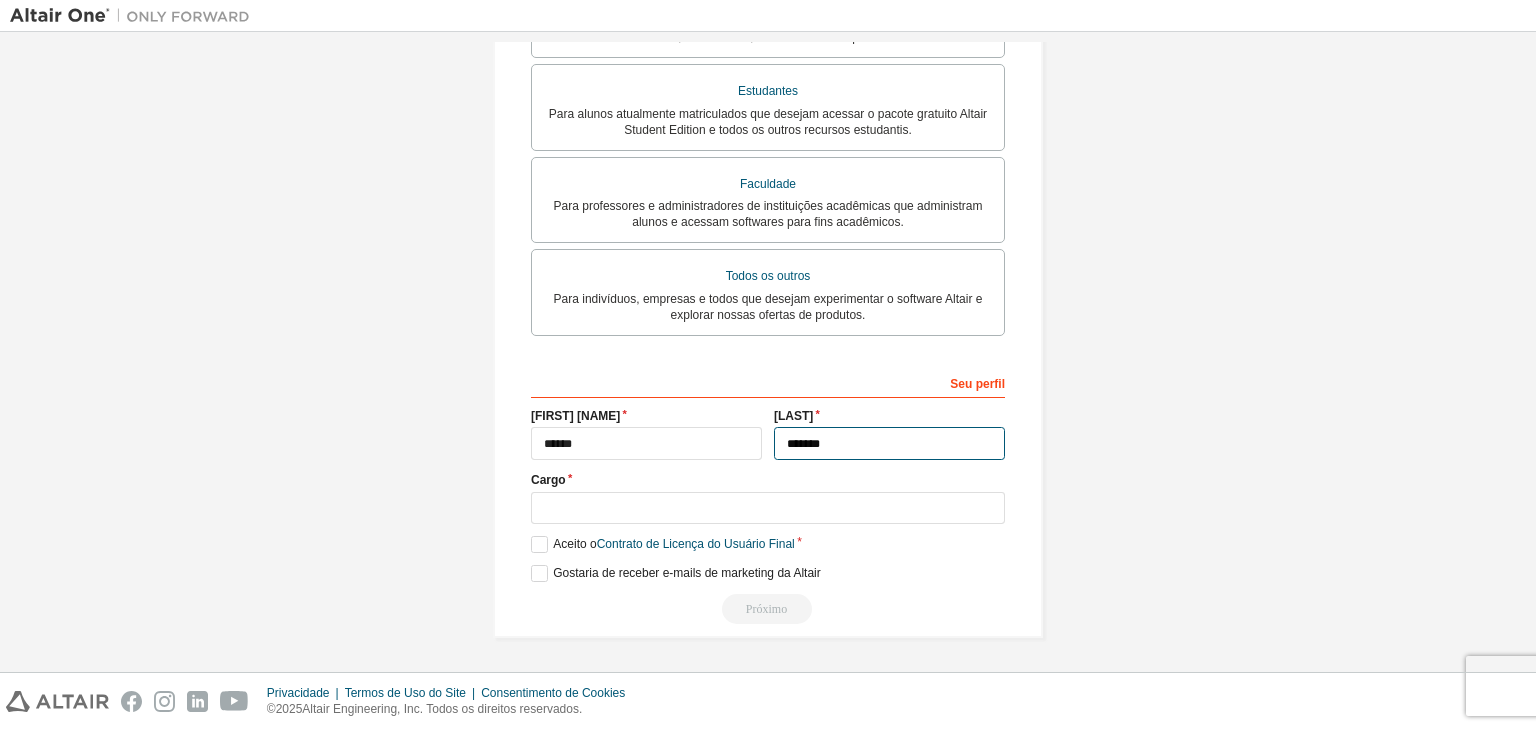 type on "*******" 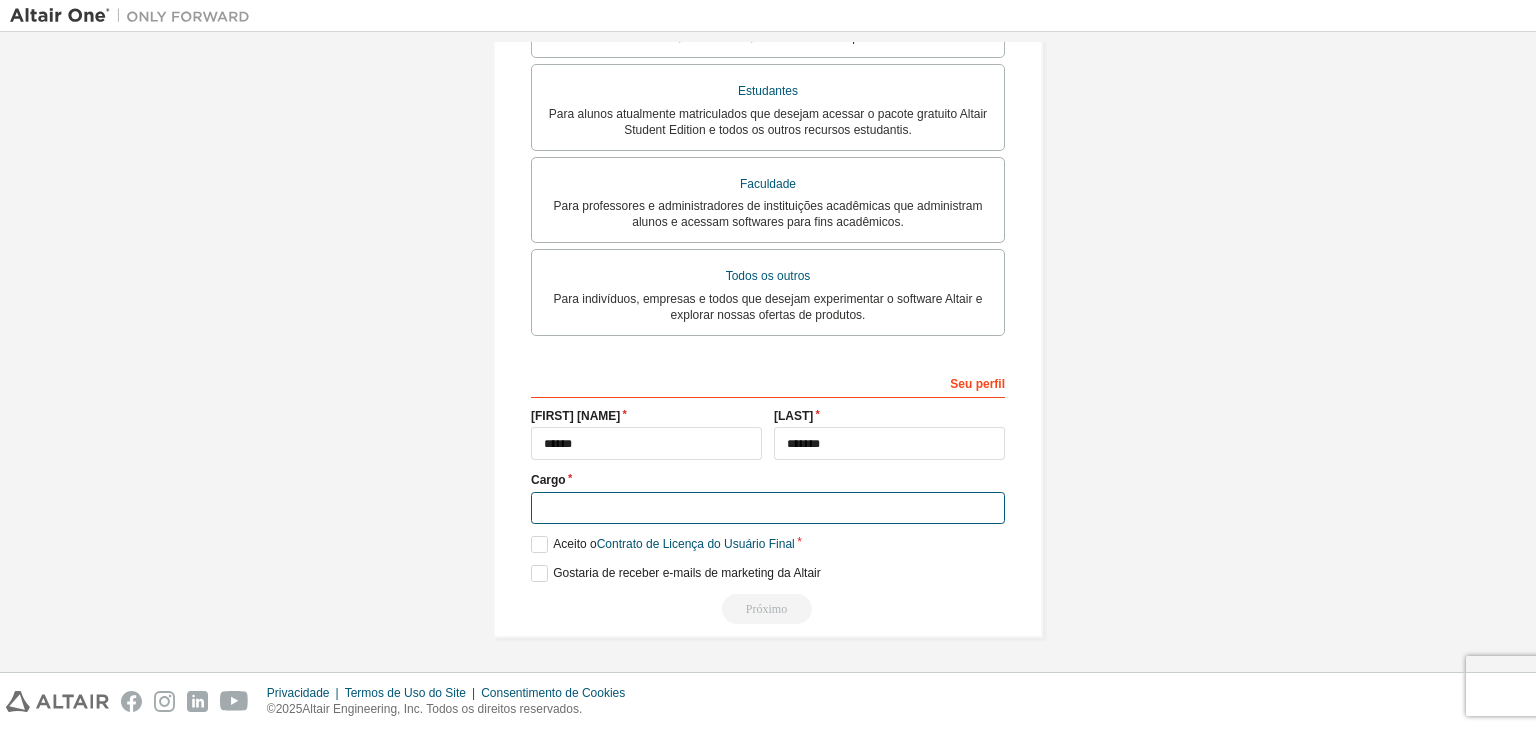 click at bounding box center (768, 508) 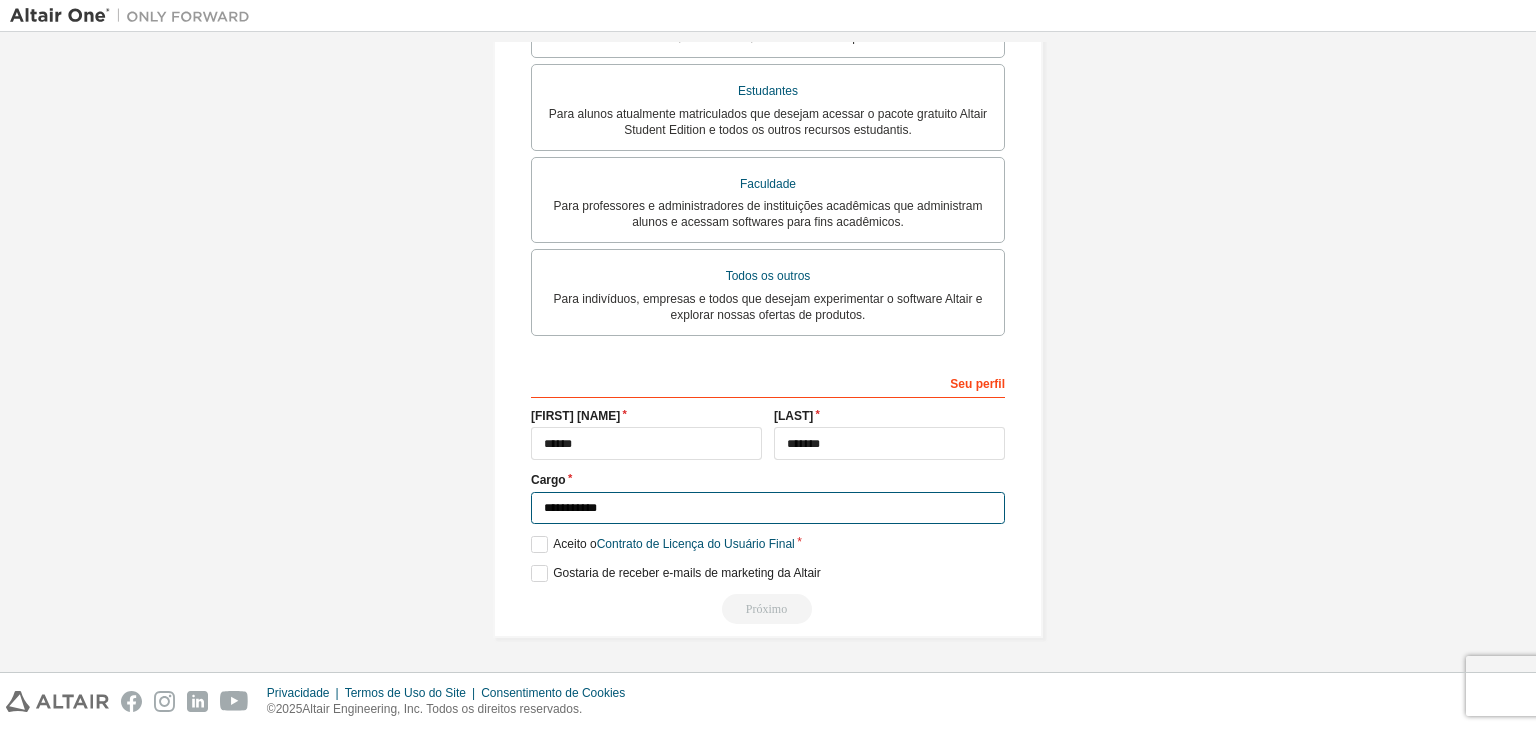 click on "**********" at bounding box center [768, 508] 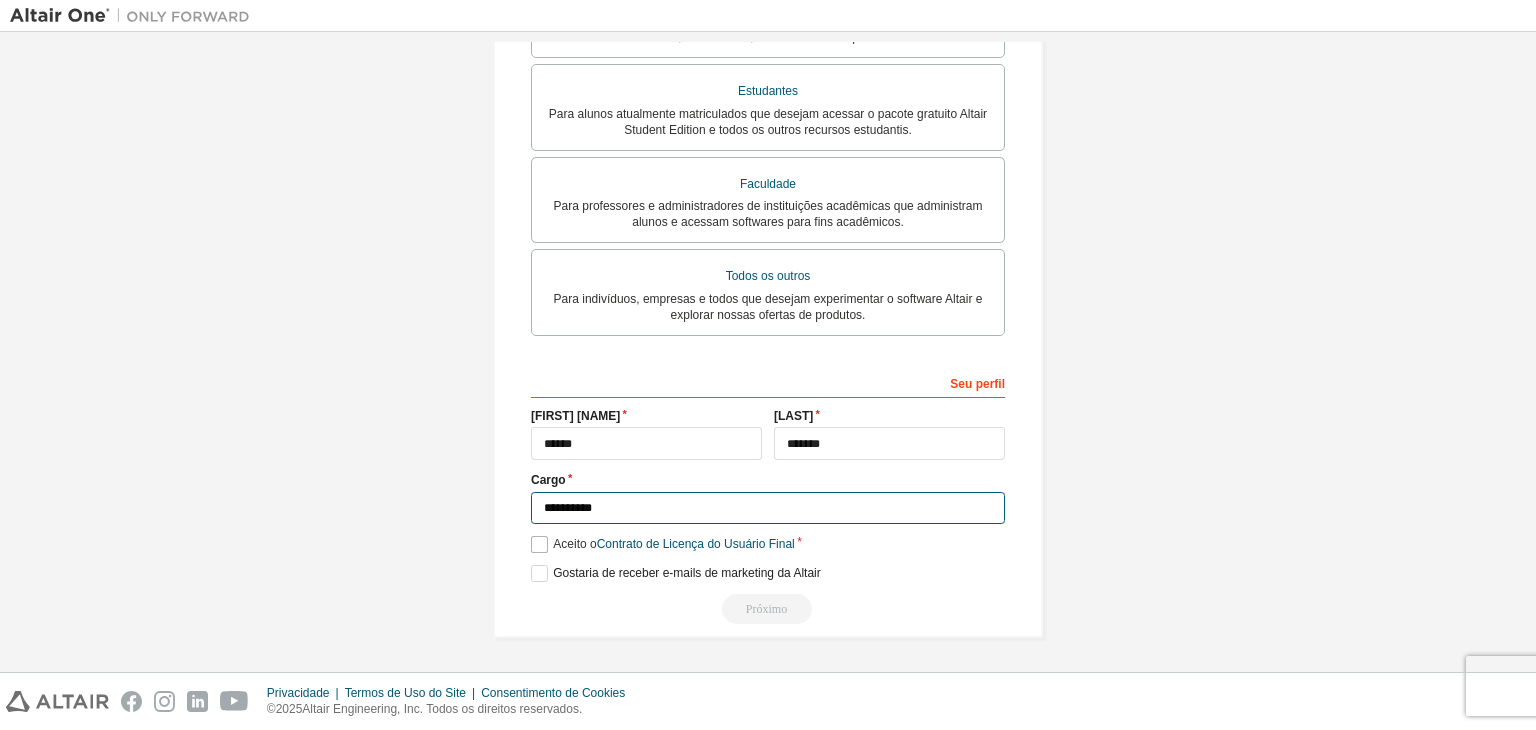 type on "**********" 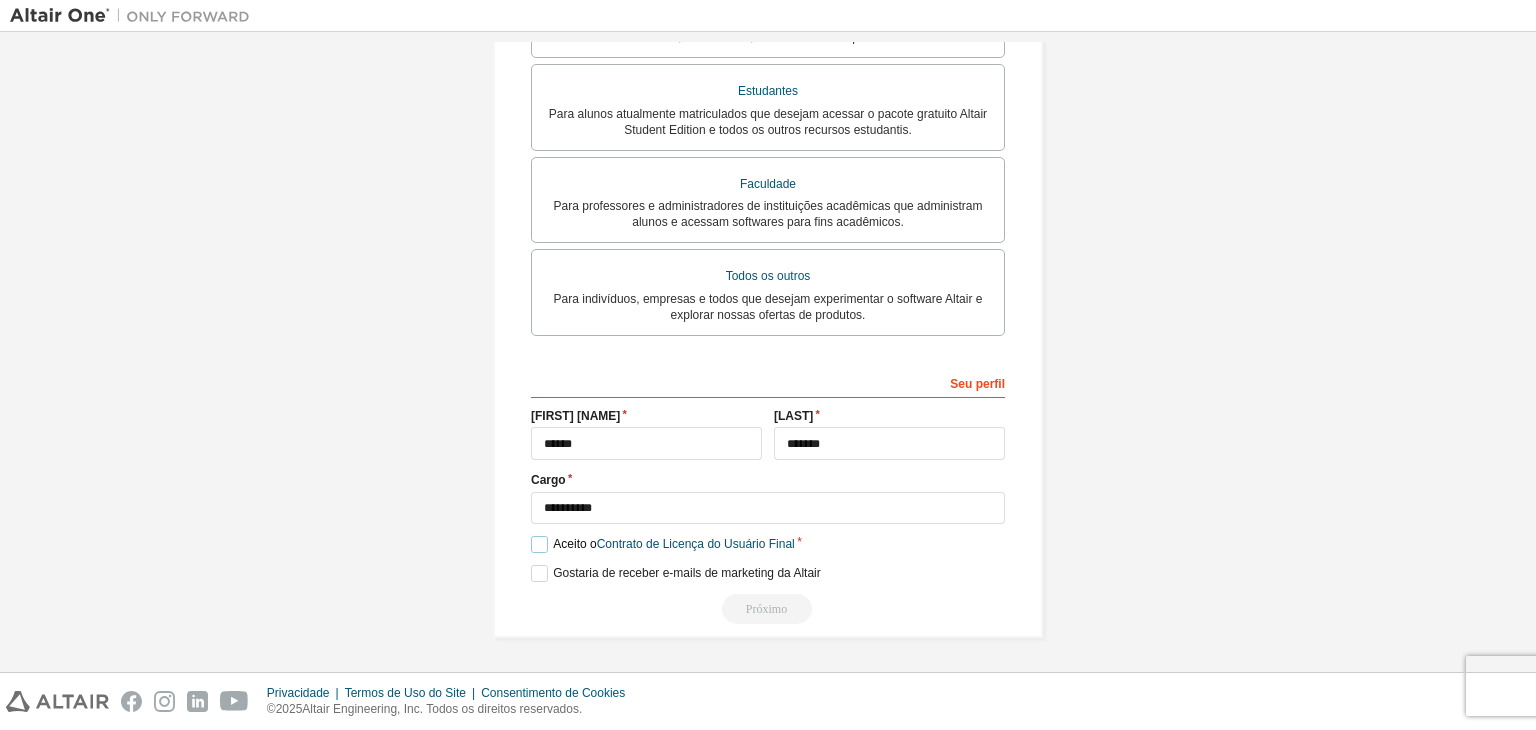 click on "Aceito o" at bounding box center [574, 544] 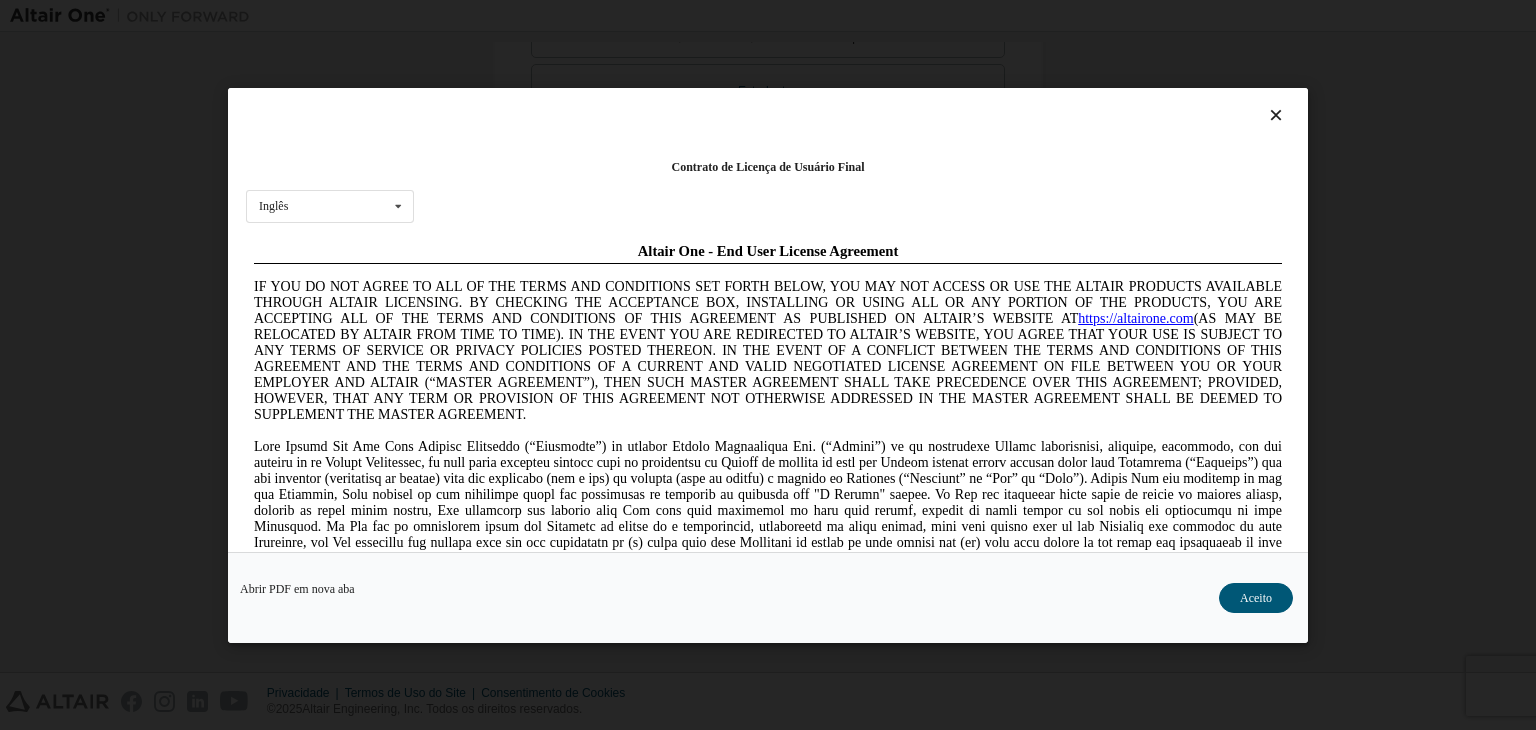 scroll, scrollTop: 0, scrollLeft: 0, axis: both 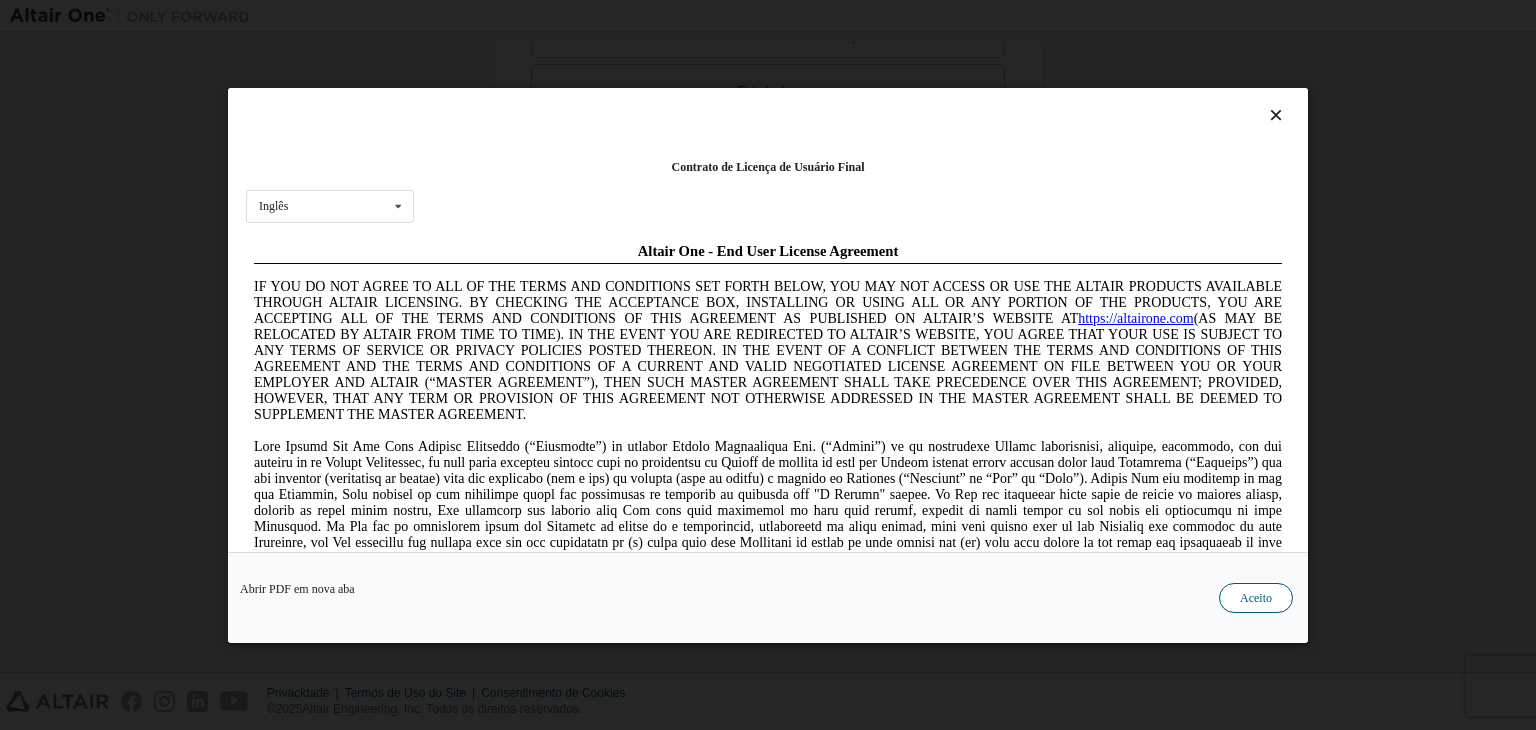 click on "Aceito" at bounding box center (1256, 598) 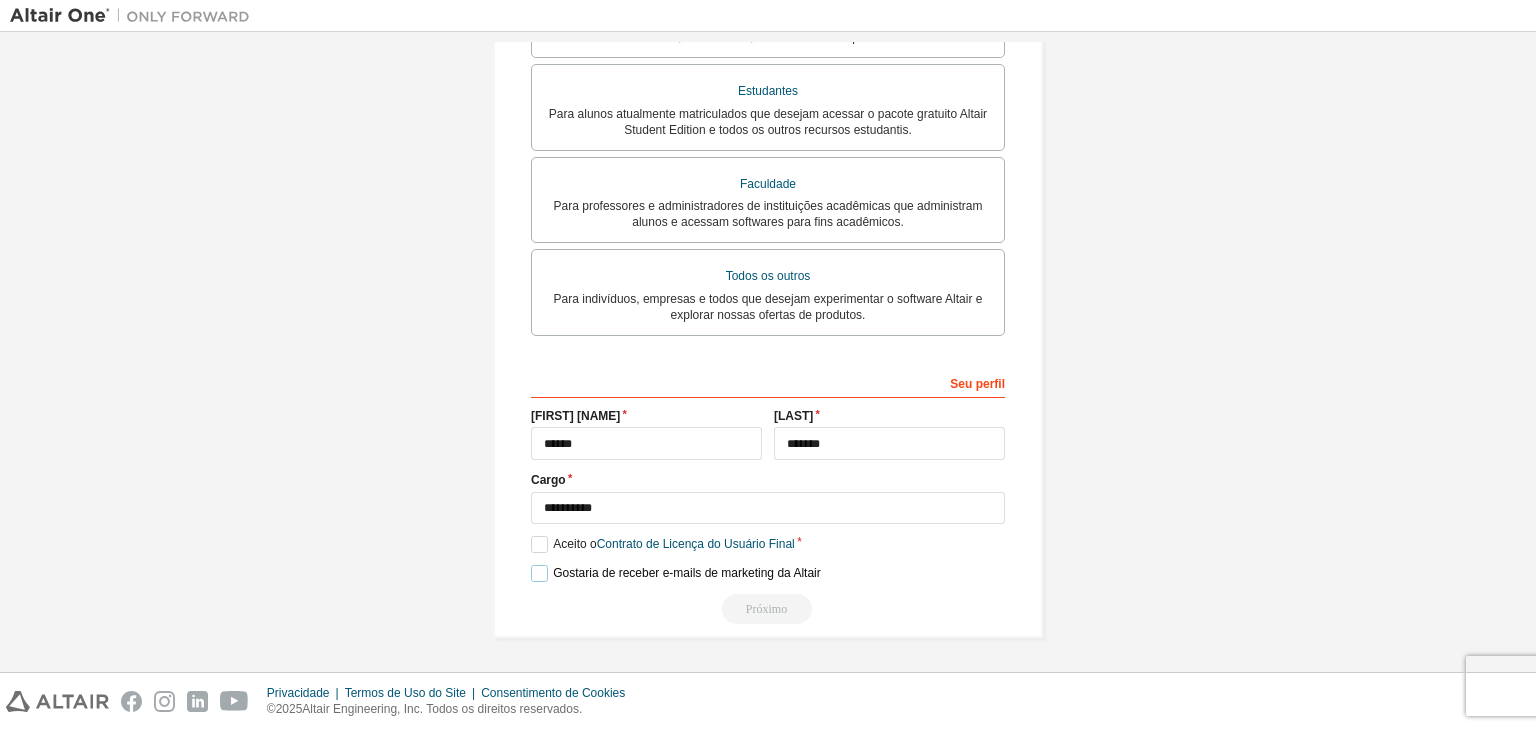 click on "Gostaria de receber e-mails de marketing da Altair" at bounding box center [686, 573] 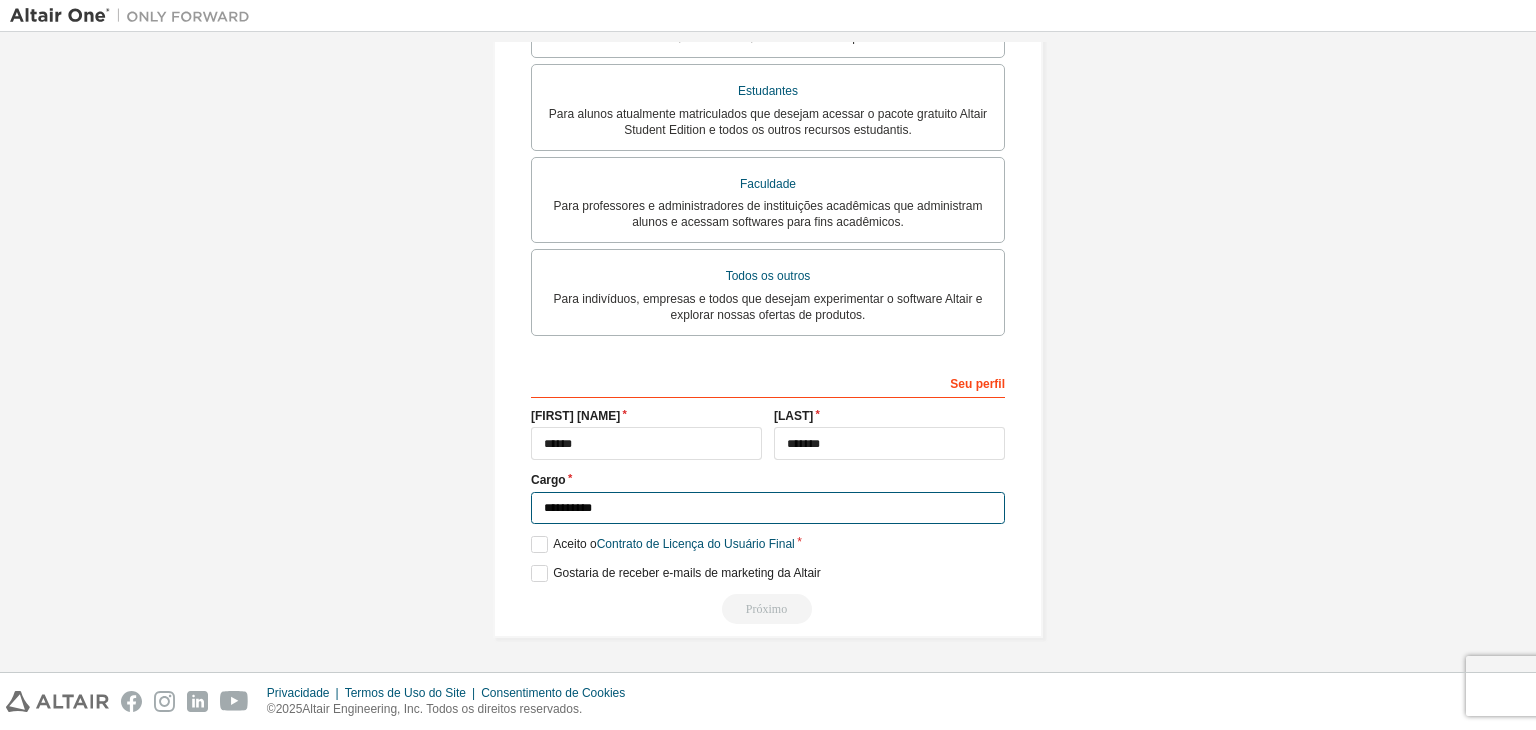 click on "**********" at bounding box center [768, 508] 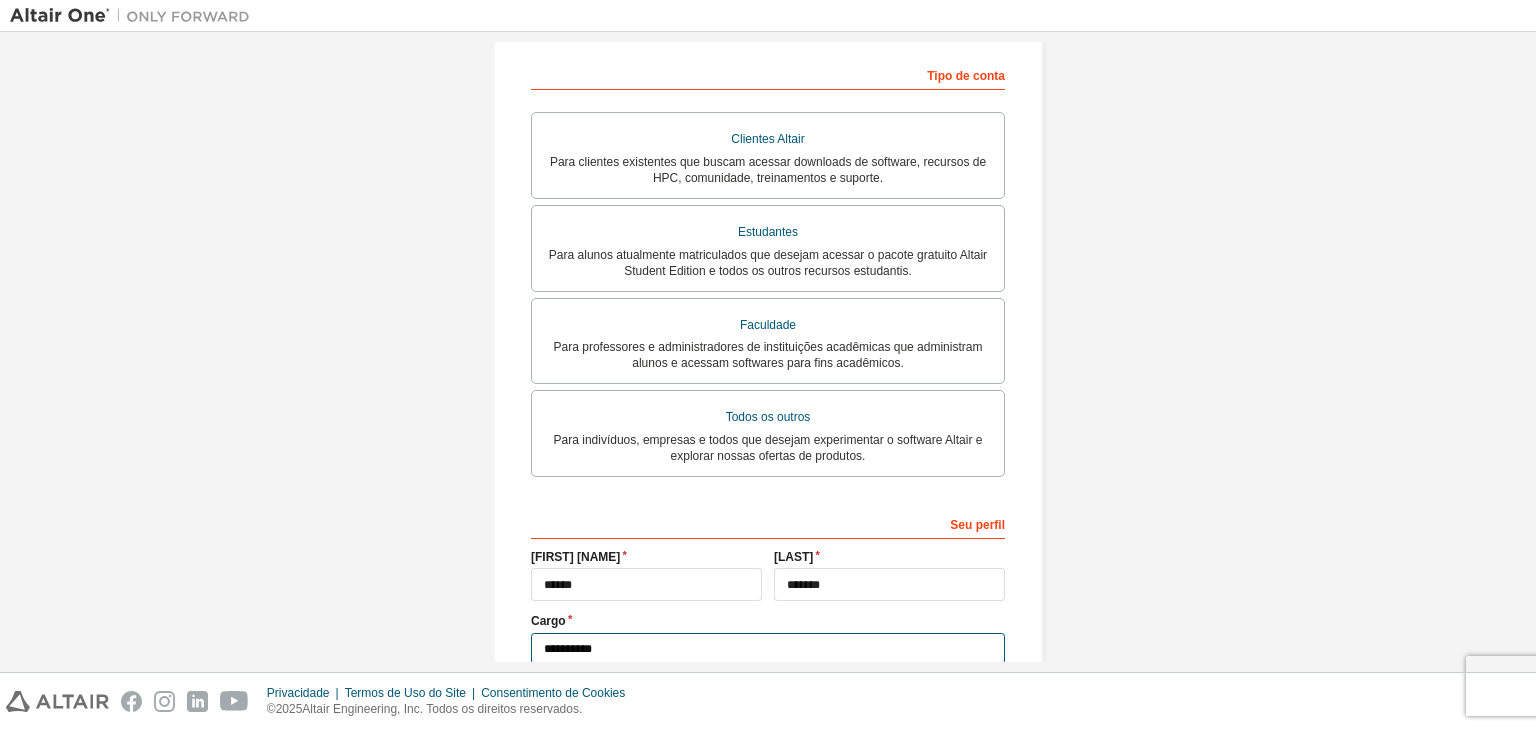 scroll, scrollTop: 265, scrollLeft: 0, axis: vertical 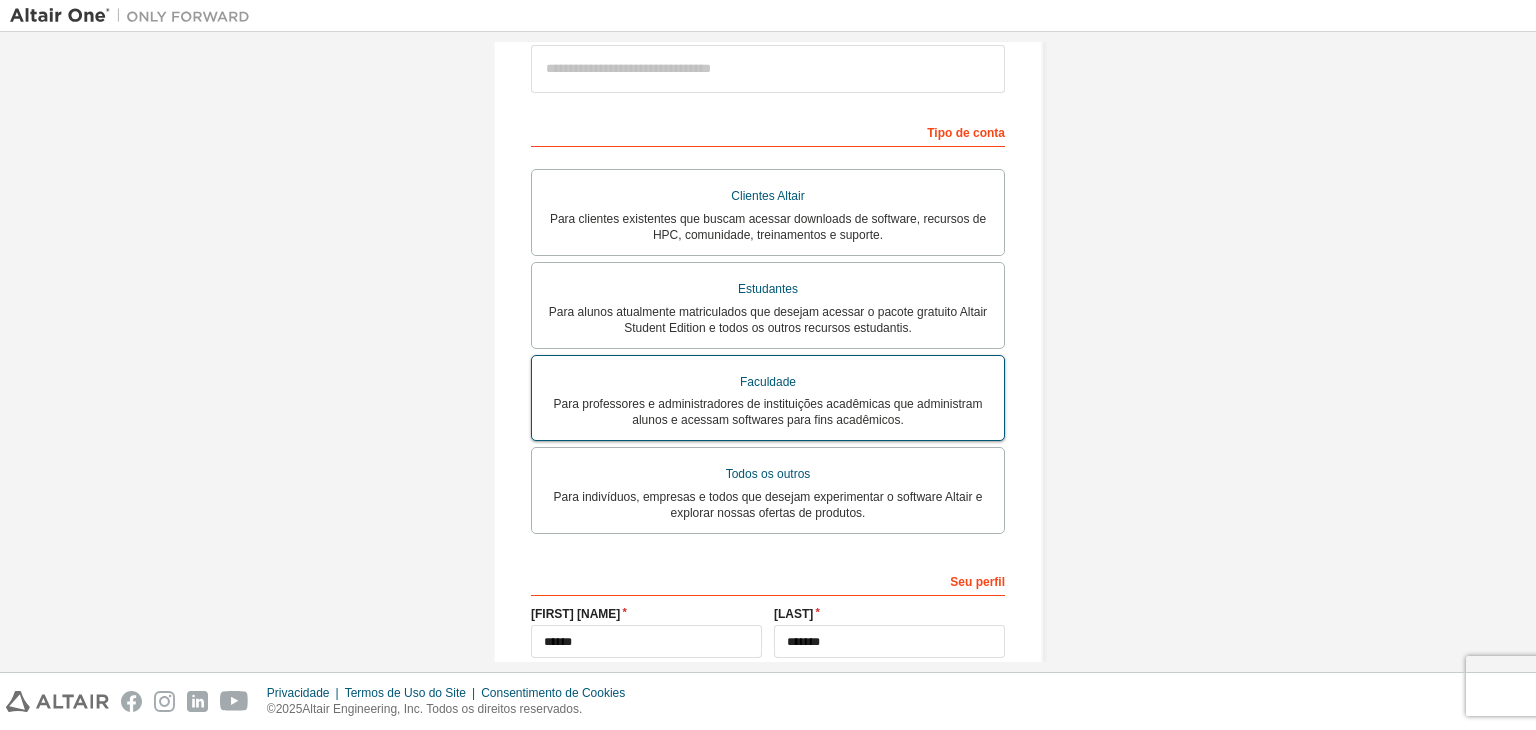drag, startPoint x: 812, startPoint y: 451, endPoint x: 810, endPoint y: 438, distance: 13.152946 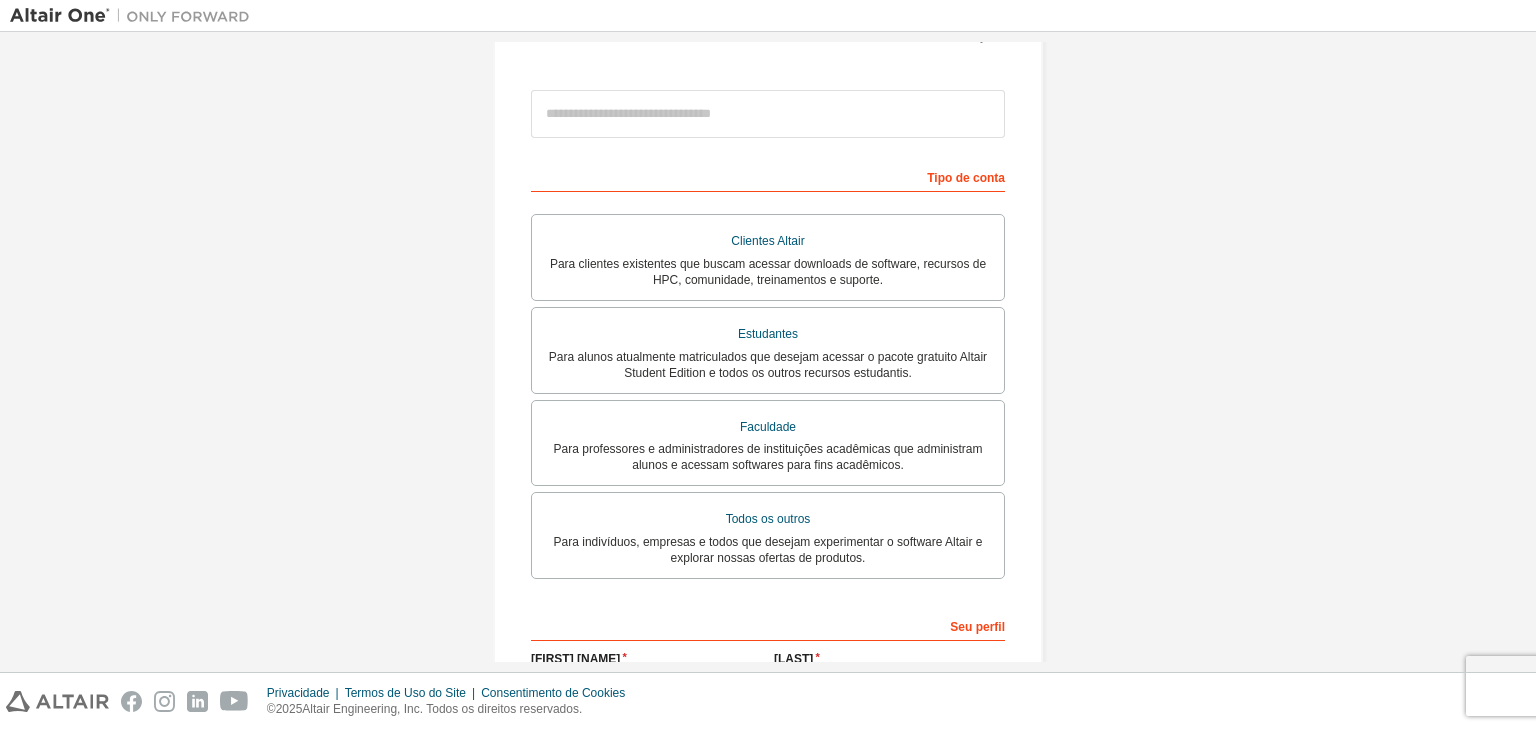 scroll, scrollTop: 165, scrollLeft: 0, axis: vertical 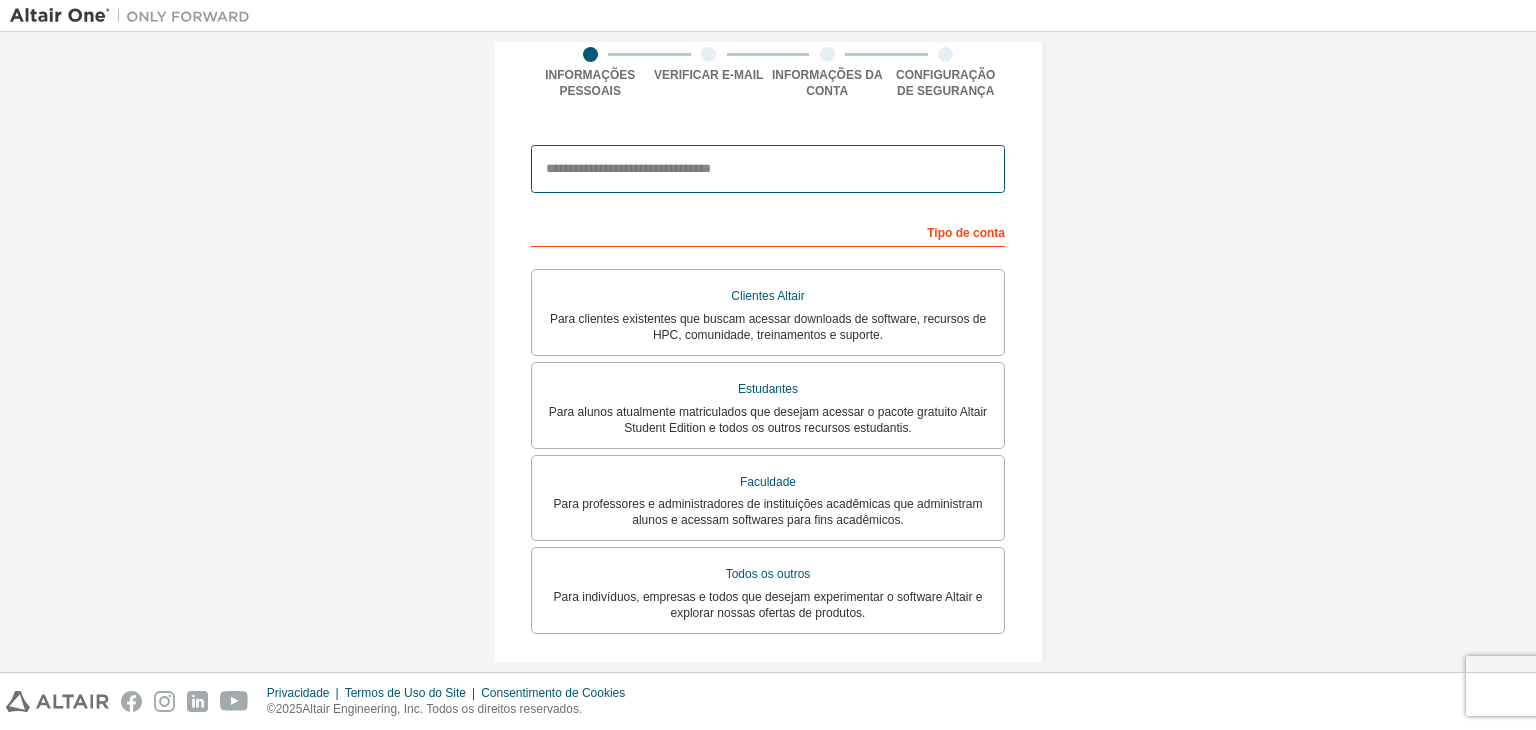 click at bounding box center [768, 169] 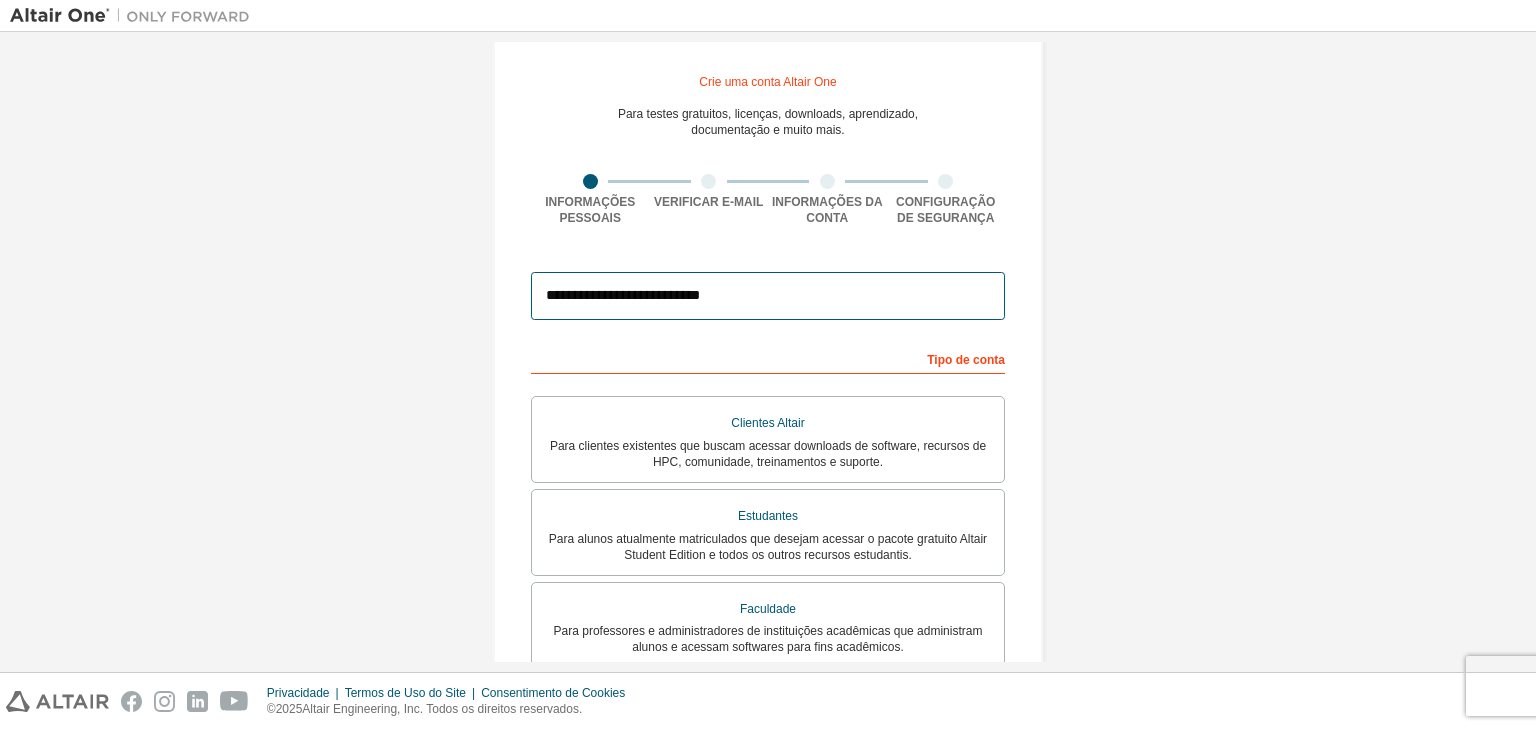 scroll, scrollTop: 0, scrollLeft: 0, axis: both 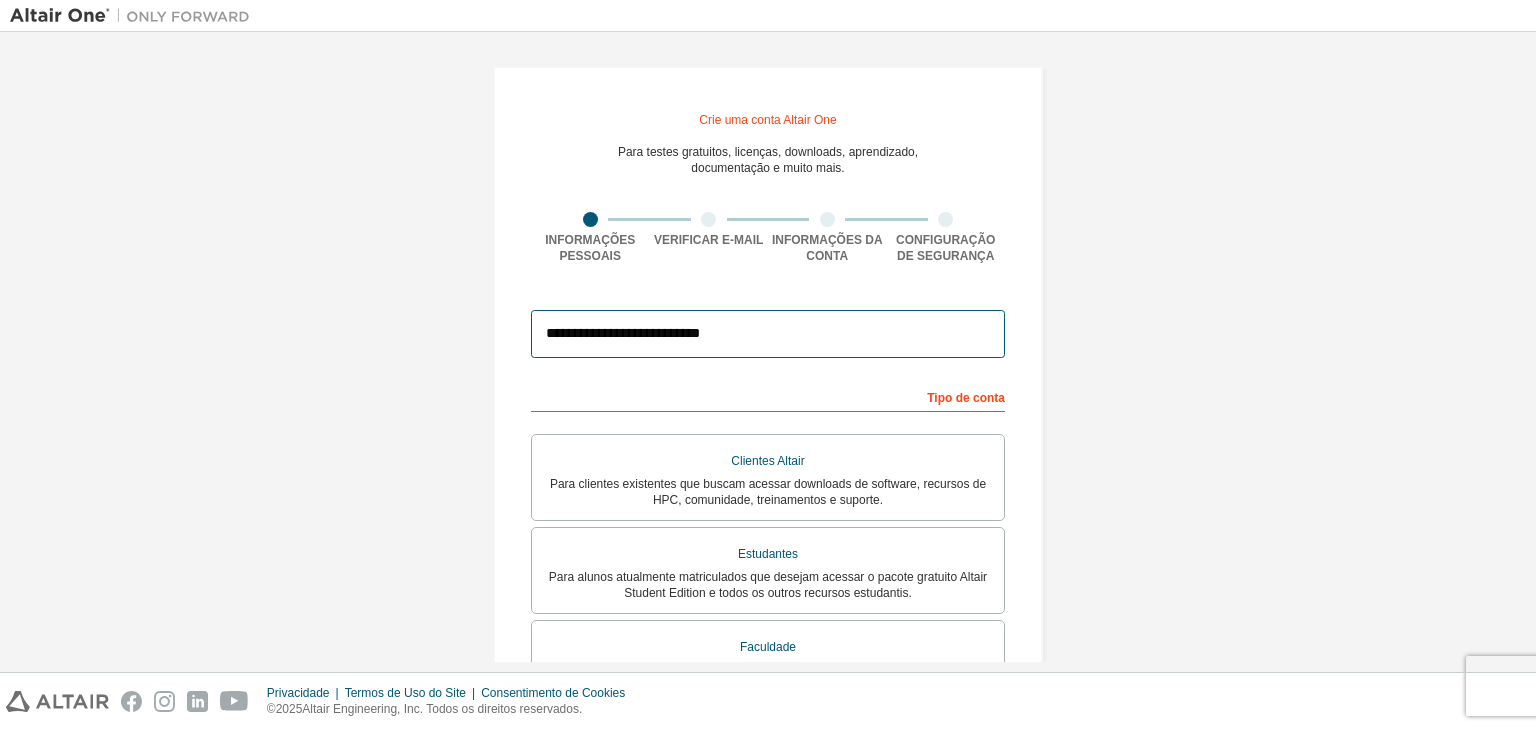 click on "**********" at bounding box center [768, 334] 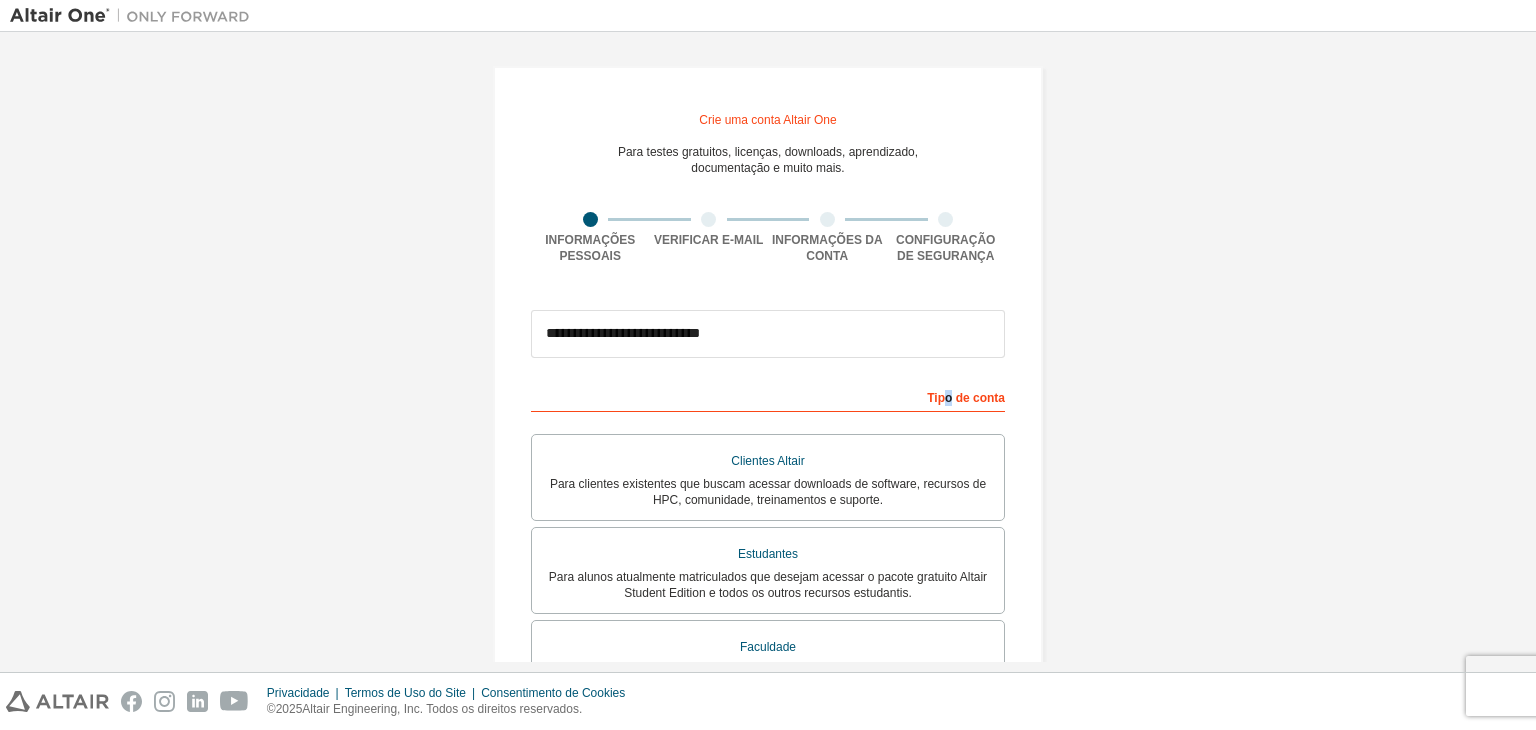 drag, startPoint x: 945, startPoint y: 402, endPoint x: 875, endPoint y: 358, distance: 82.68011 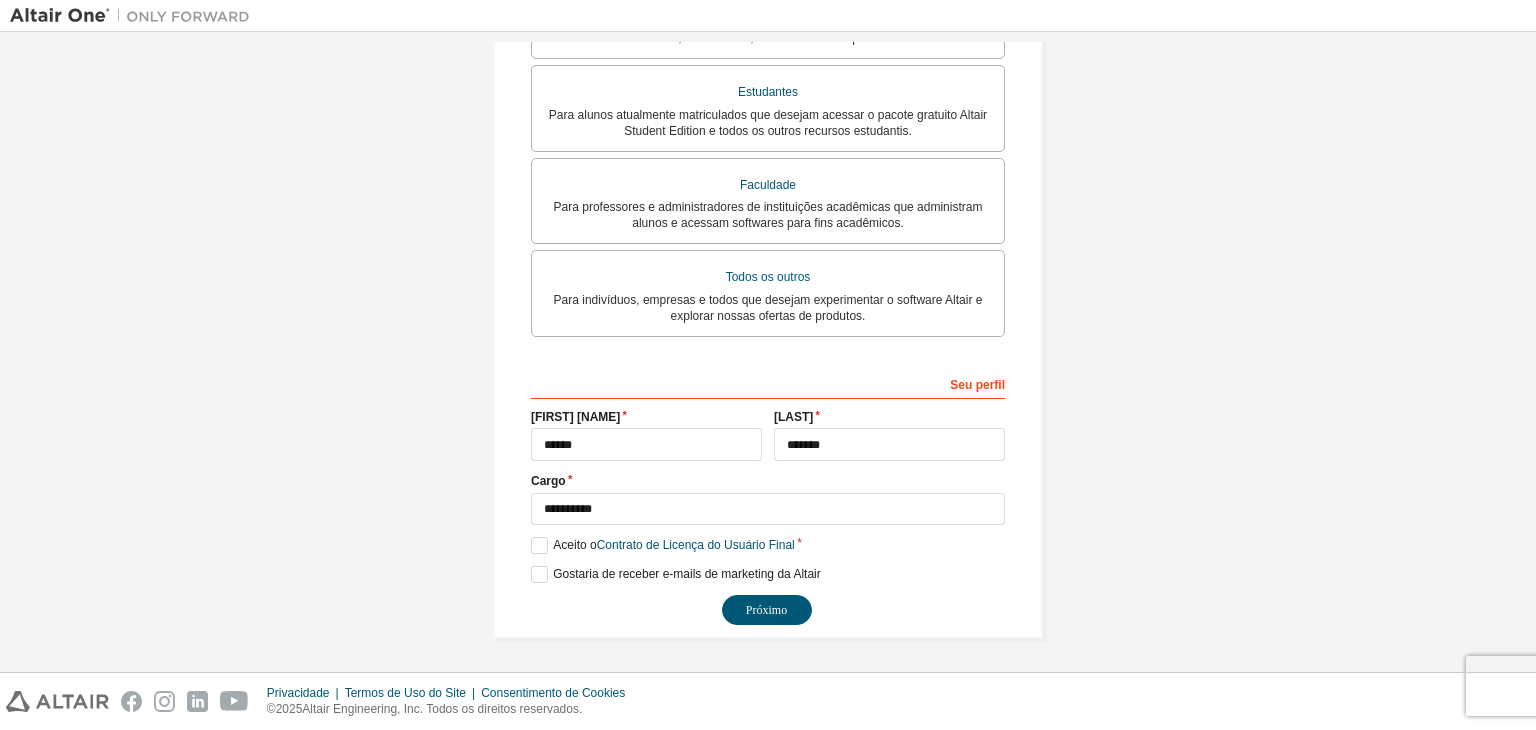 scroll, scrollTop: 465, scrollLeft: 0, axis: vertical 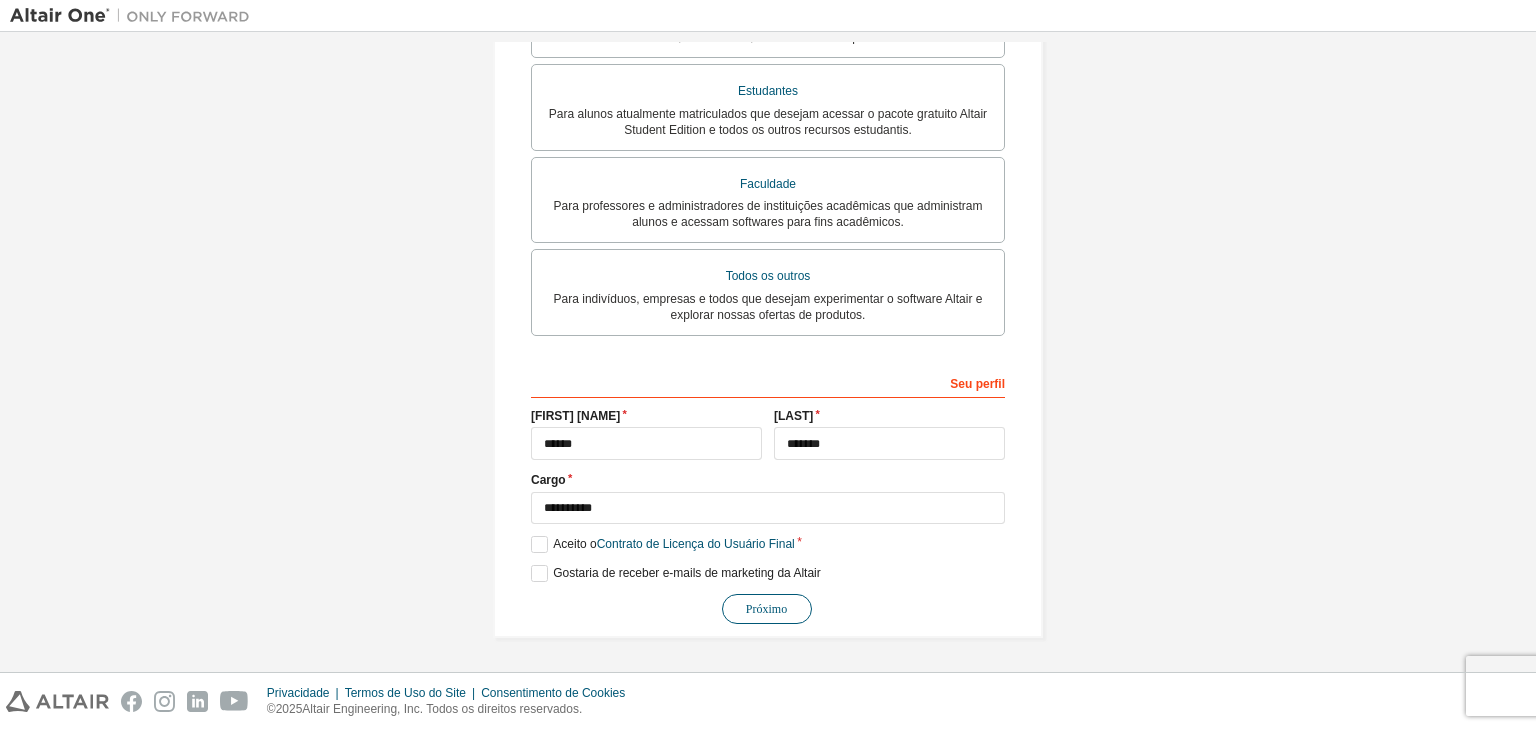 click on "Próximo" at bounding box center [766, 609] 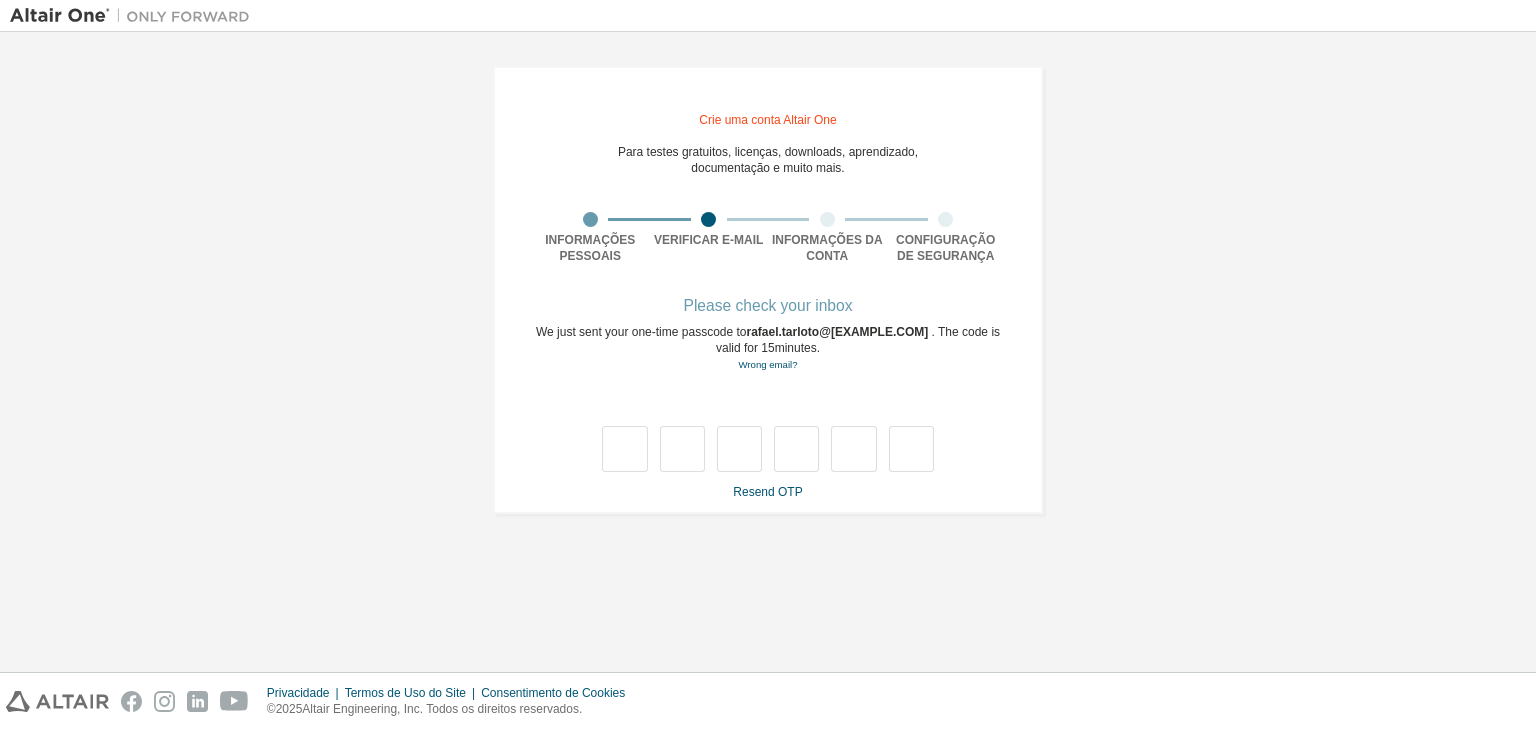 scroll, scrollTop: 0, scrollLeft: 0, axis: both 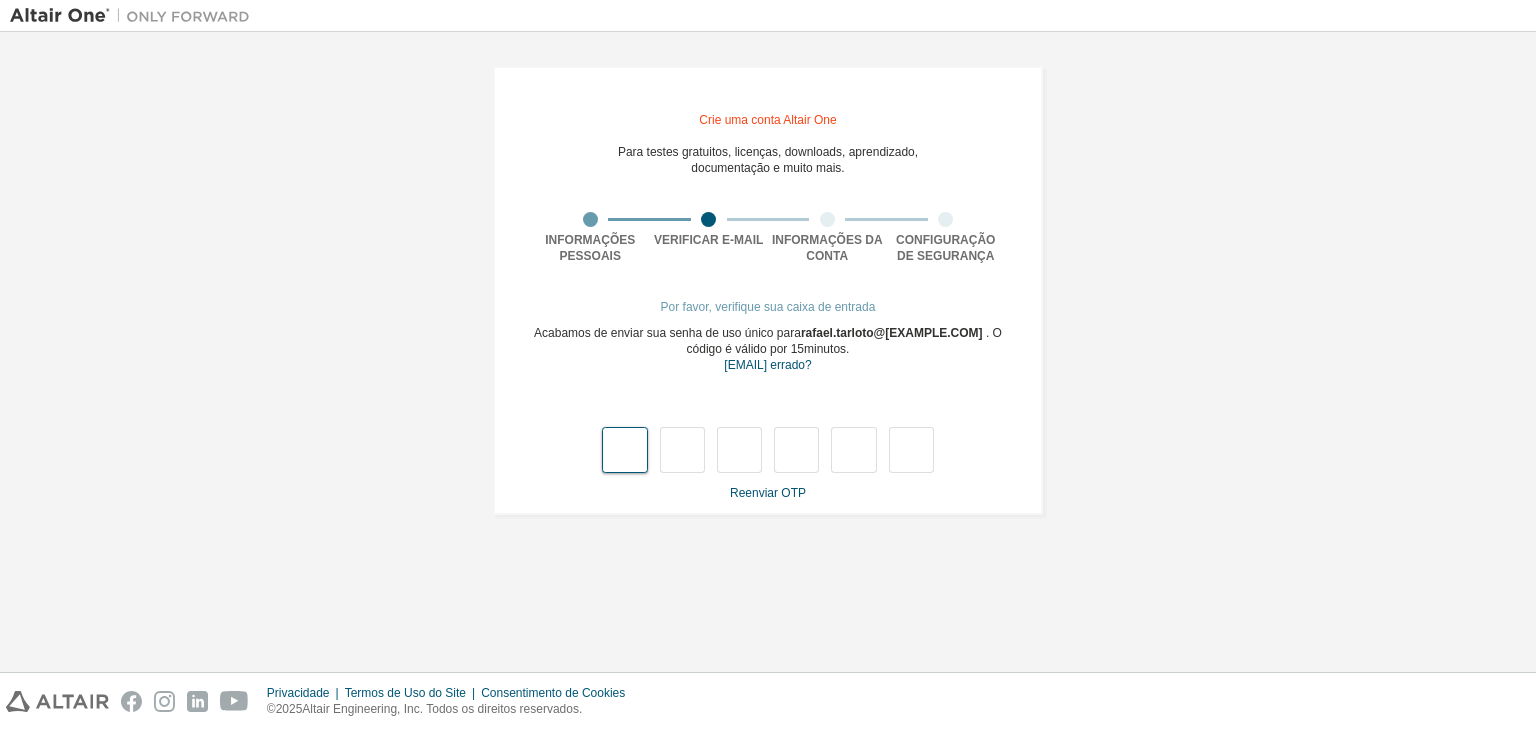 click at bounding box center (624, 450) 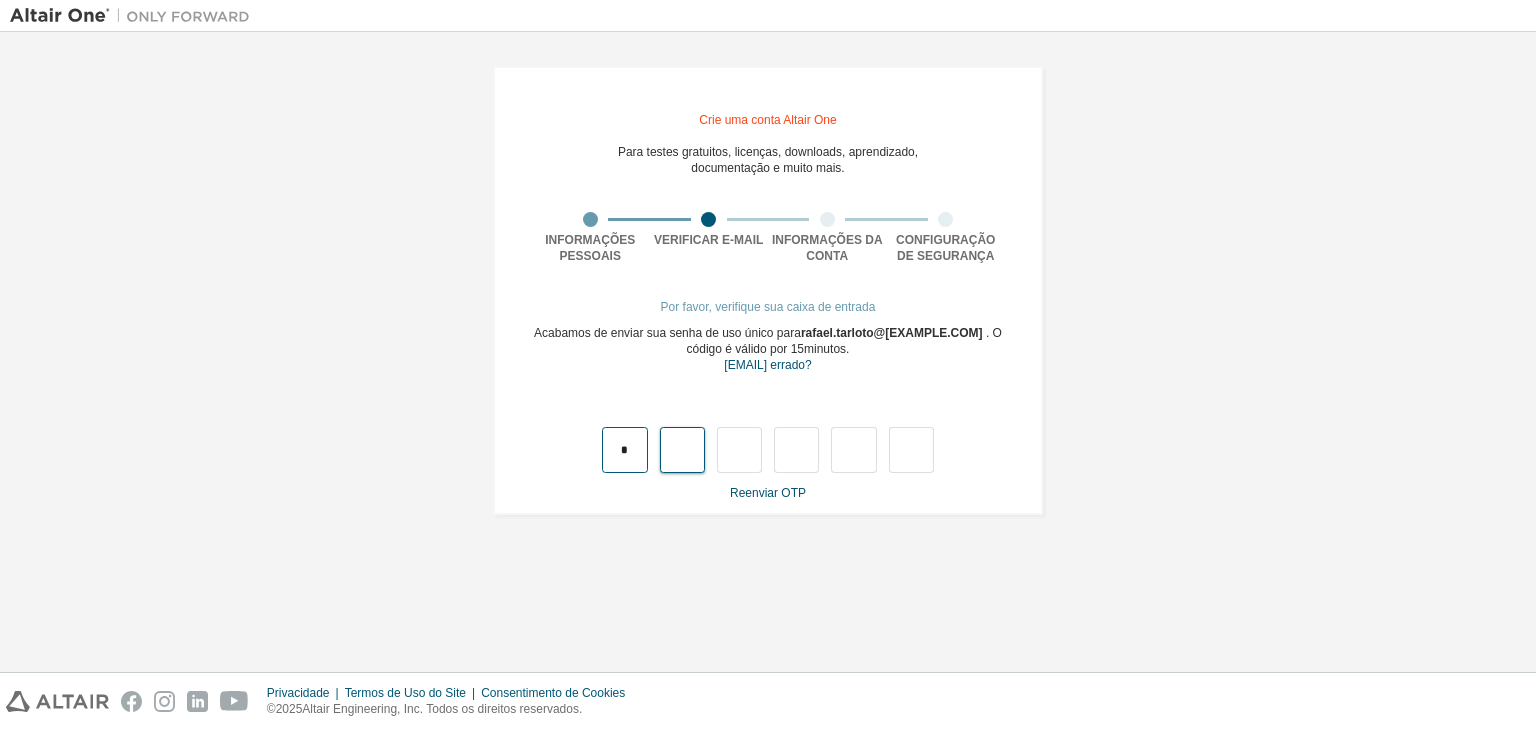 type on "*" 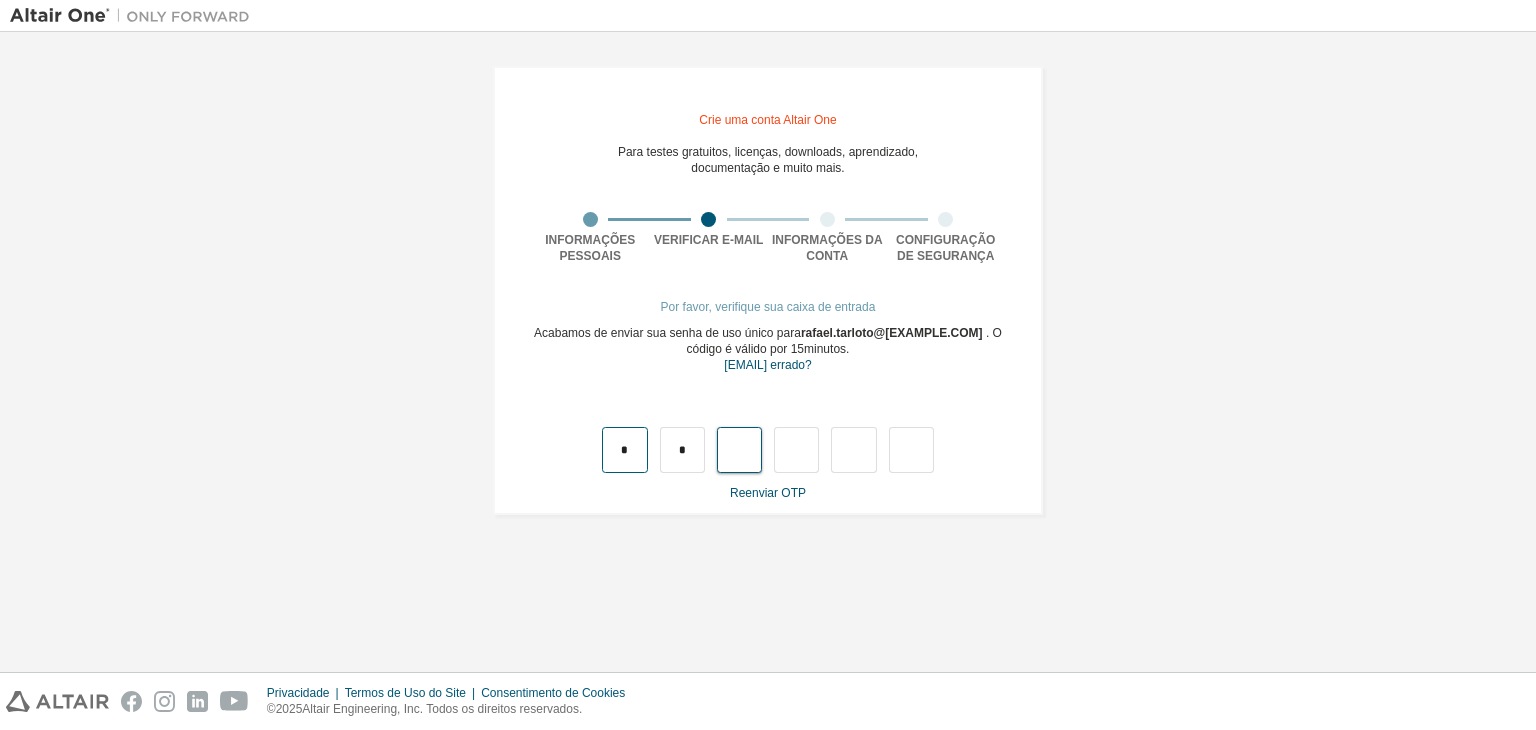 type on "*" 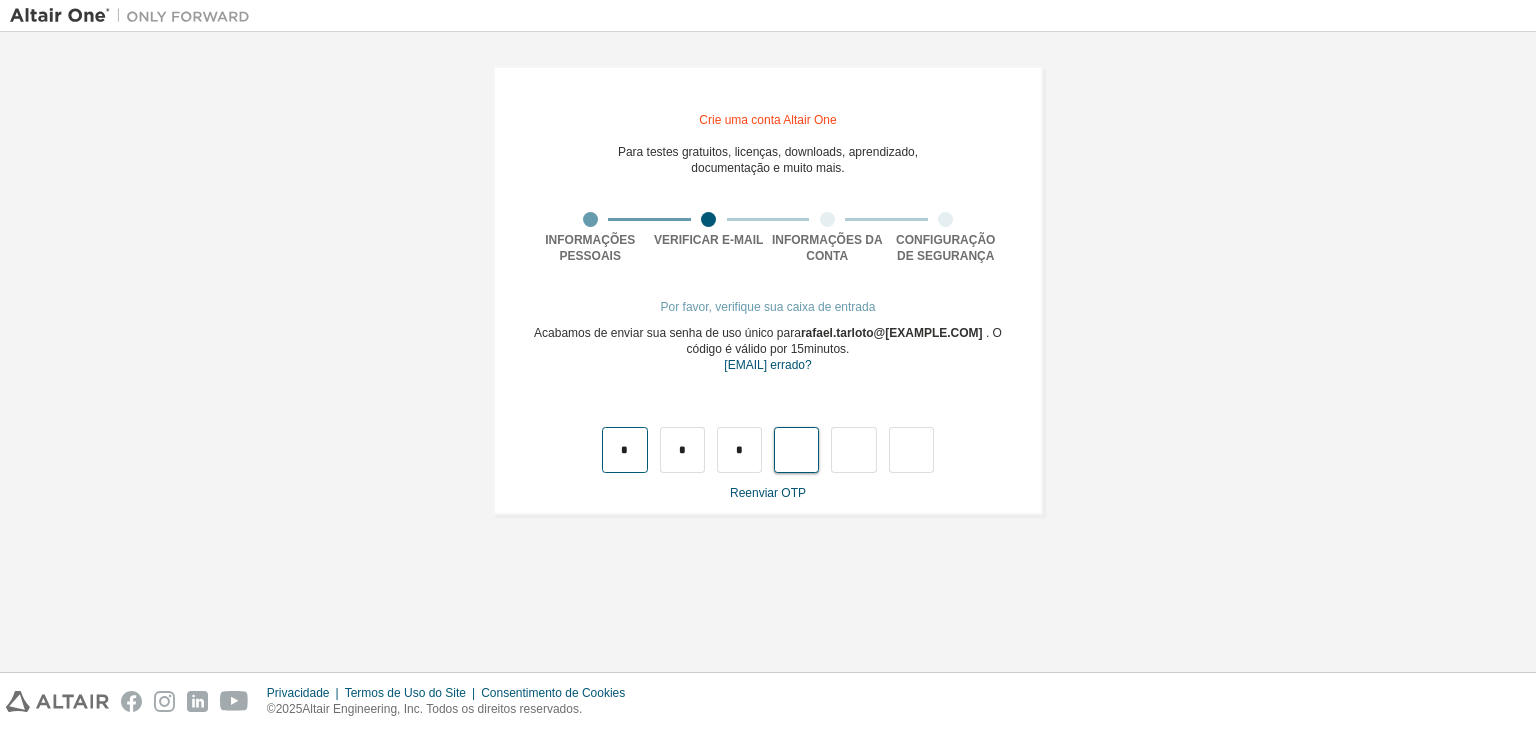 type on "*" 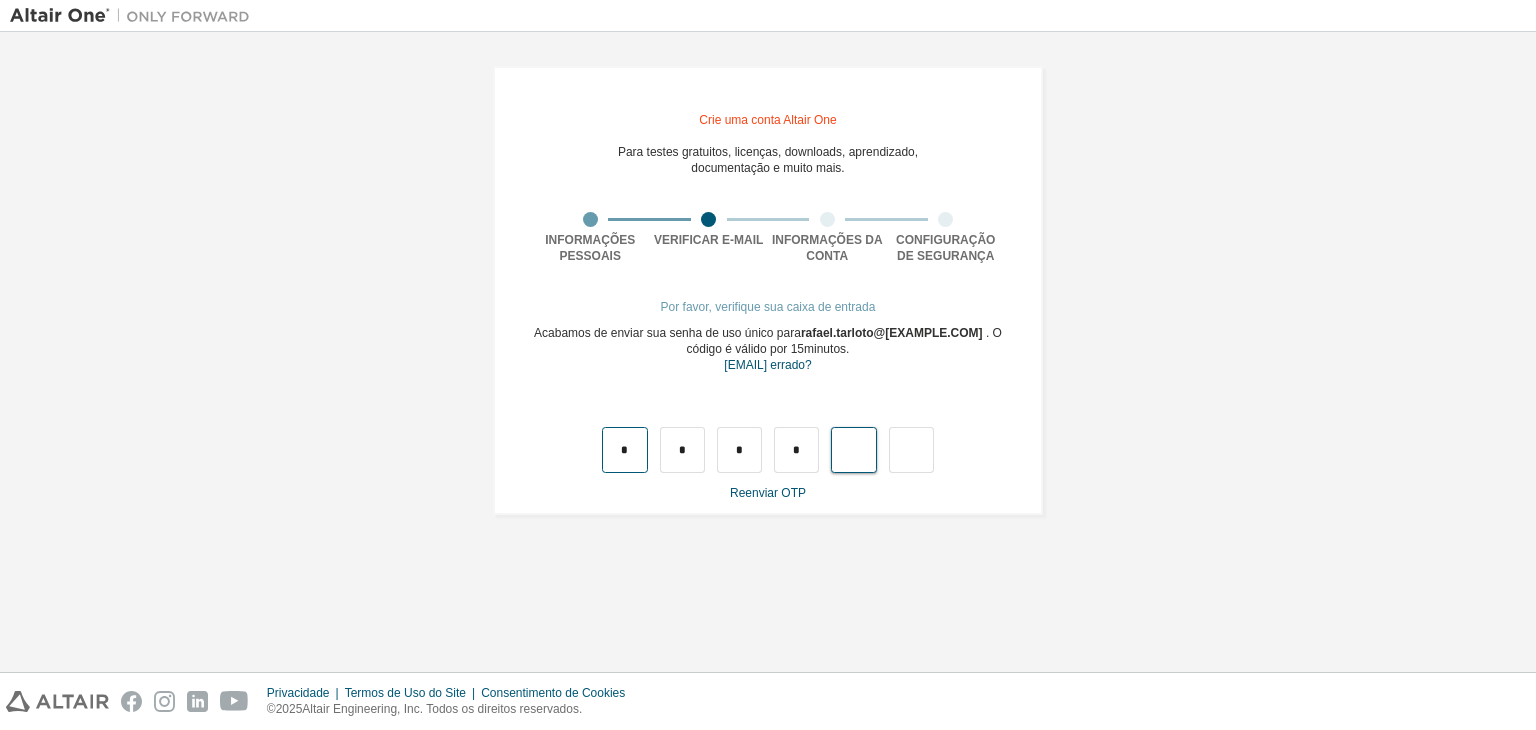type on "*" 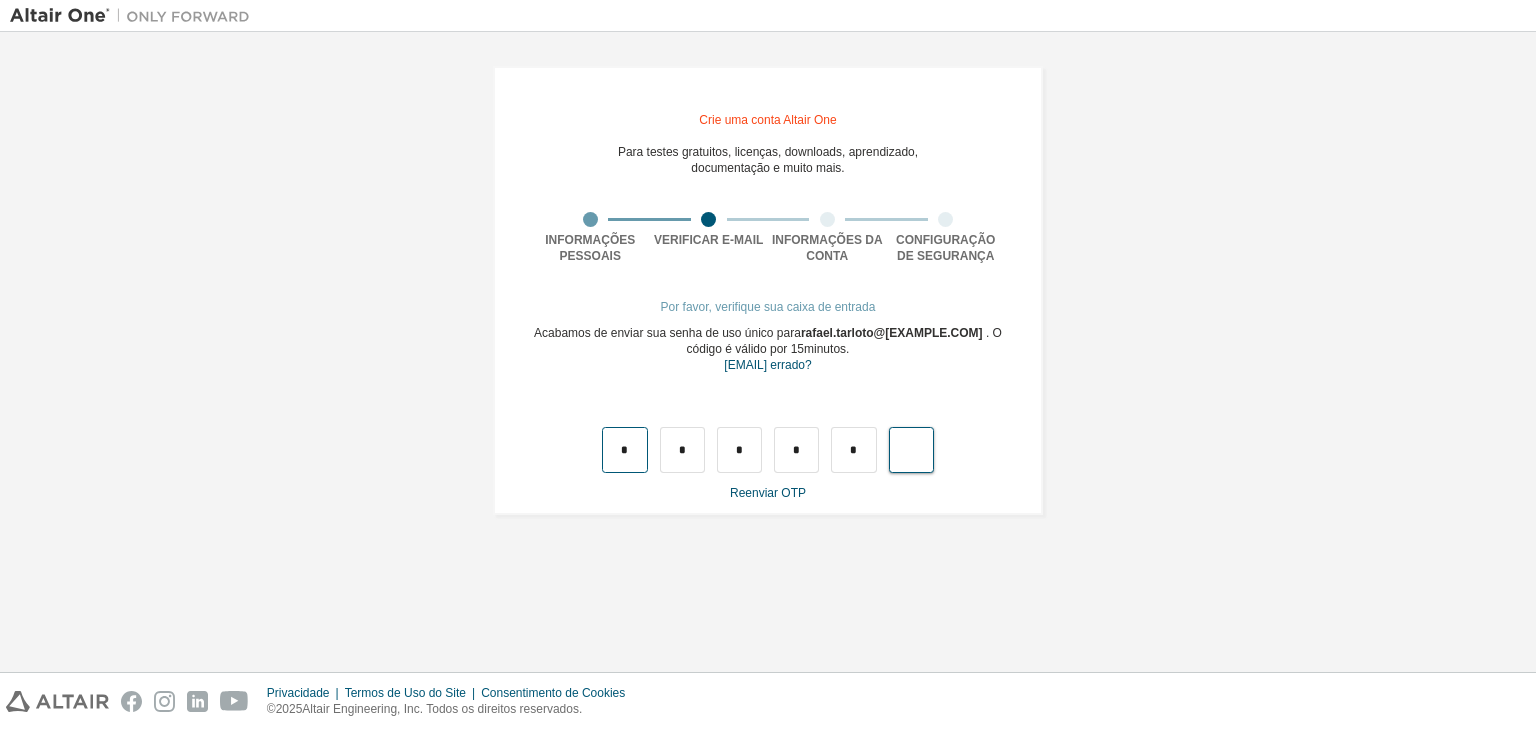 type on "*" 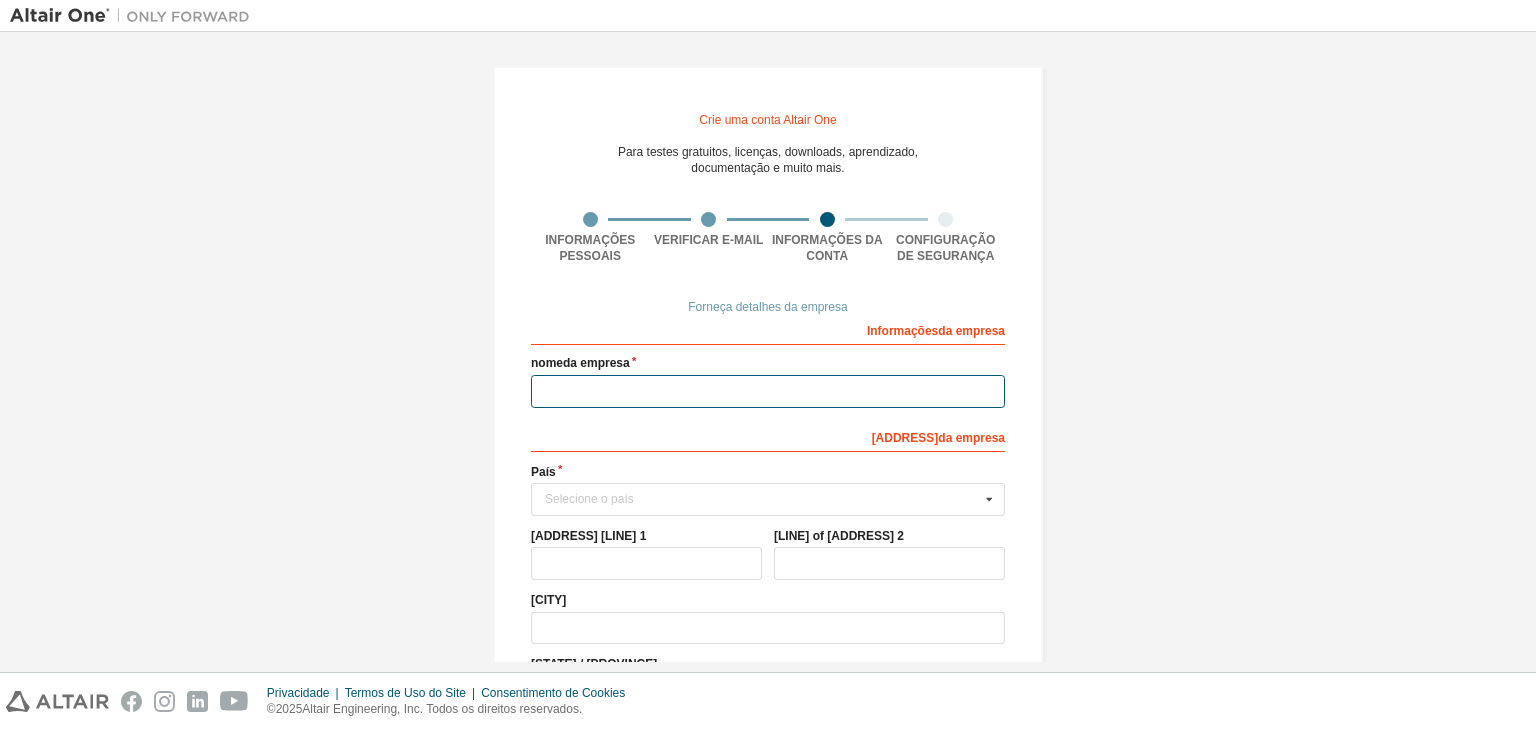 click at bounding box center [768, 391] 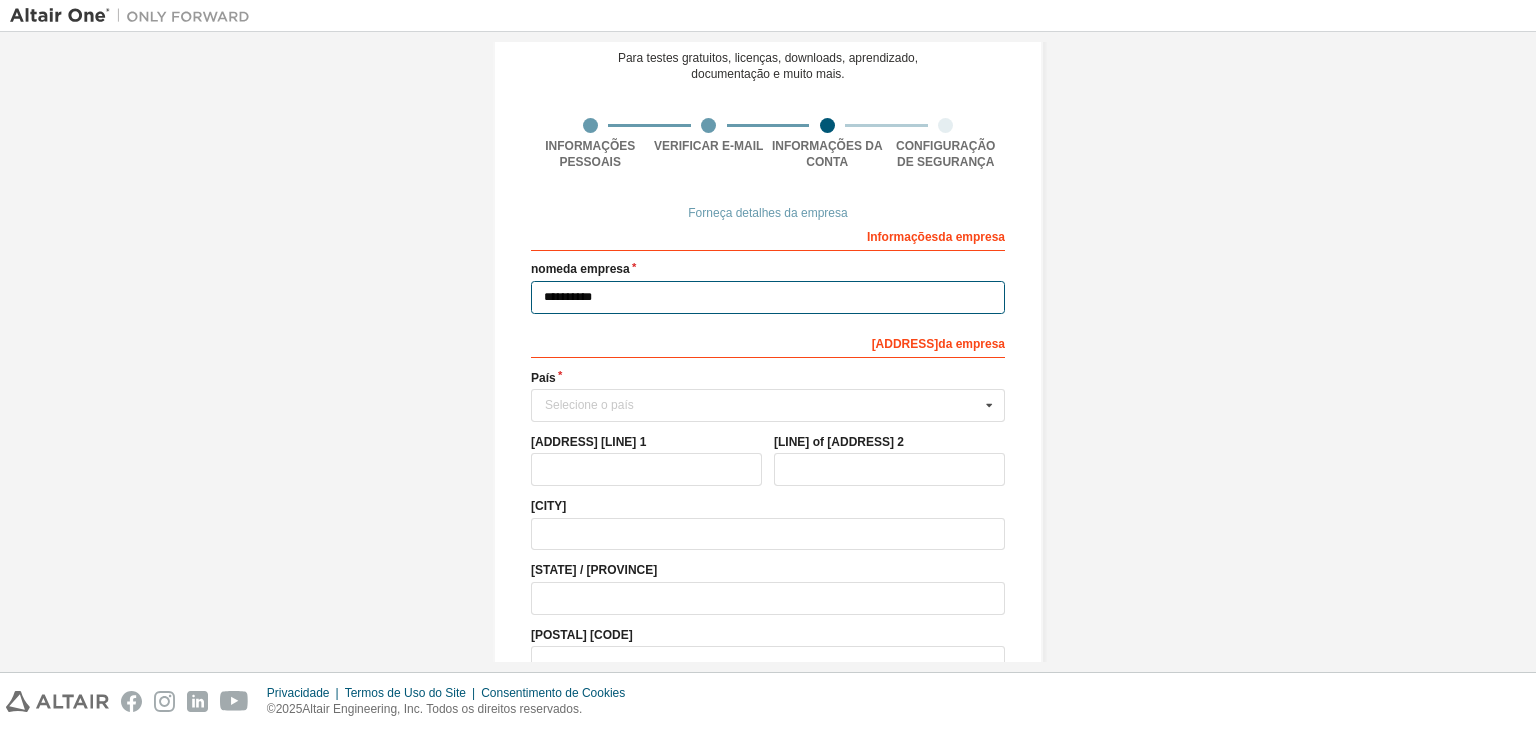 scroll, scrollTop: 100, scrollLeft: 0, axis: vertical 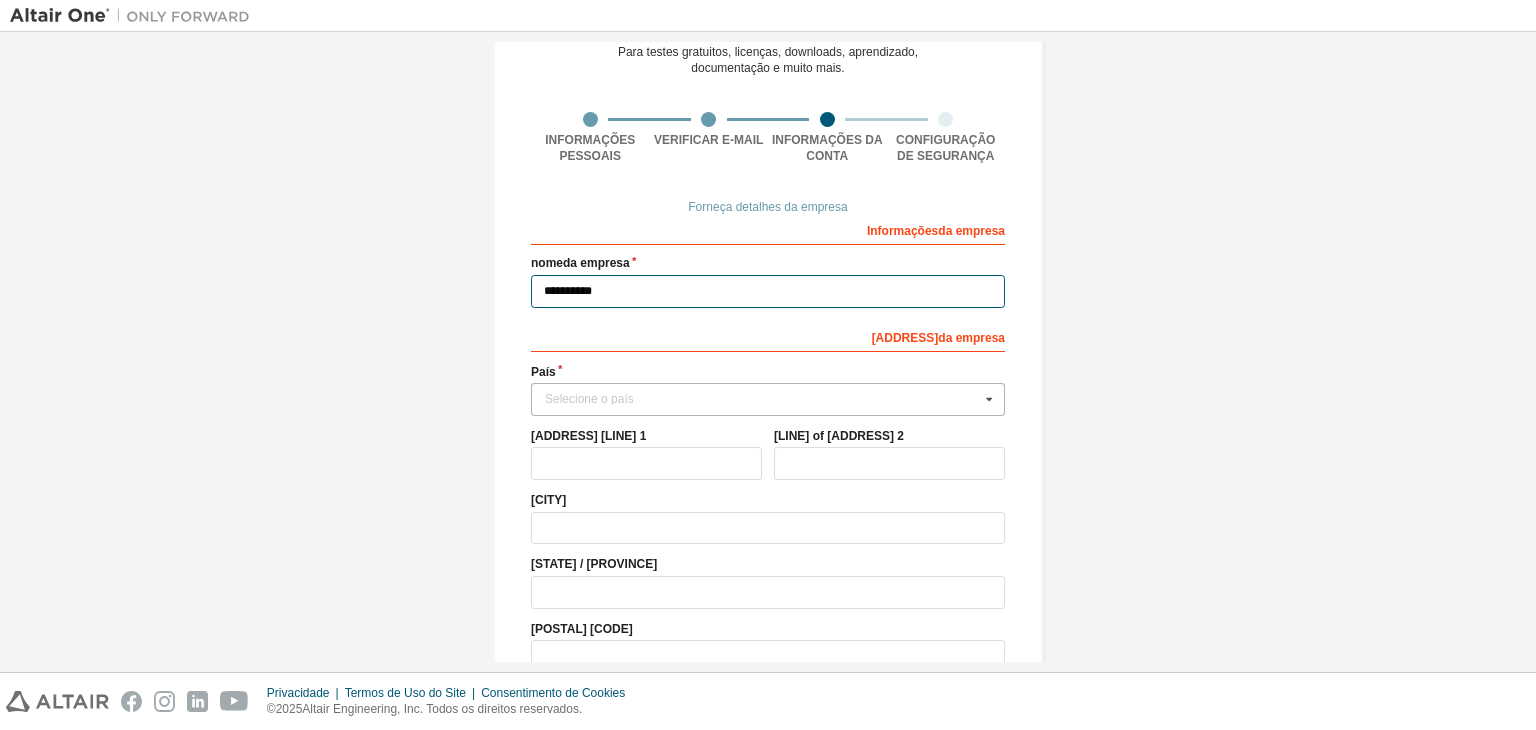 type on "**********" 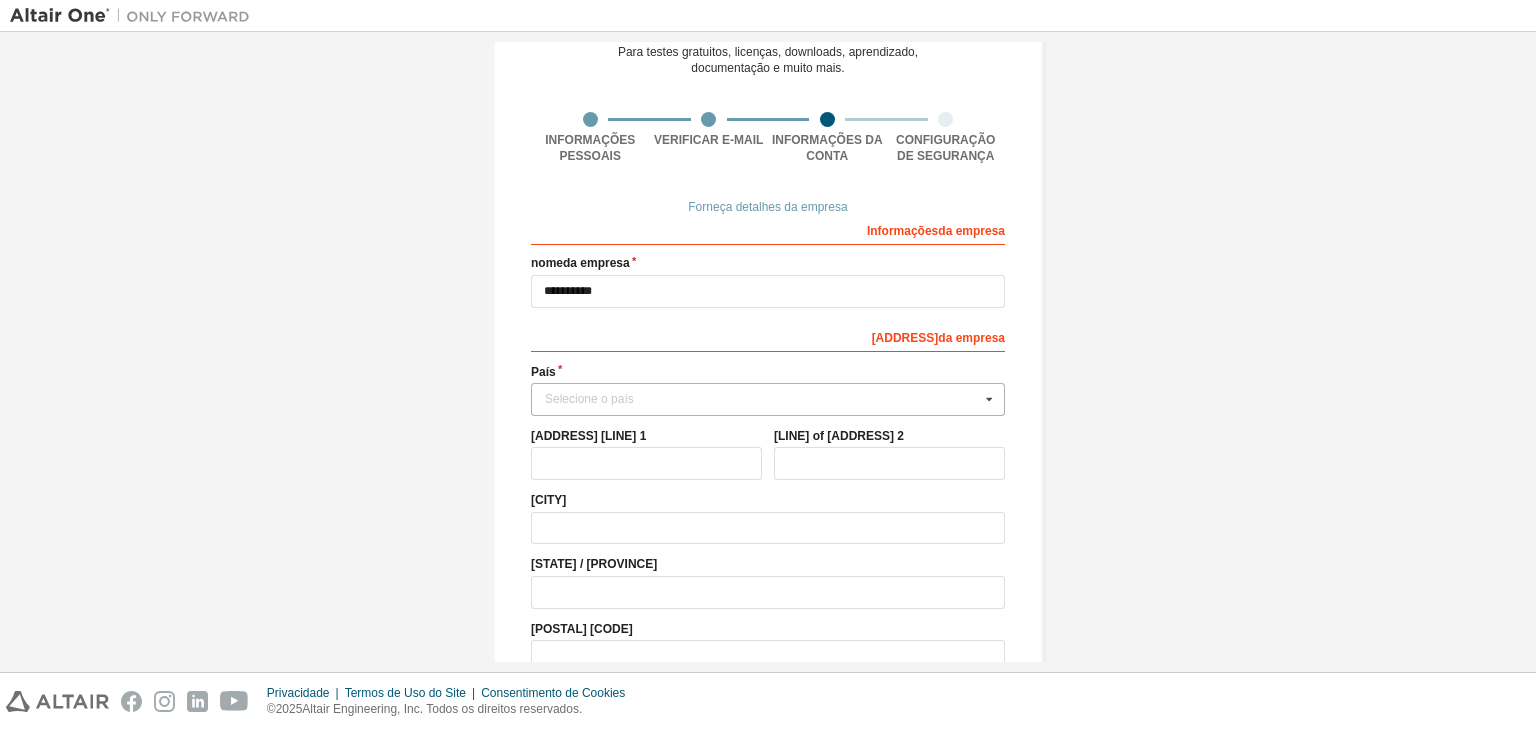 click on "Selecione o país" at bounding box center [762, 399] 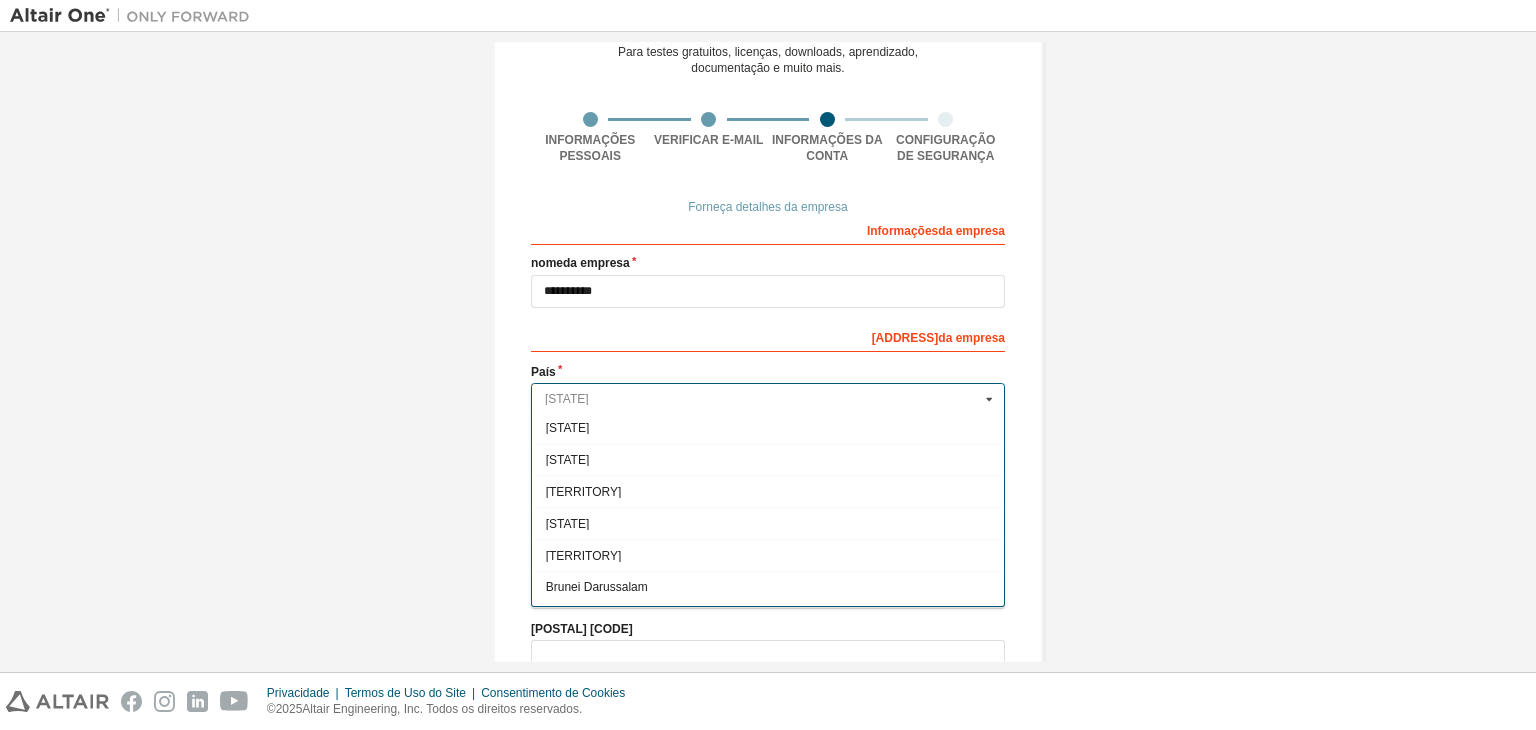 scroll, scrollTop: 900, scrollLeft: 0, axis: vertical 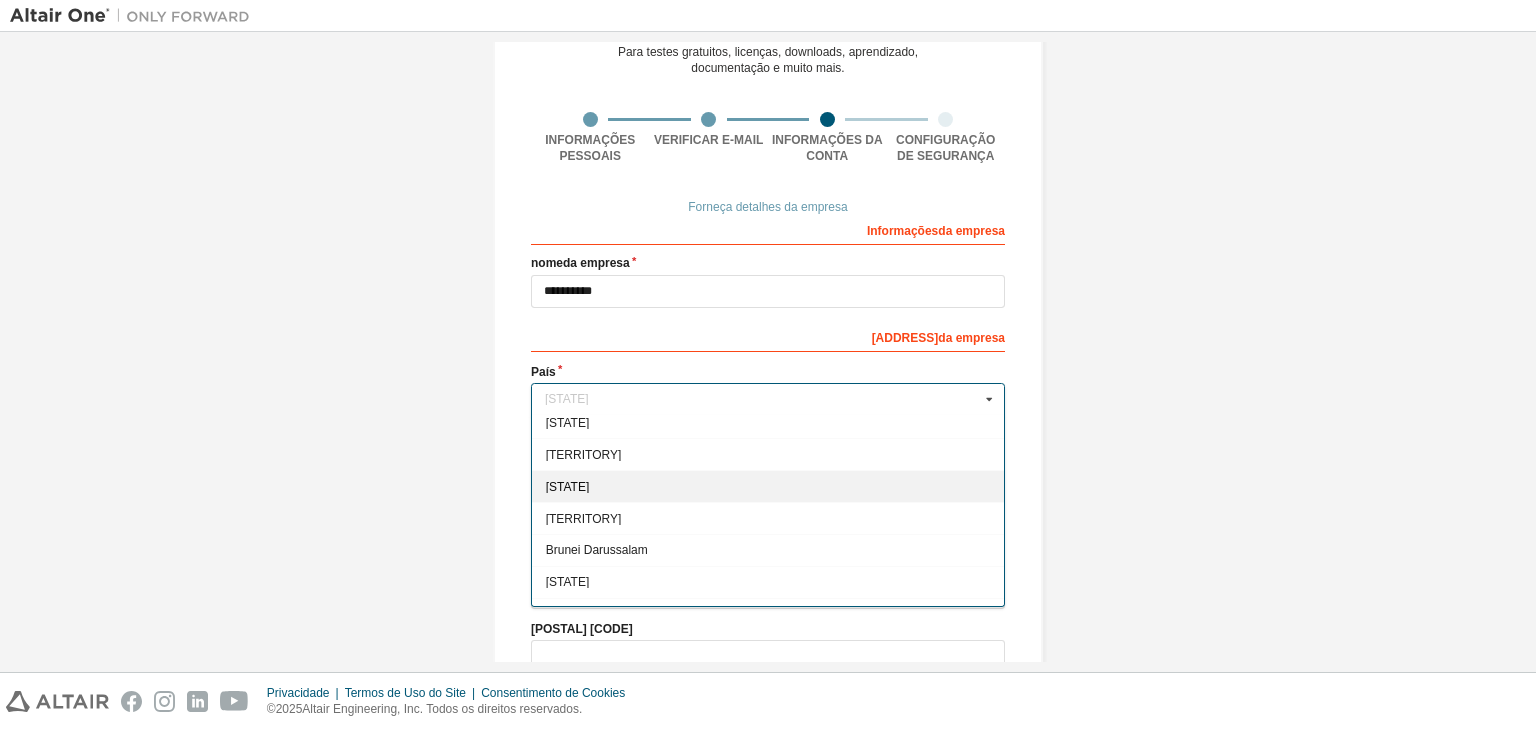 click on "[STATE]" at bounding box center [768, 487] 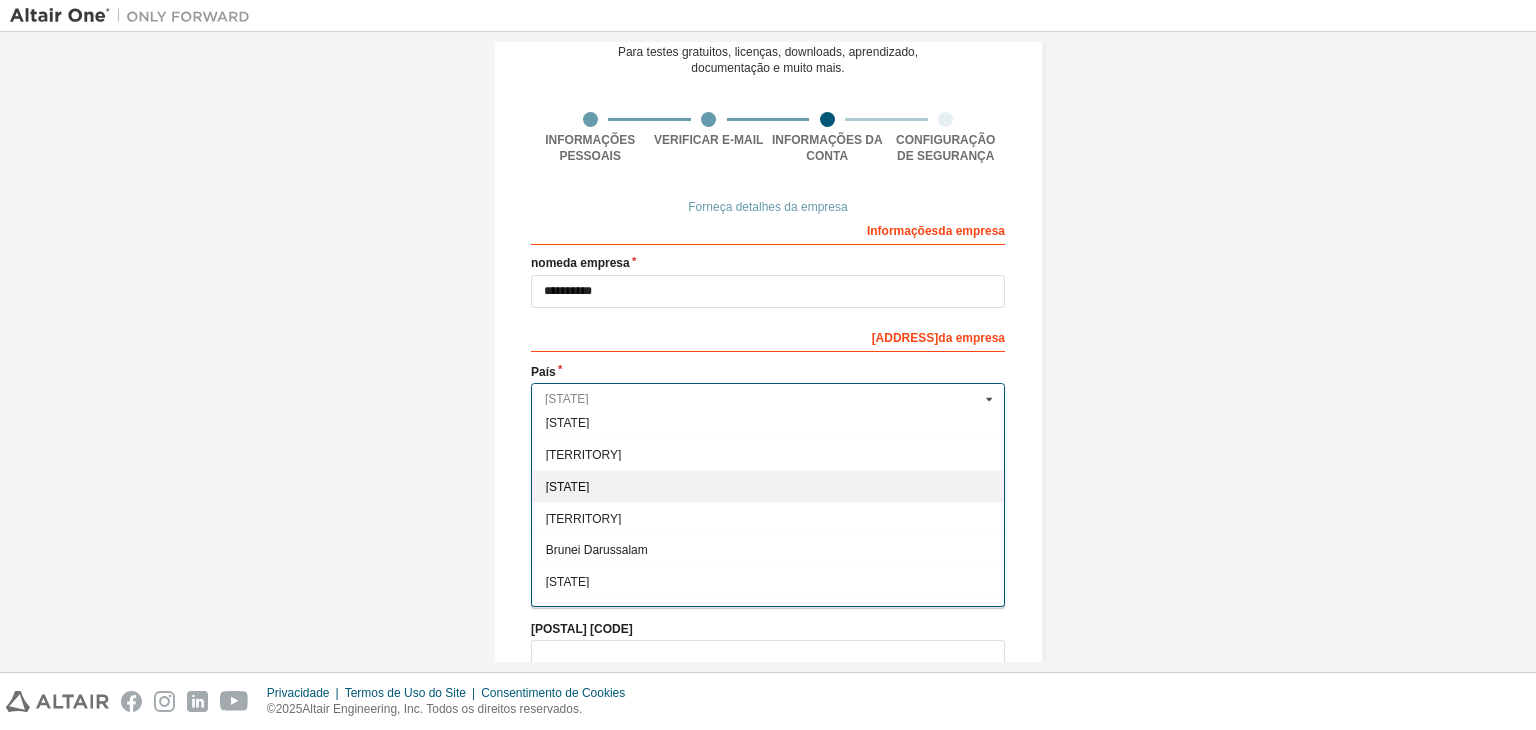 type on "***" 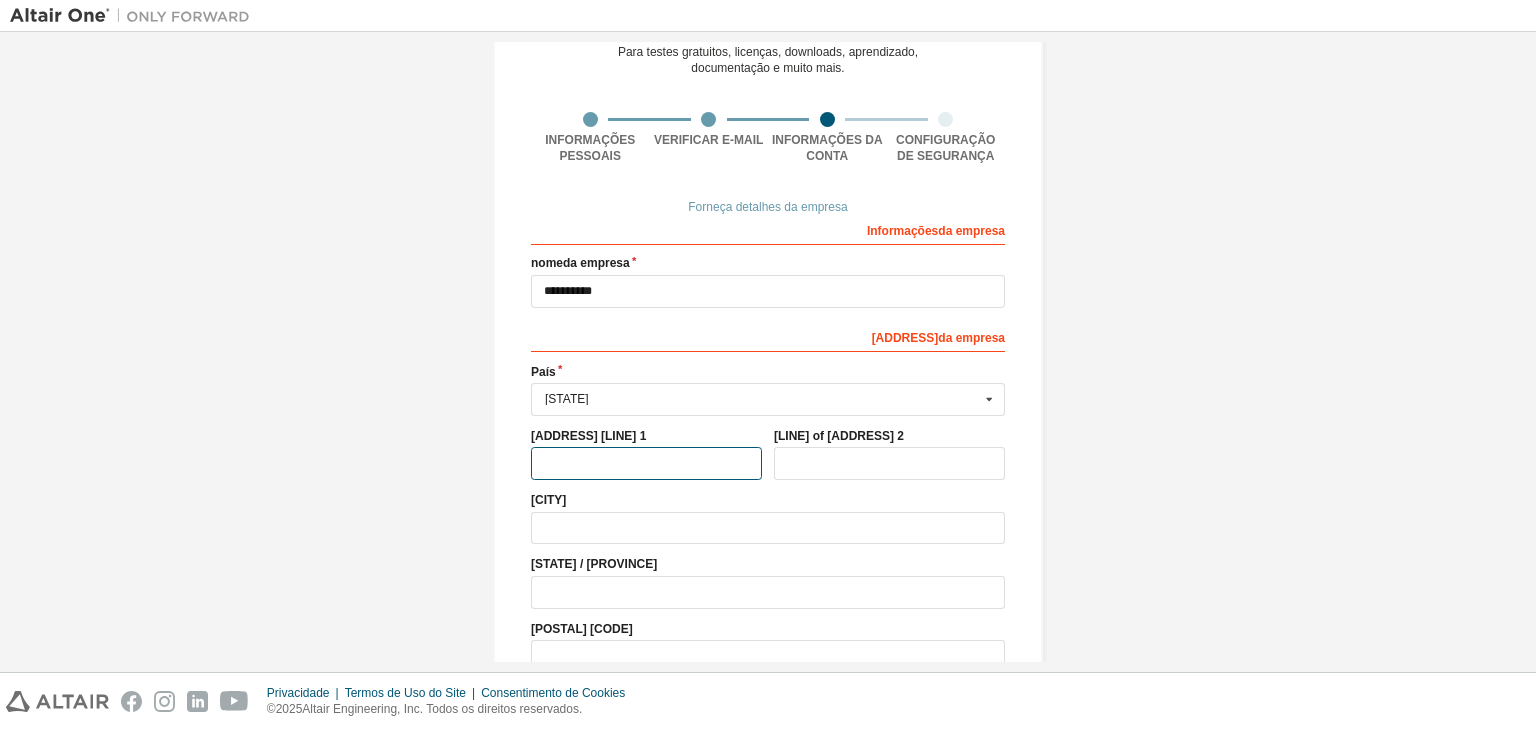 click at bounding box center [646, 463] 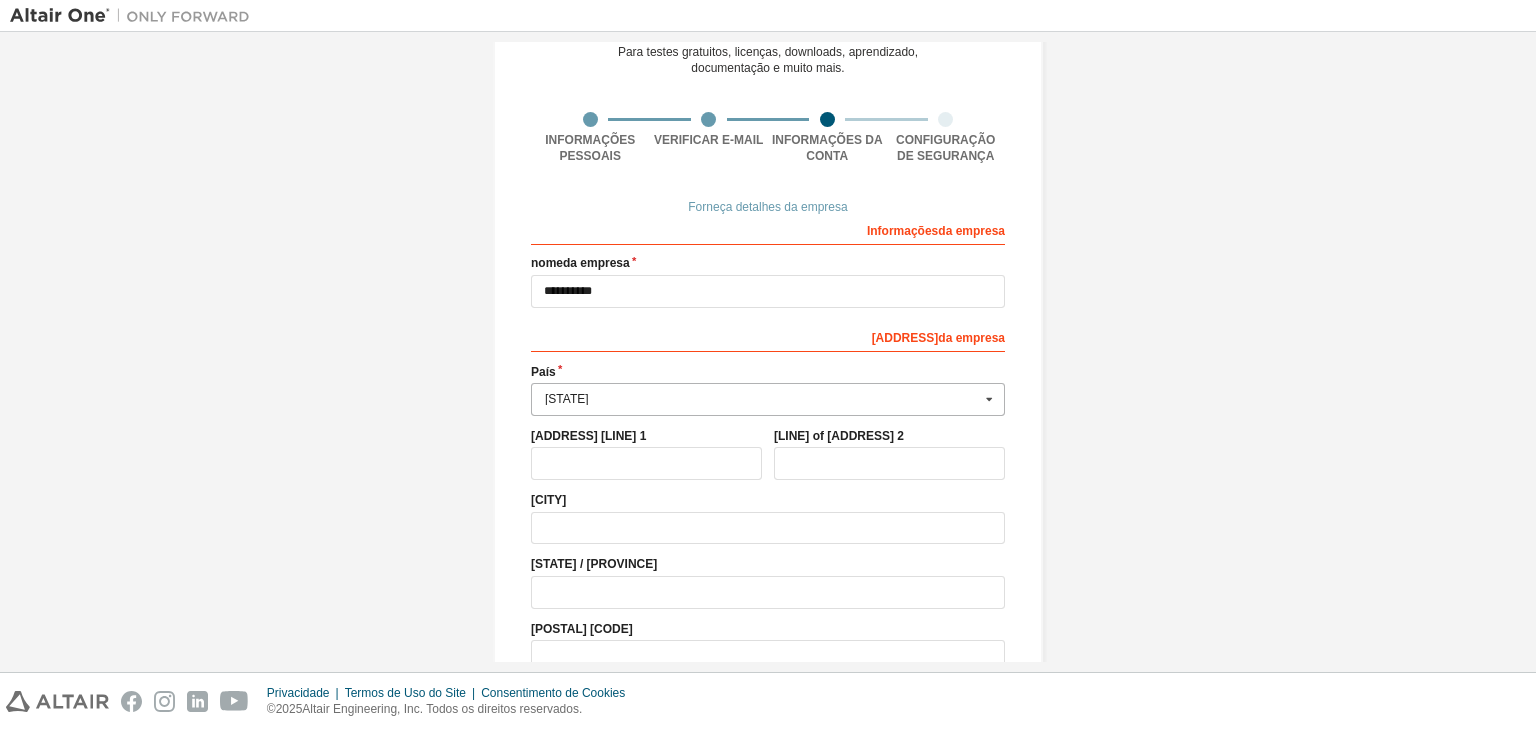 click at bounding box center (769, 399) 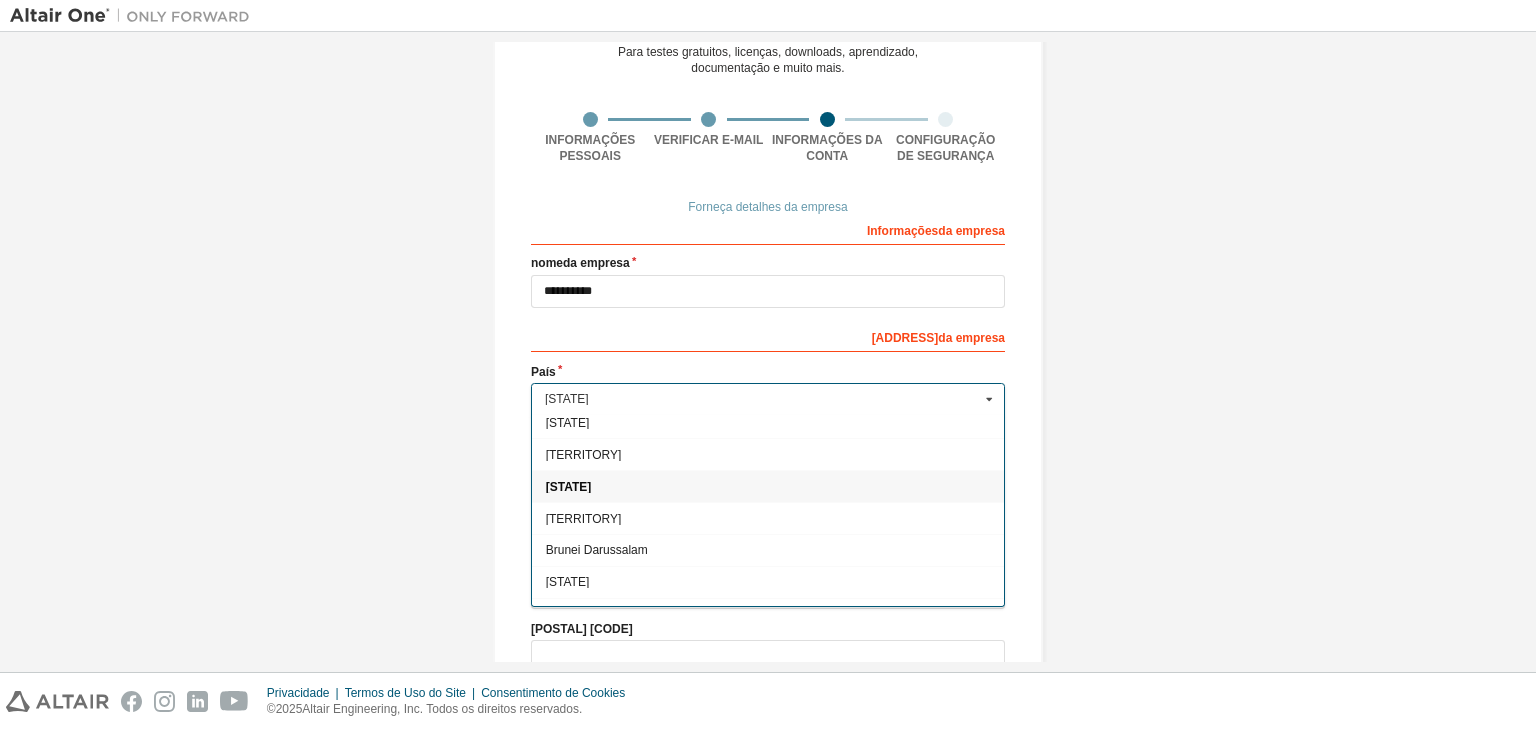 click on "[STATE]" at bounding box center [768, 486] 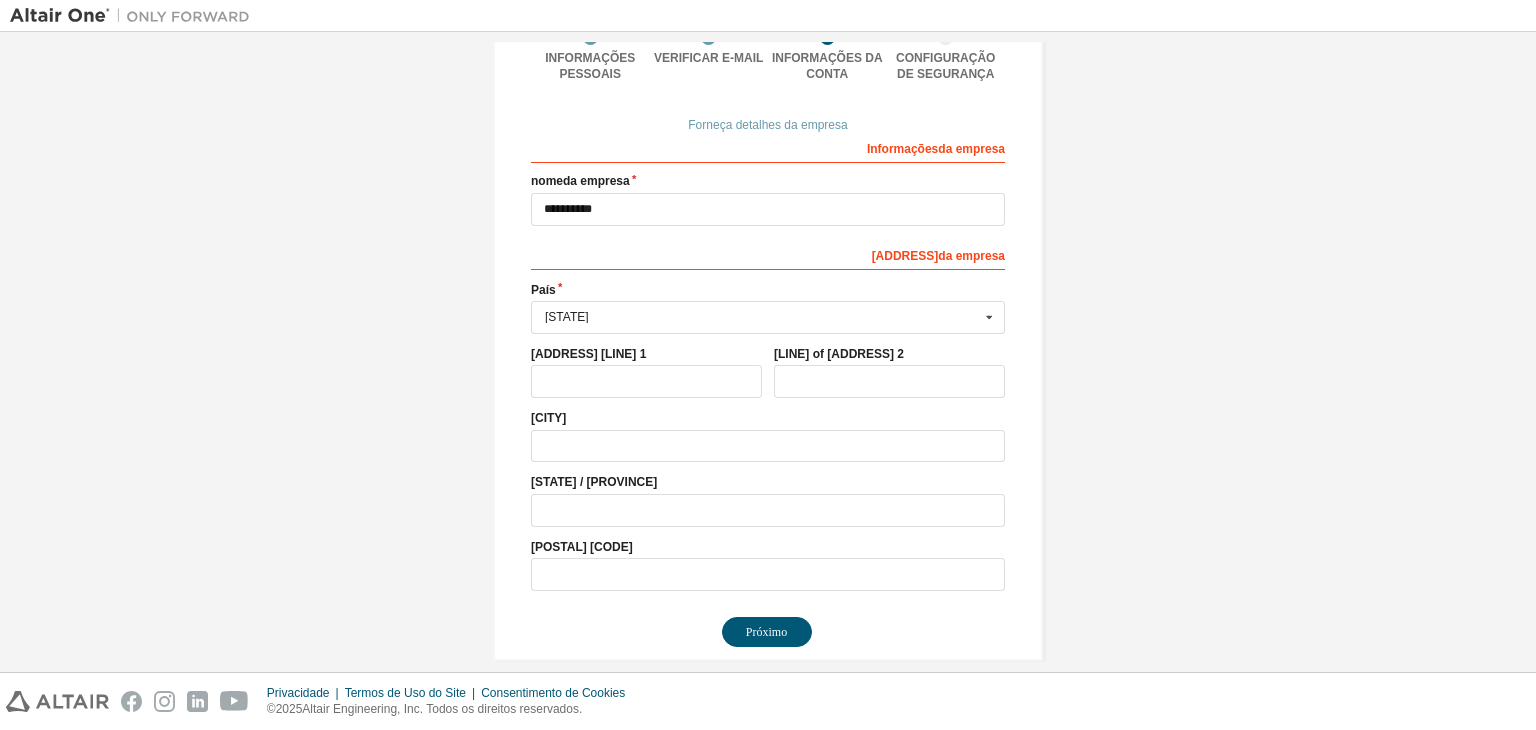 scroll, scrollTop: 202, scrollLeft: 0, axis: vertical 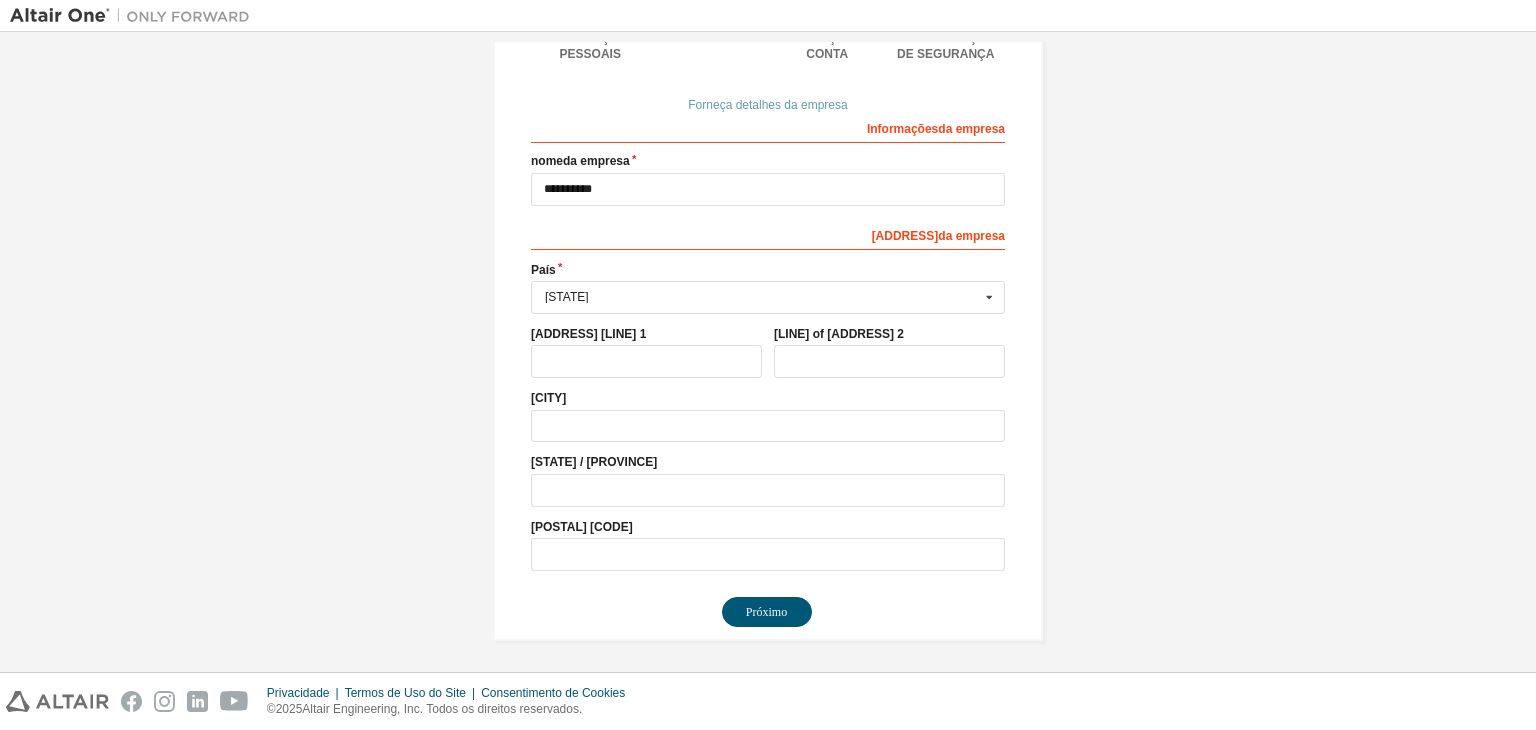 click on "Próximo" at bounding box center [767, 612] 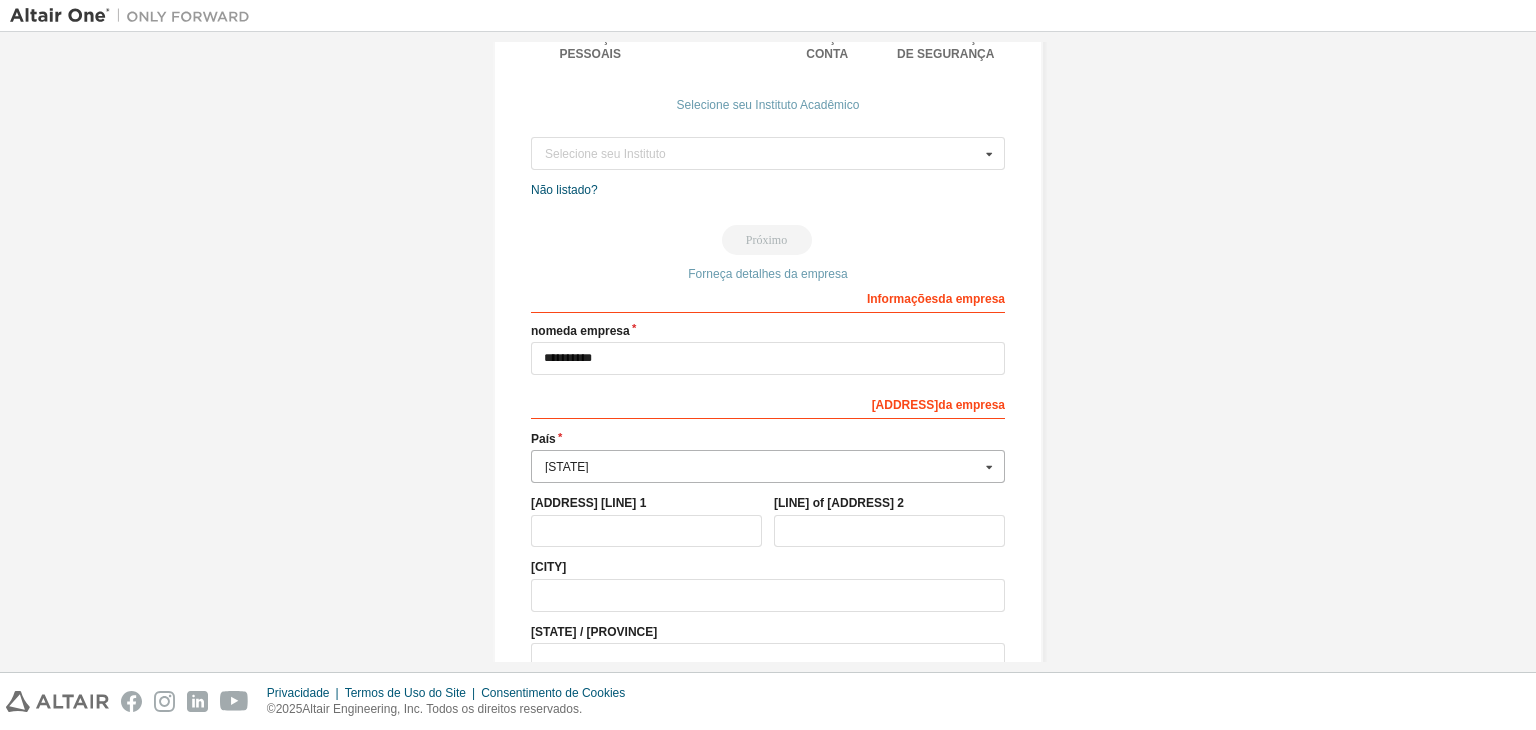 scroll, scrollTop: 0, scrollLeft: 0, axis: both 